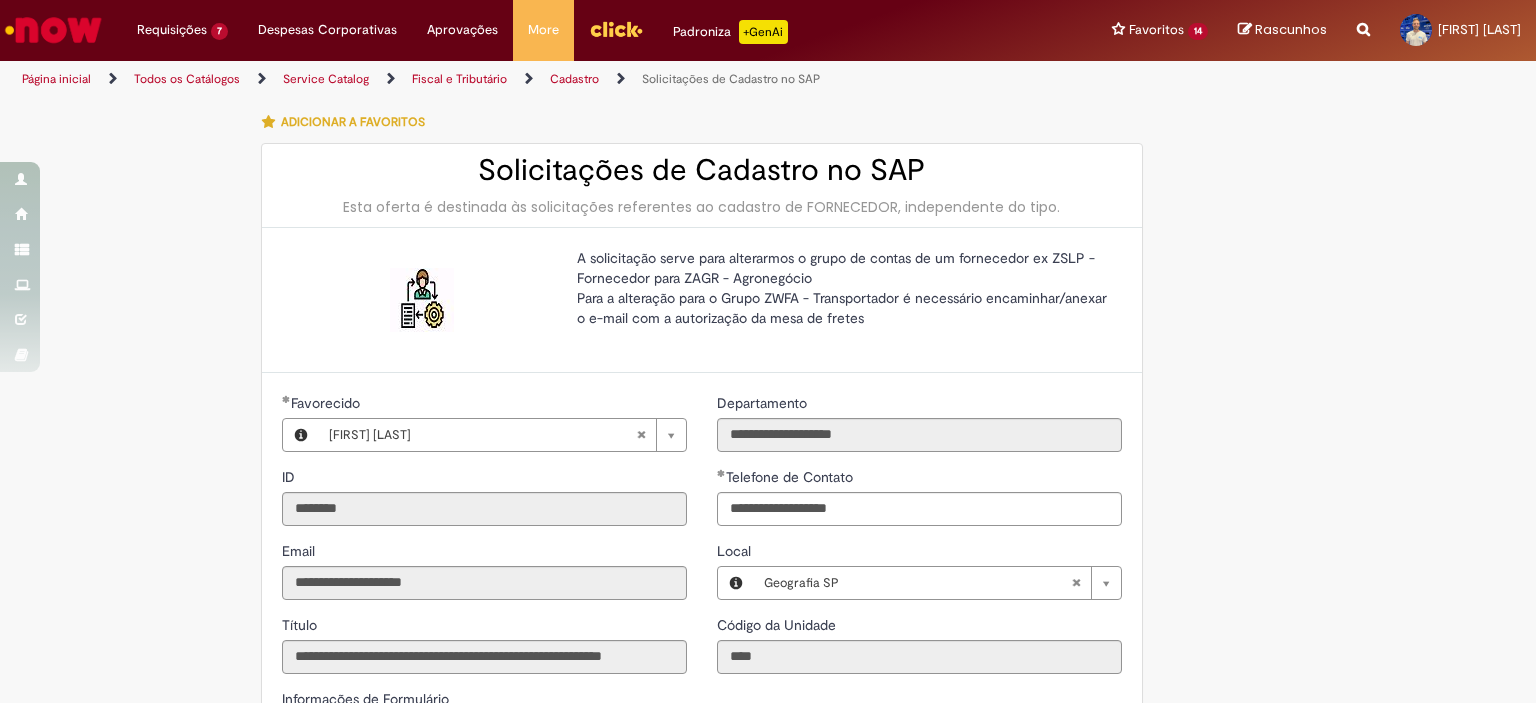 select on "**" 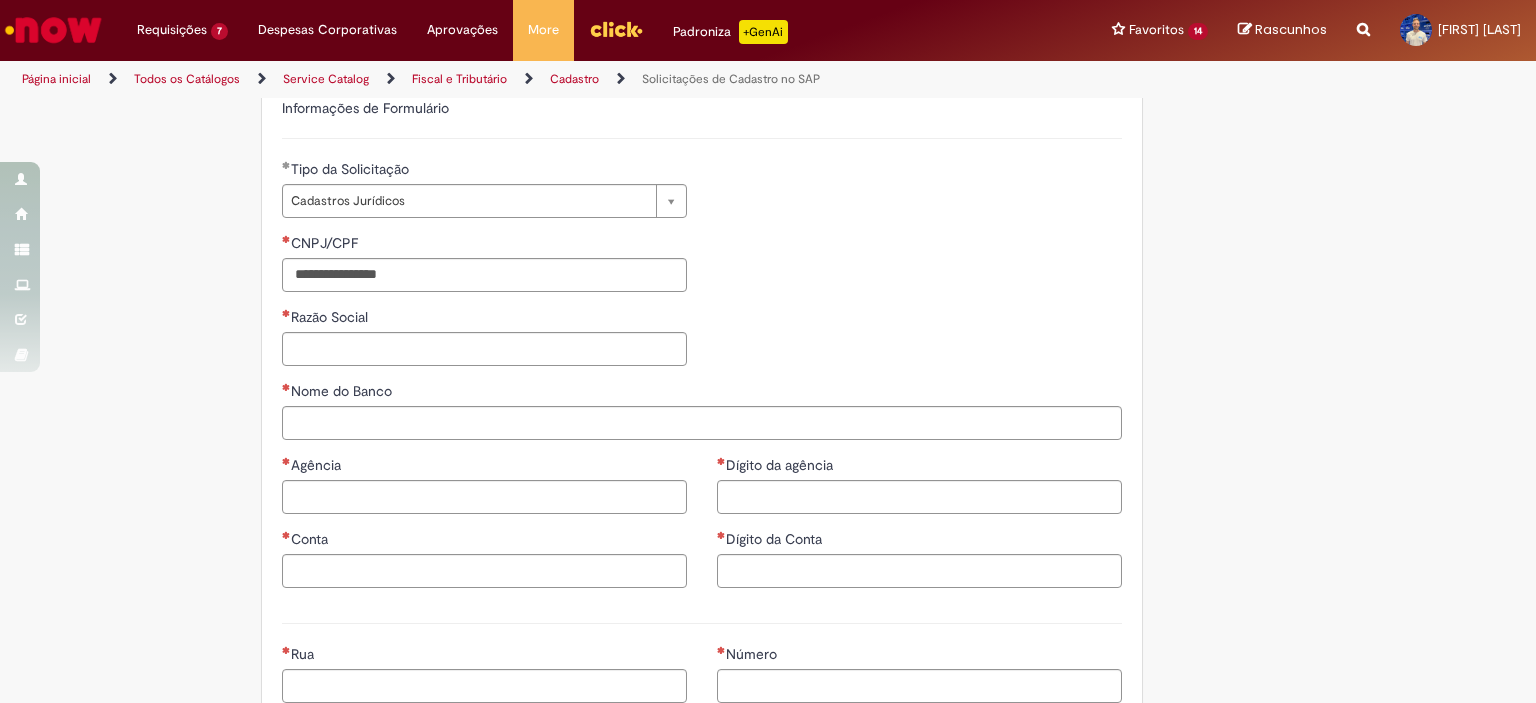 scroll, scrollTop: 291, scrollLeft: 0, axis: vertical 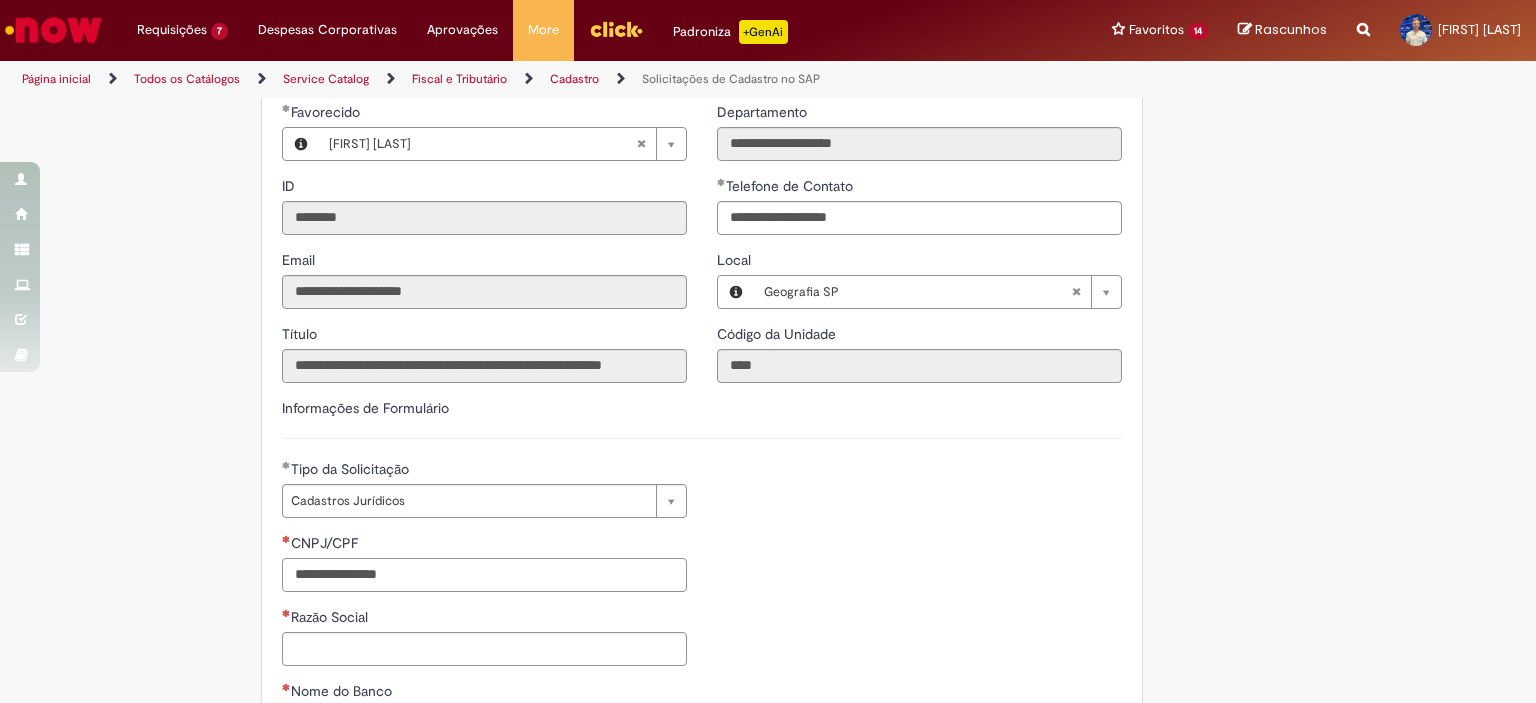 click on "CNPJ/CPF" at bounding box center [484, 575] 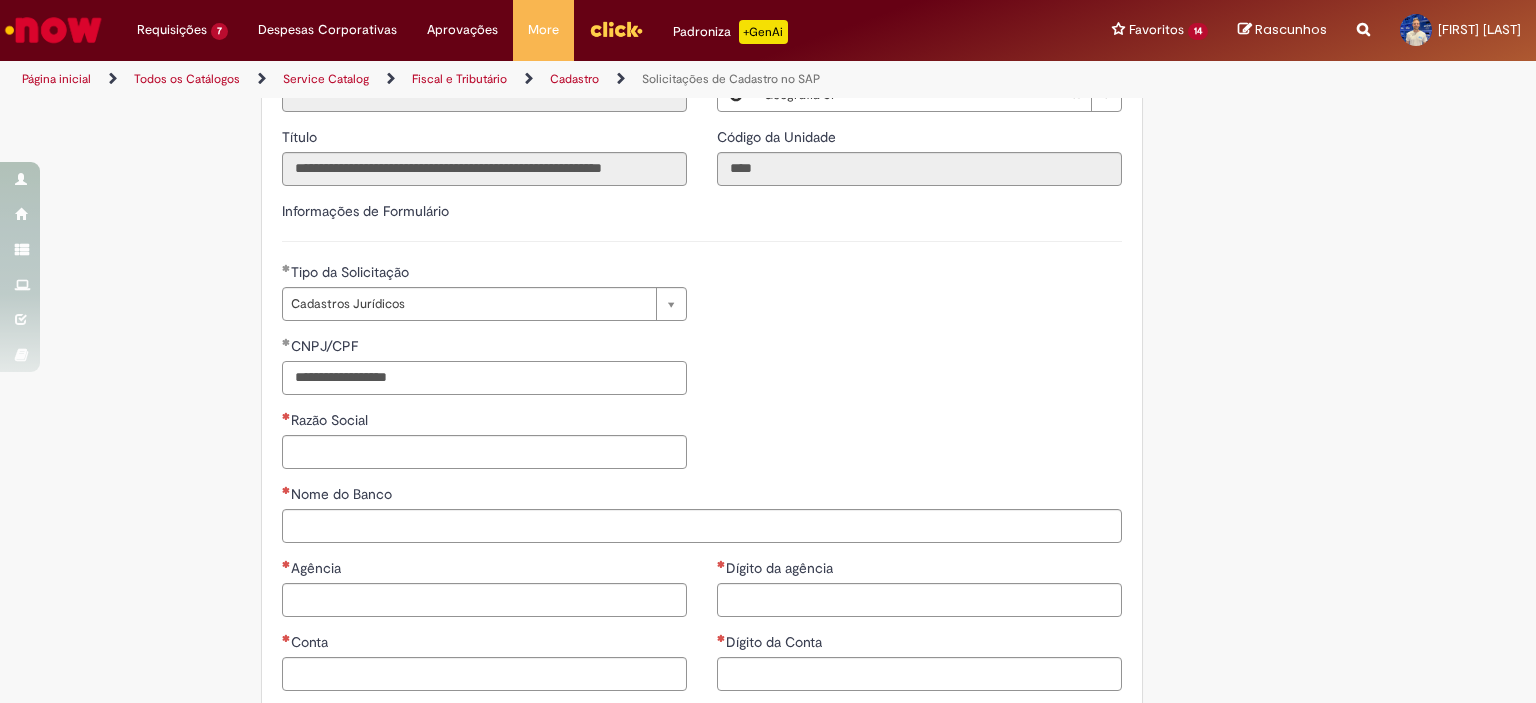 scroll, scrollTop: 491, scrollLeft: 0, axis: vertical 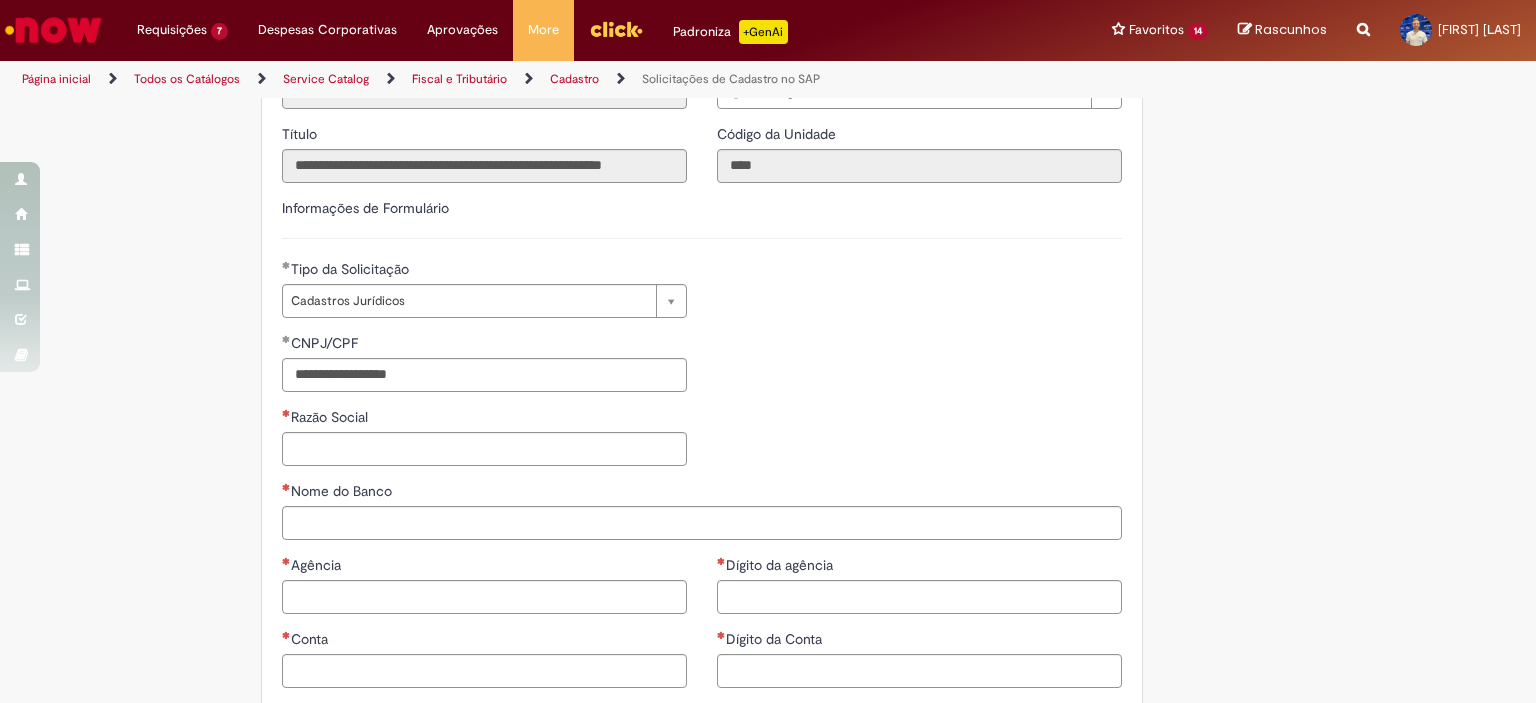 type on "**********" 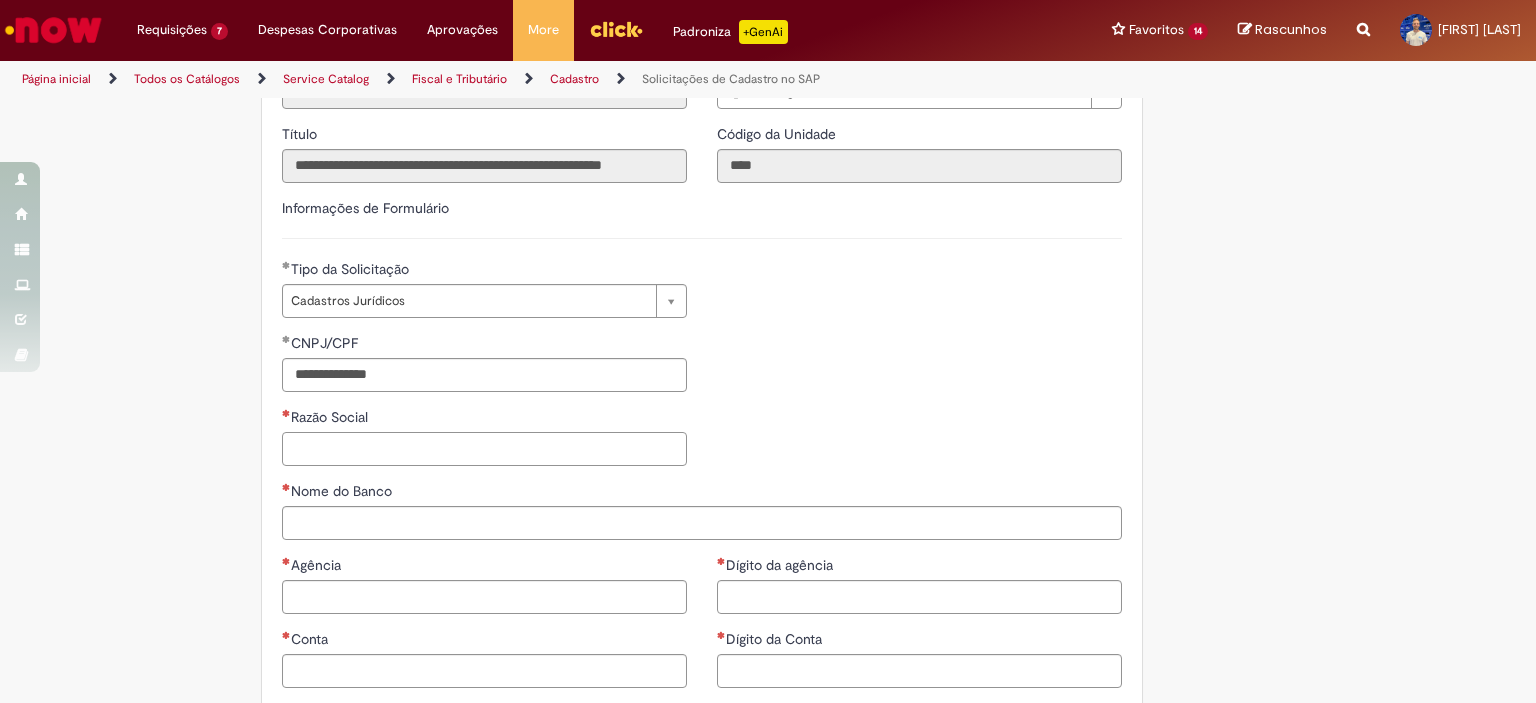click on "Razão Social" at bounding box center [484, 449] 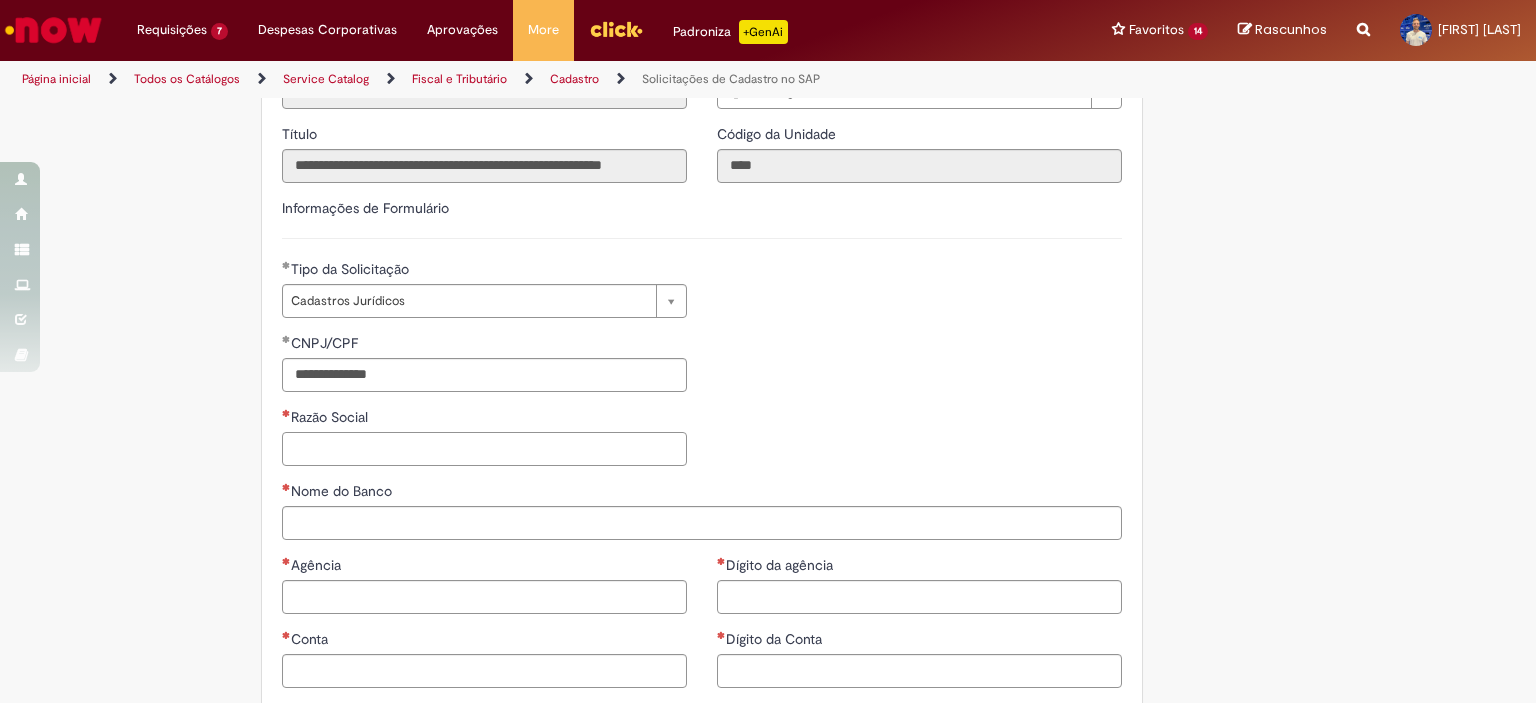 paste on "**********" 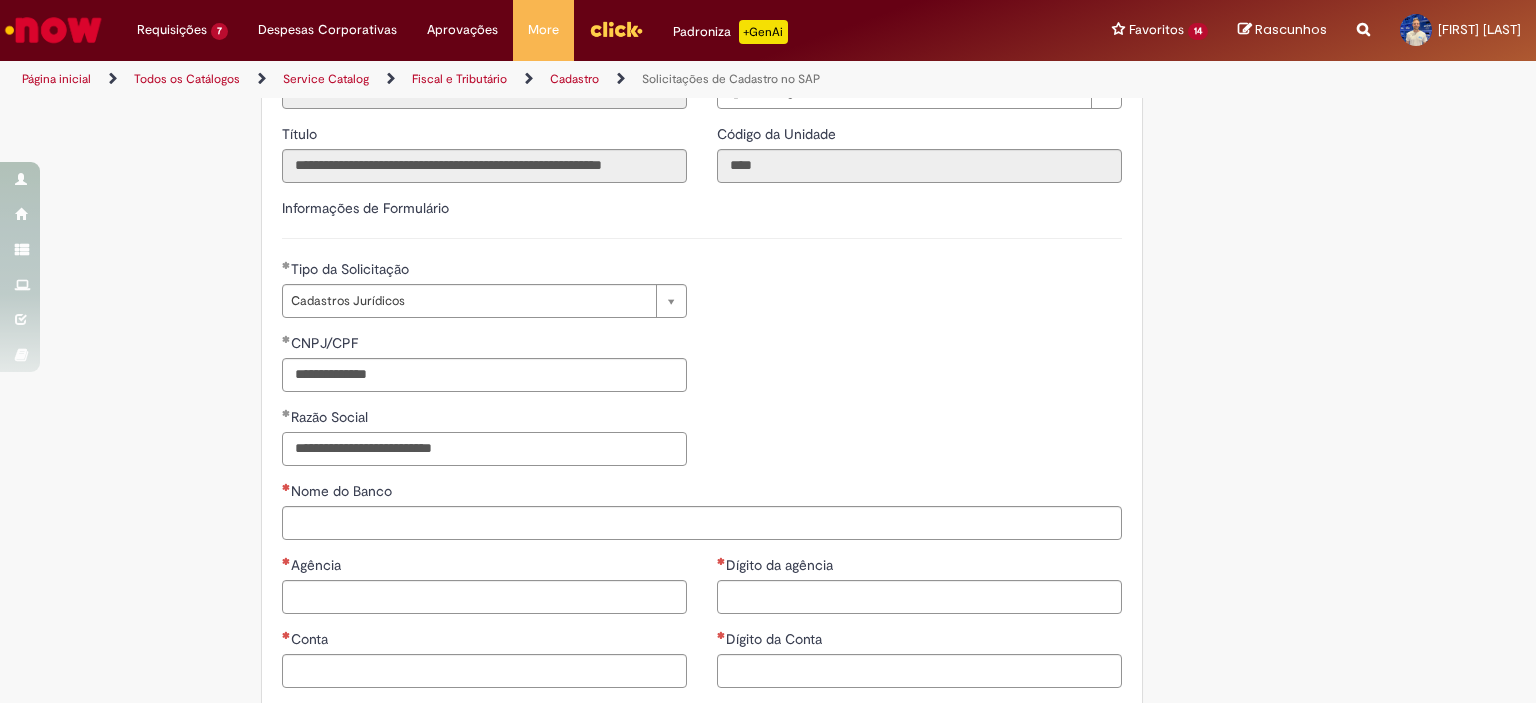 scroll, scrollTop: 591, scrollLeft: 0, axis: vertical 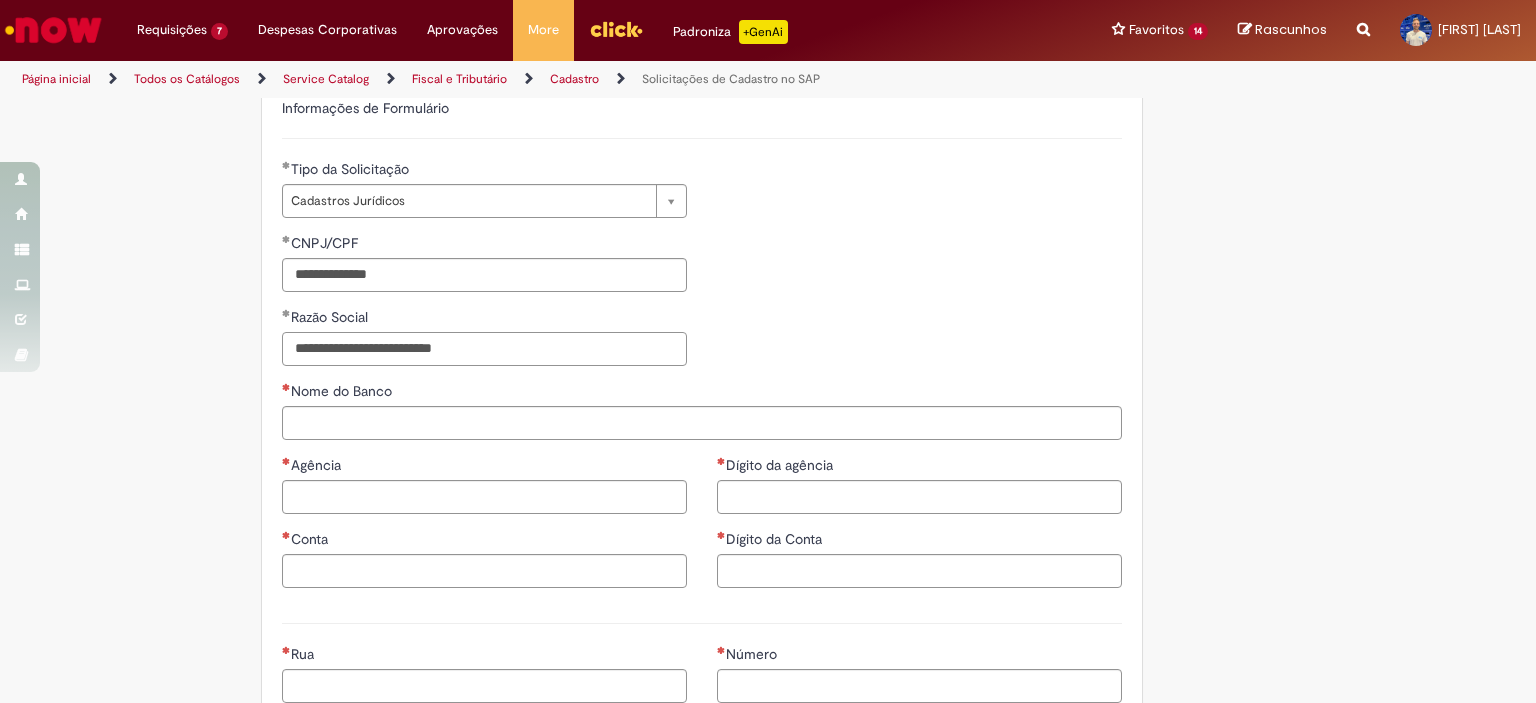 type on "**********" 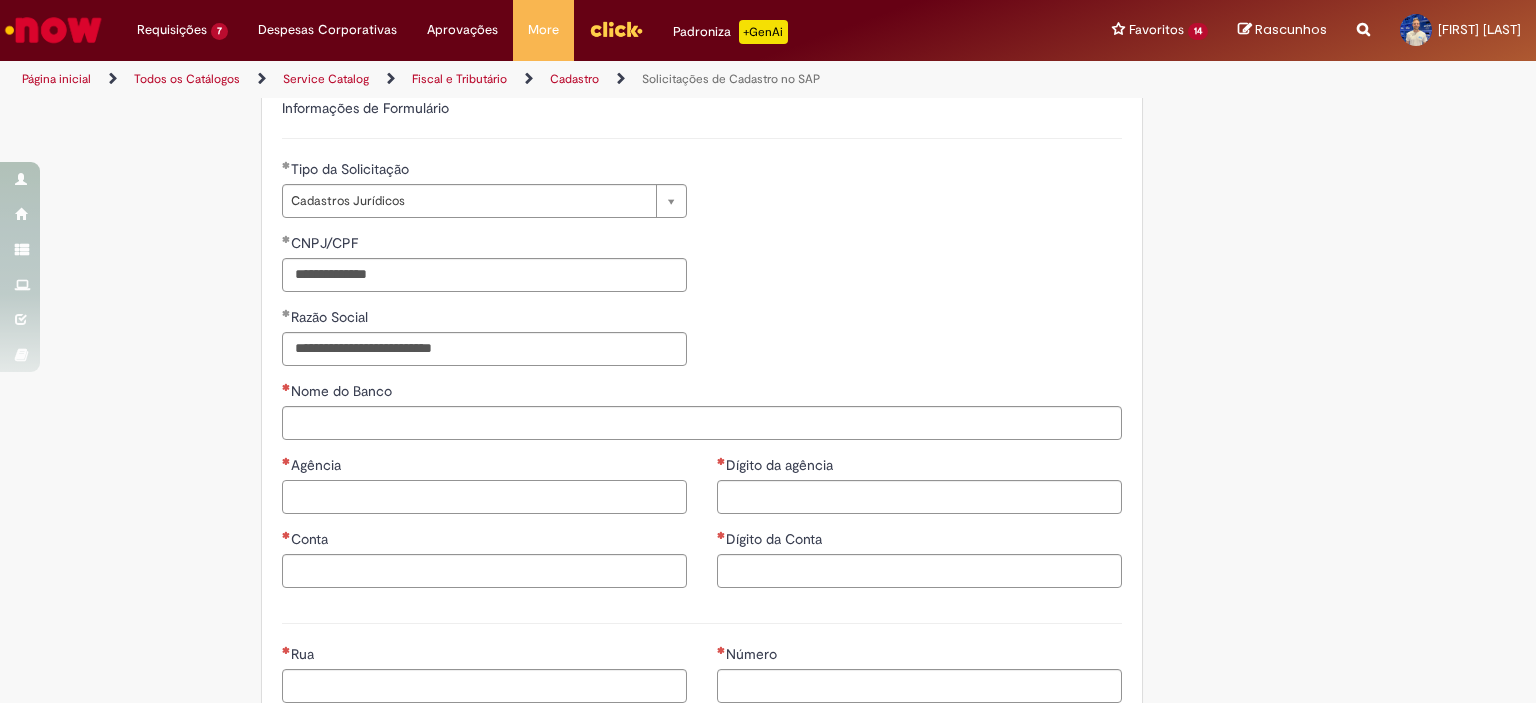 click on "Agência" at bounding box center (484, 497) 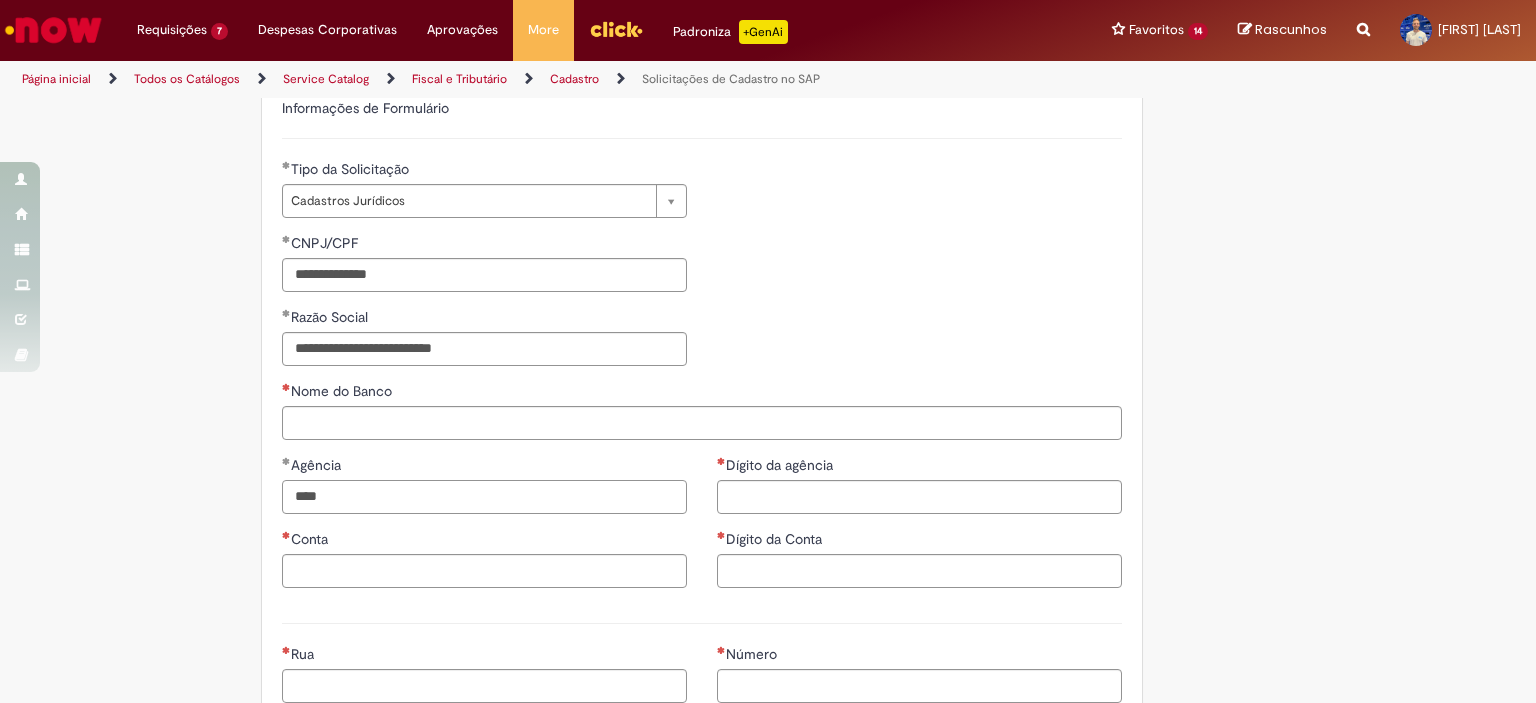 type on "****" 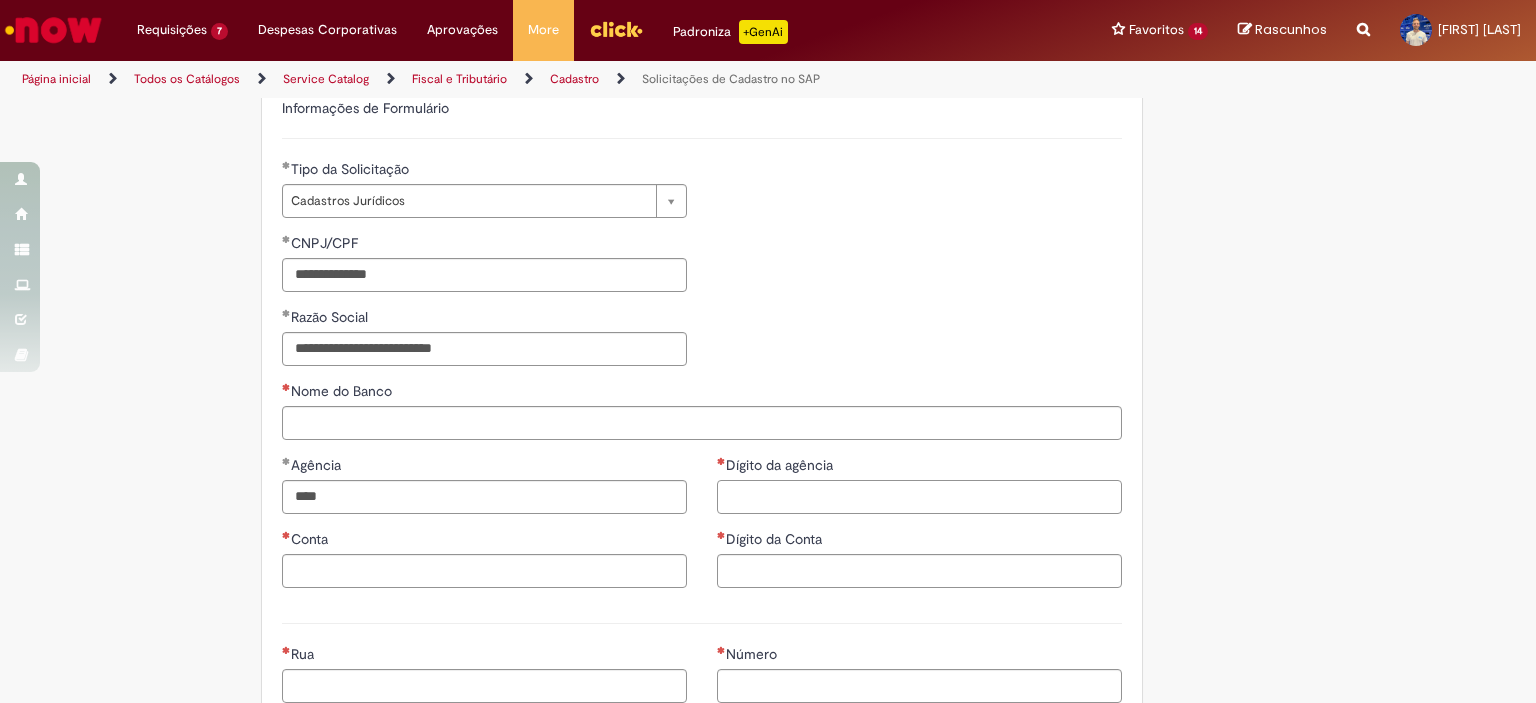 click on "Dígito da agência" at bounding box center (919, 497) 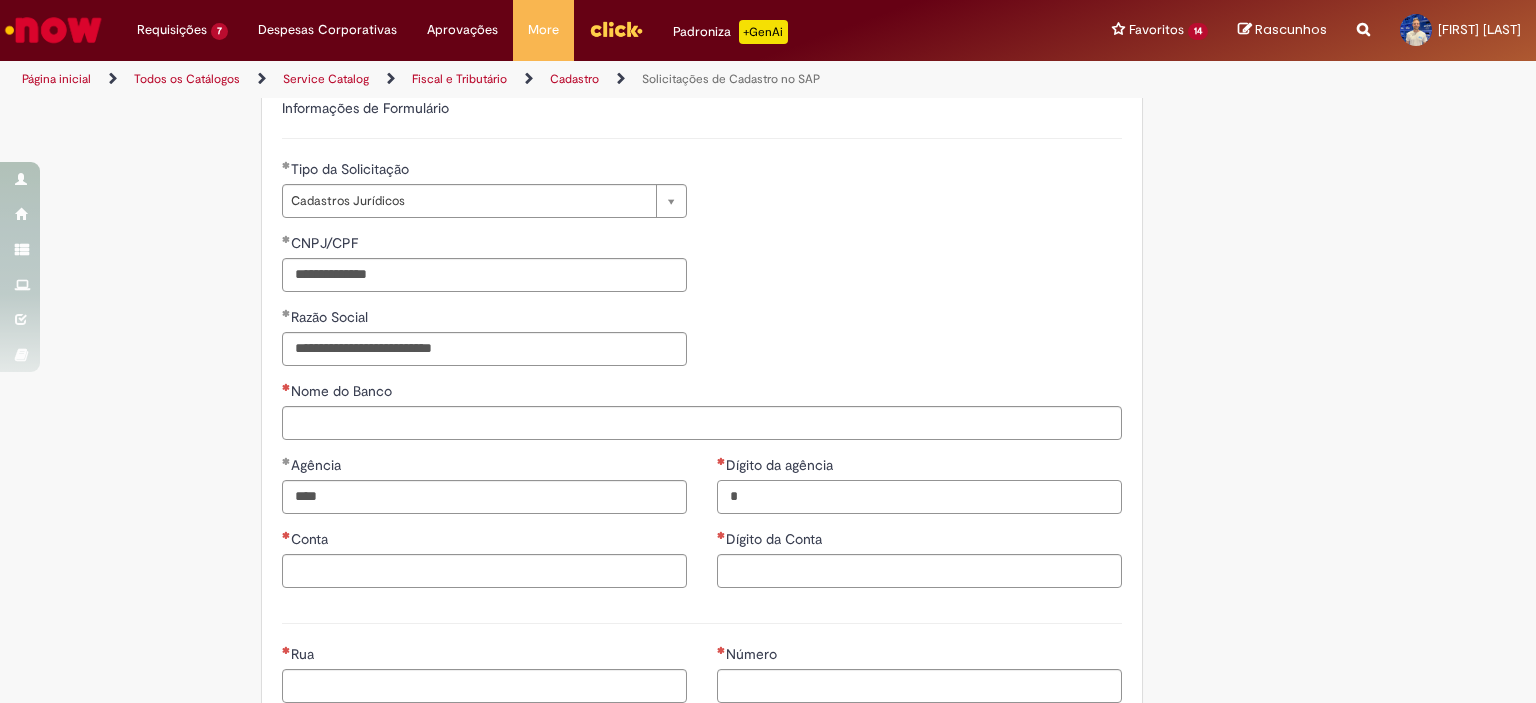 type on "*" 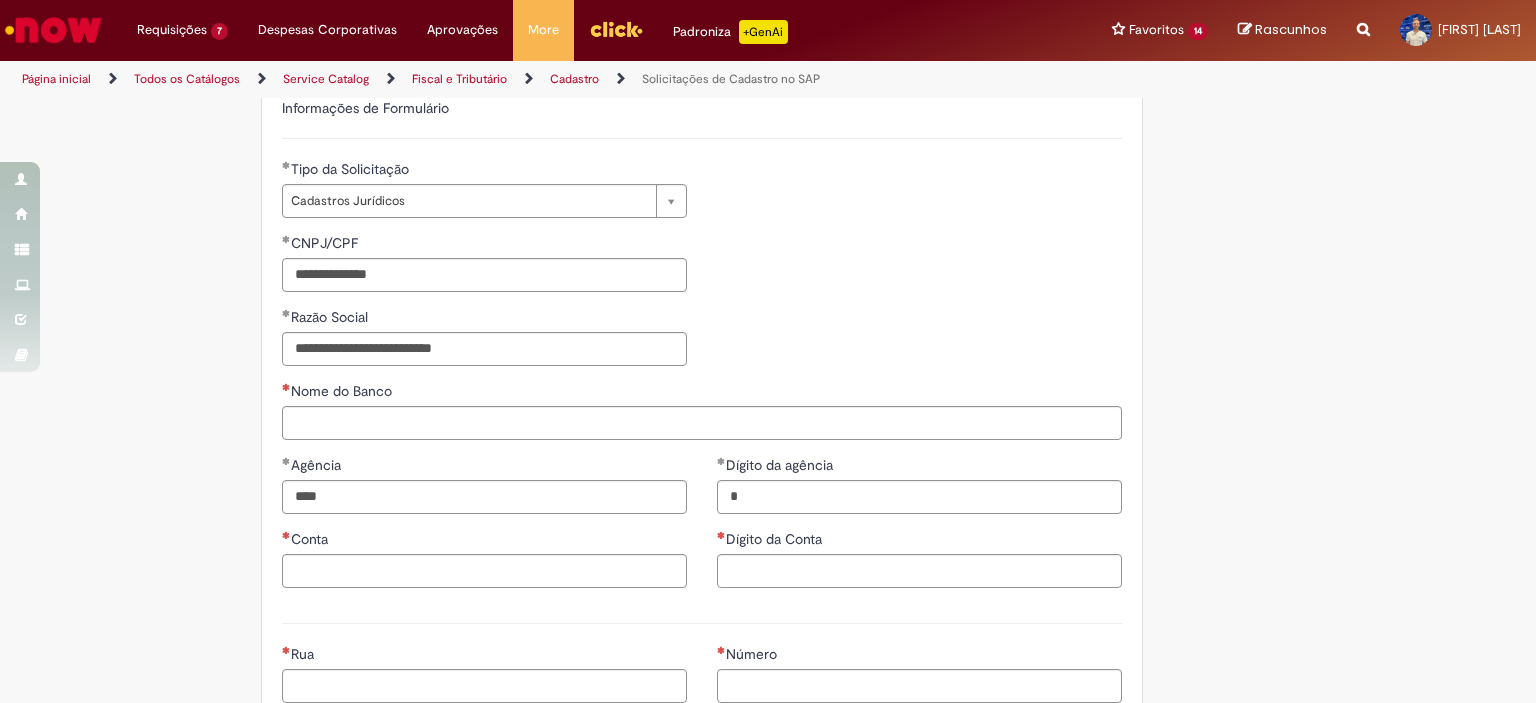 click on "Nome do Banco" at bounding box center [702, 393] 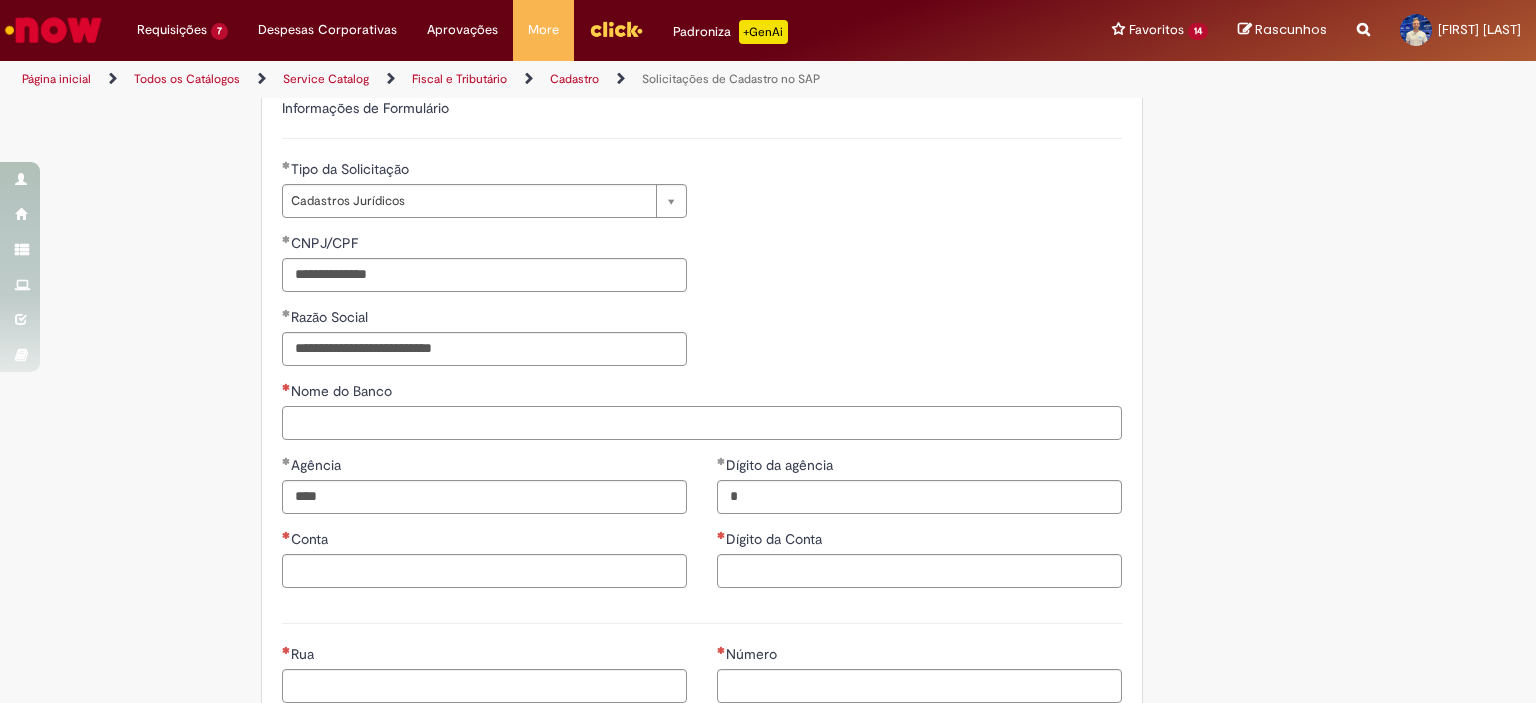 click on "Nome do Banco" at bounding box center [702, 423] 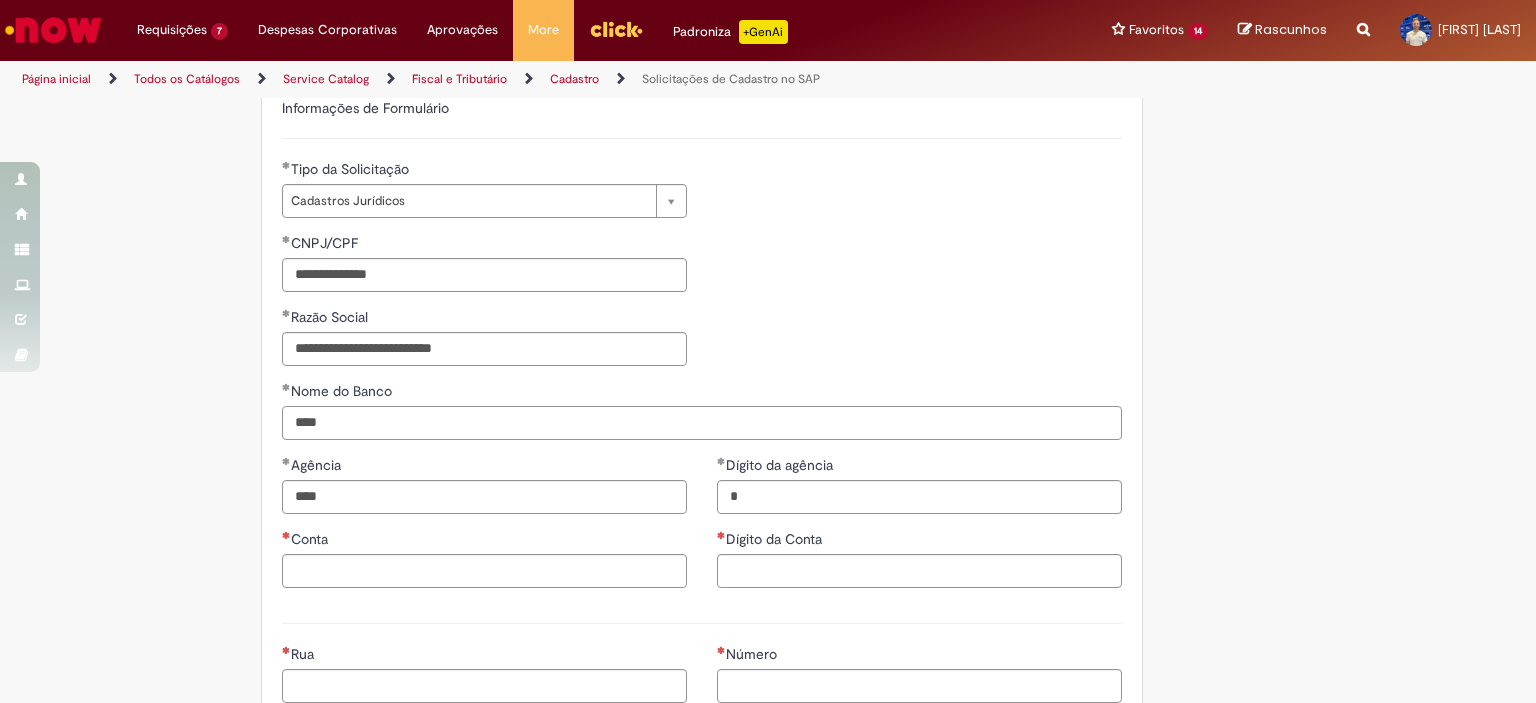 type on "****" 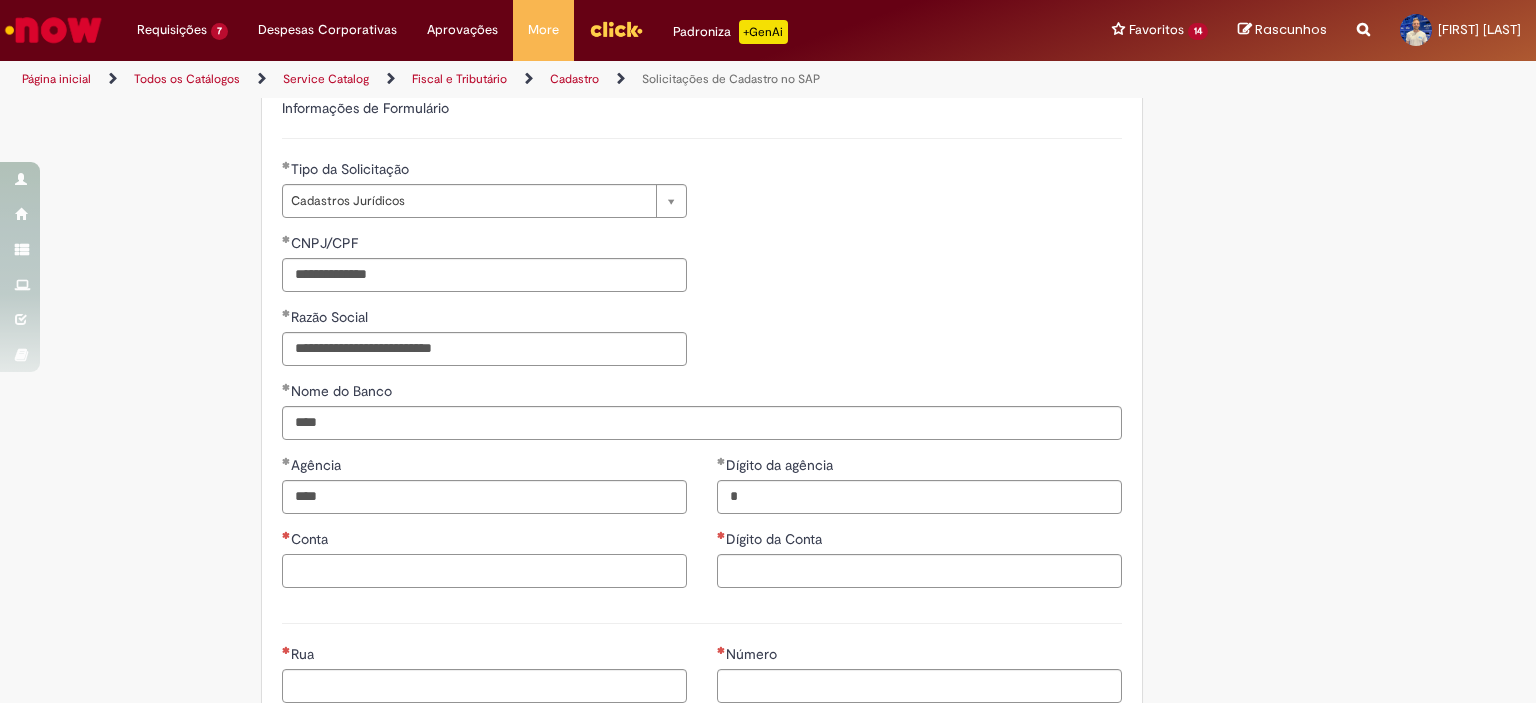 click on "Conta" at bounding box center [484, 571] 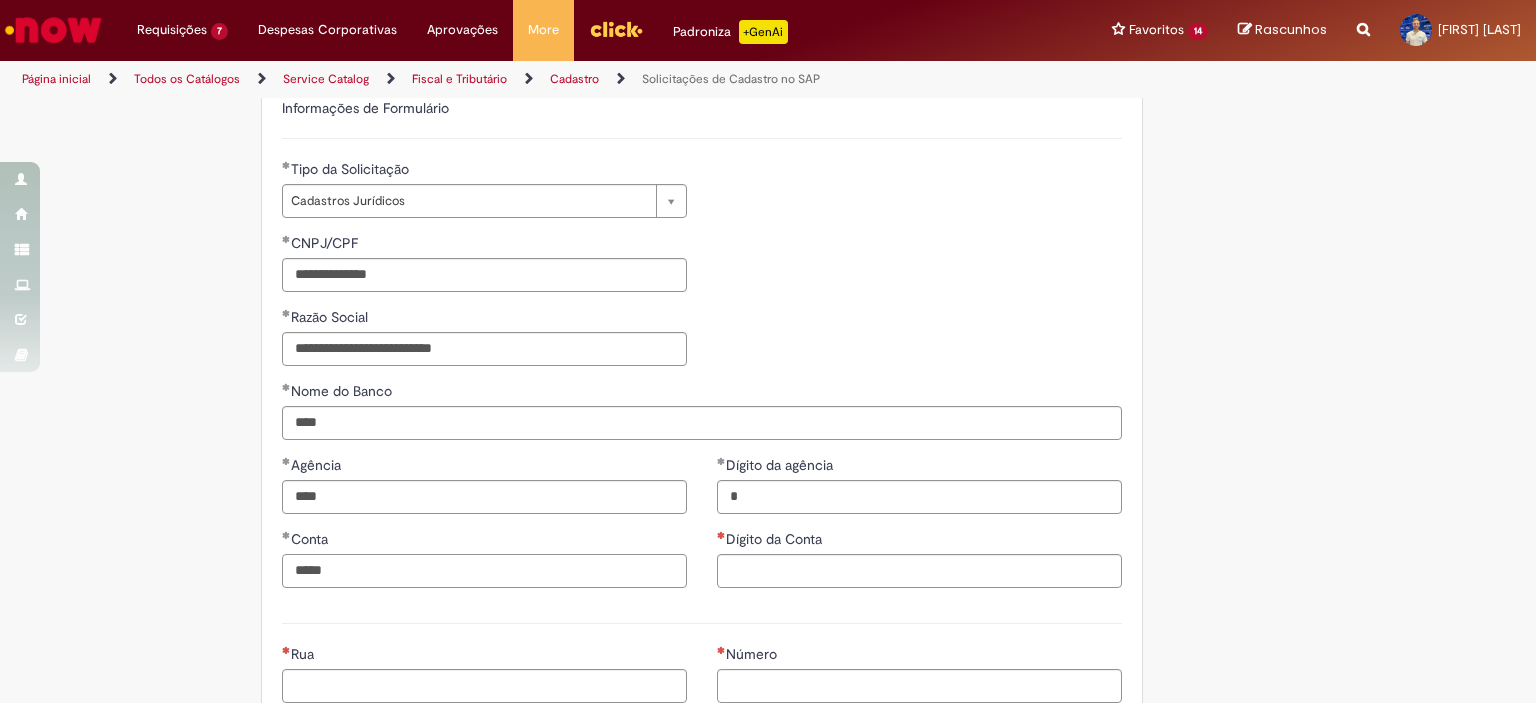 type on "*****" 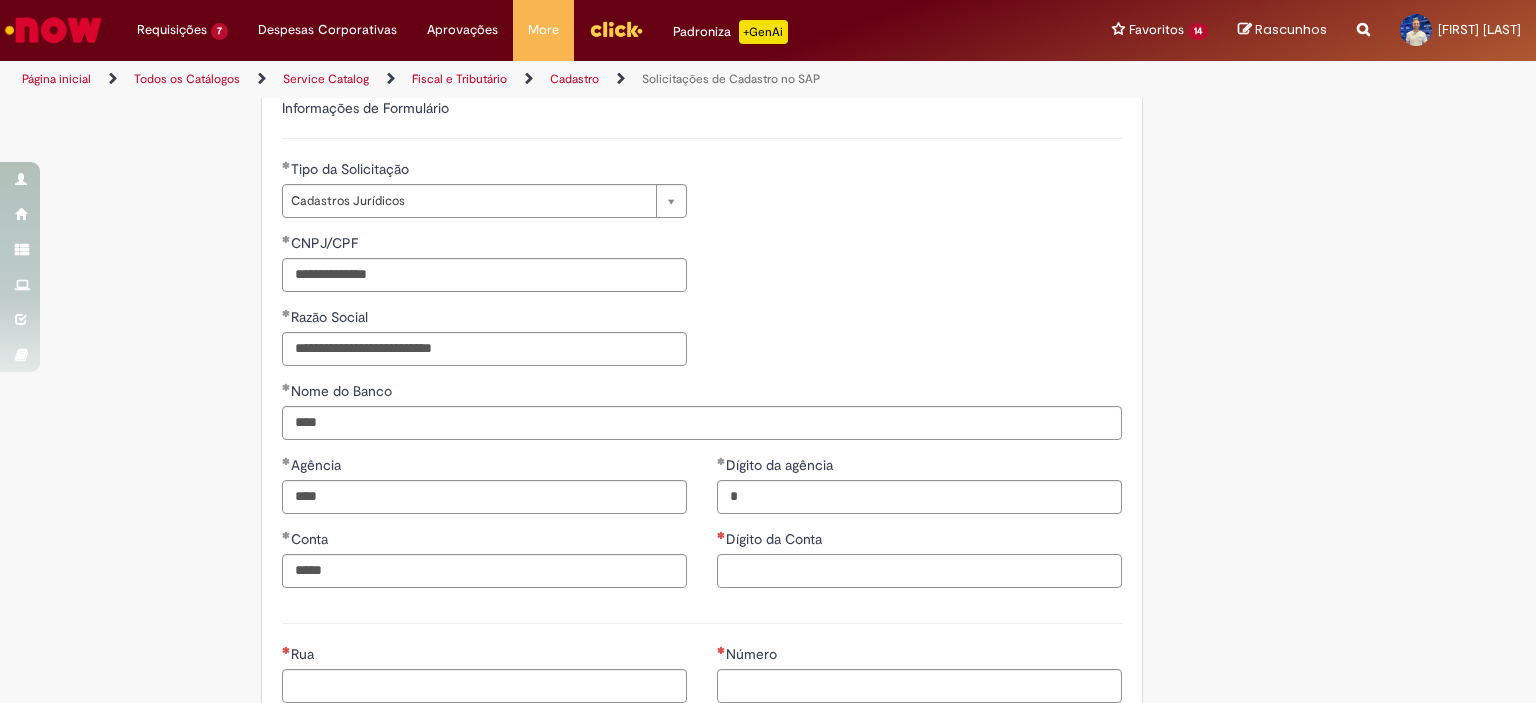 click on "Dígito da Conta" at bounding box center (919, 571) 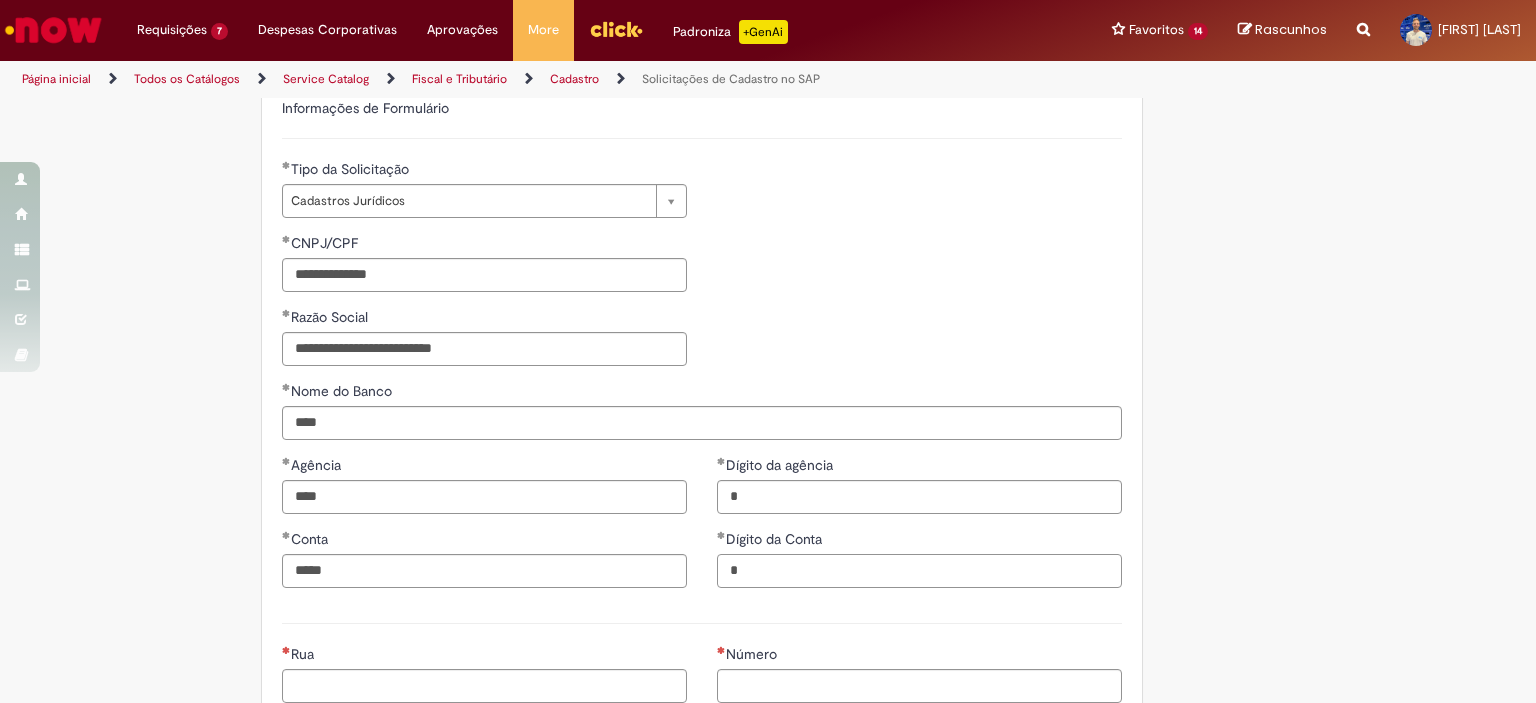 type on "*" 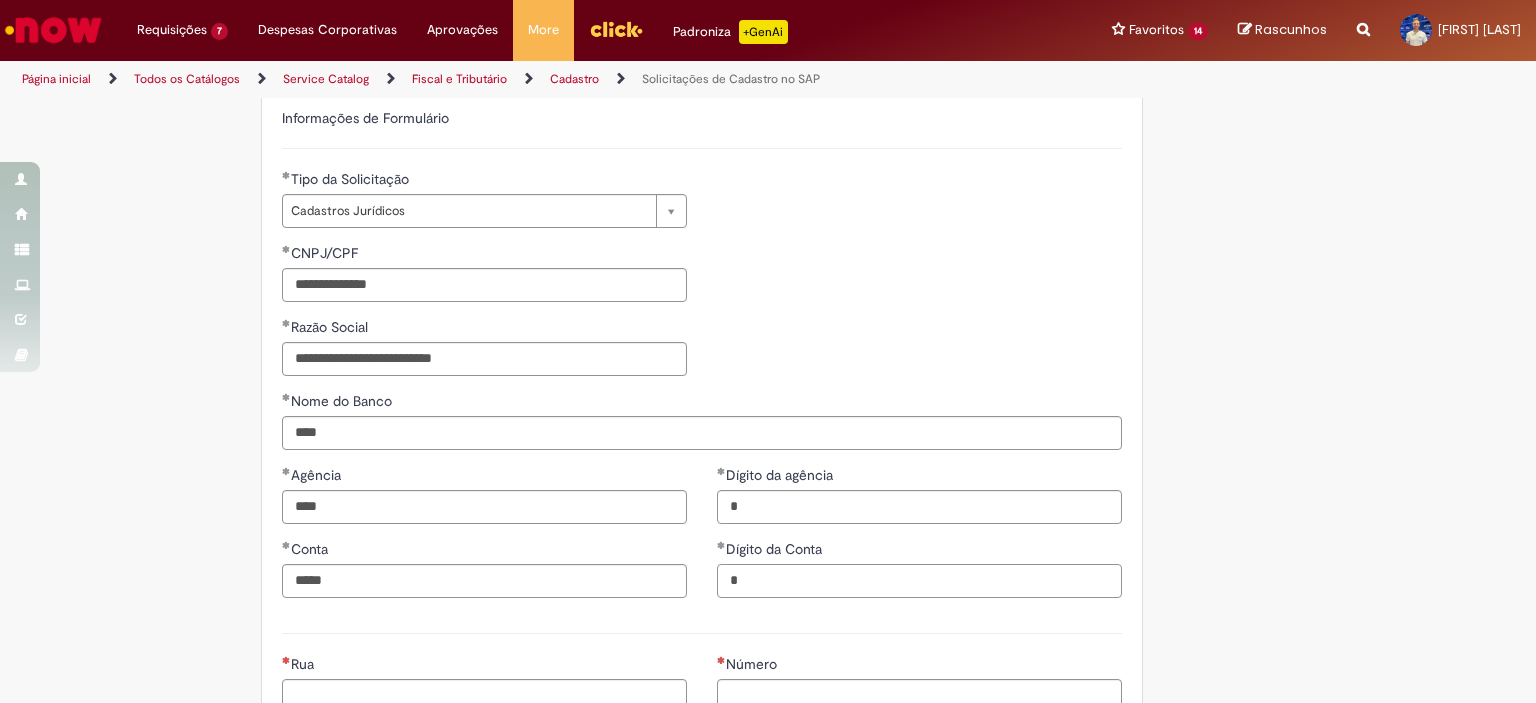 scroll, scrollTop: 891, scrollLeft: 0, axis: vertical 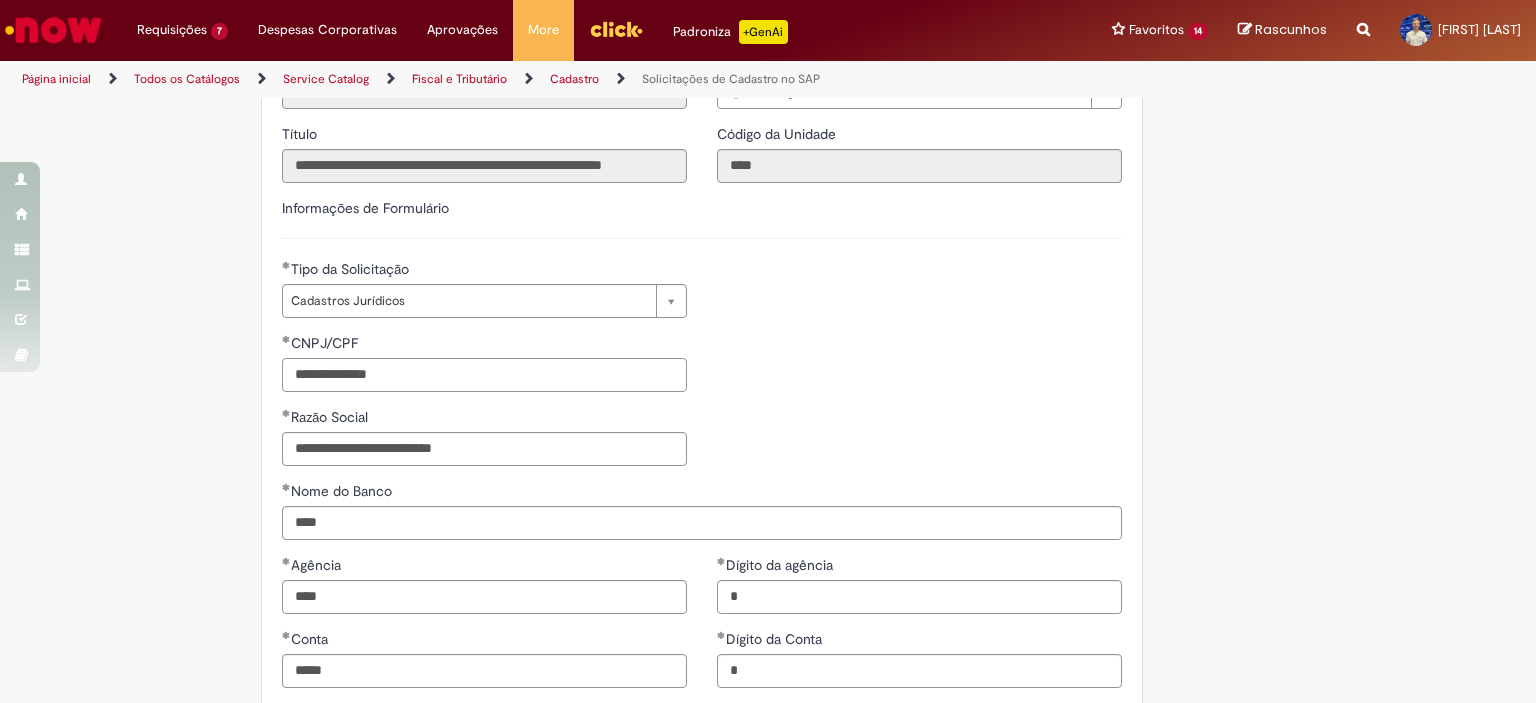 drag, startPoint x: 440, startPoint y: 371, endPoint x: 152, endPoint y: 391, distance: 288.6936 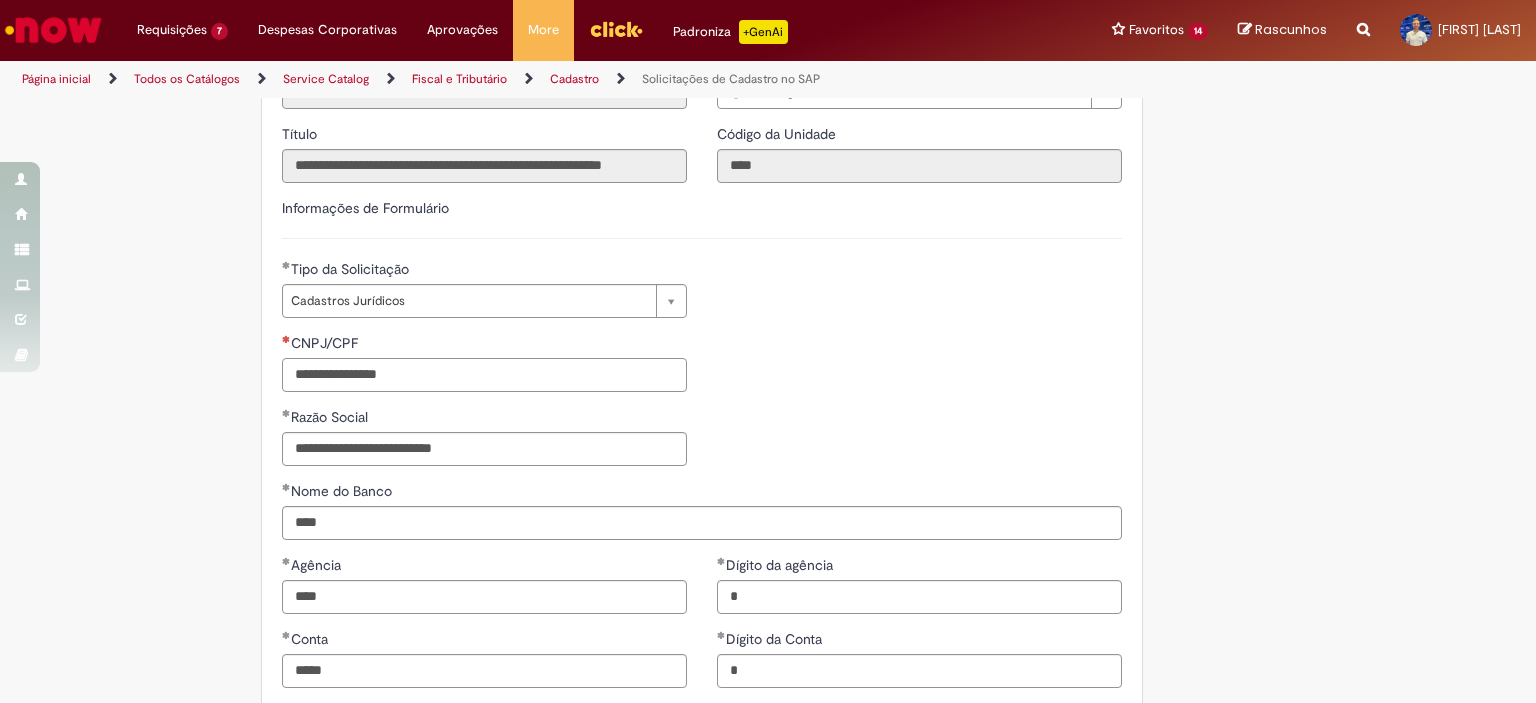 type 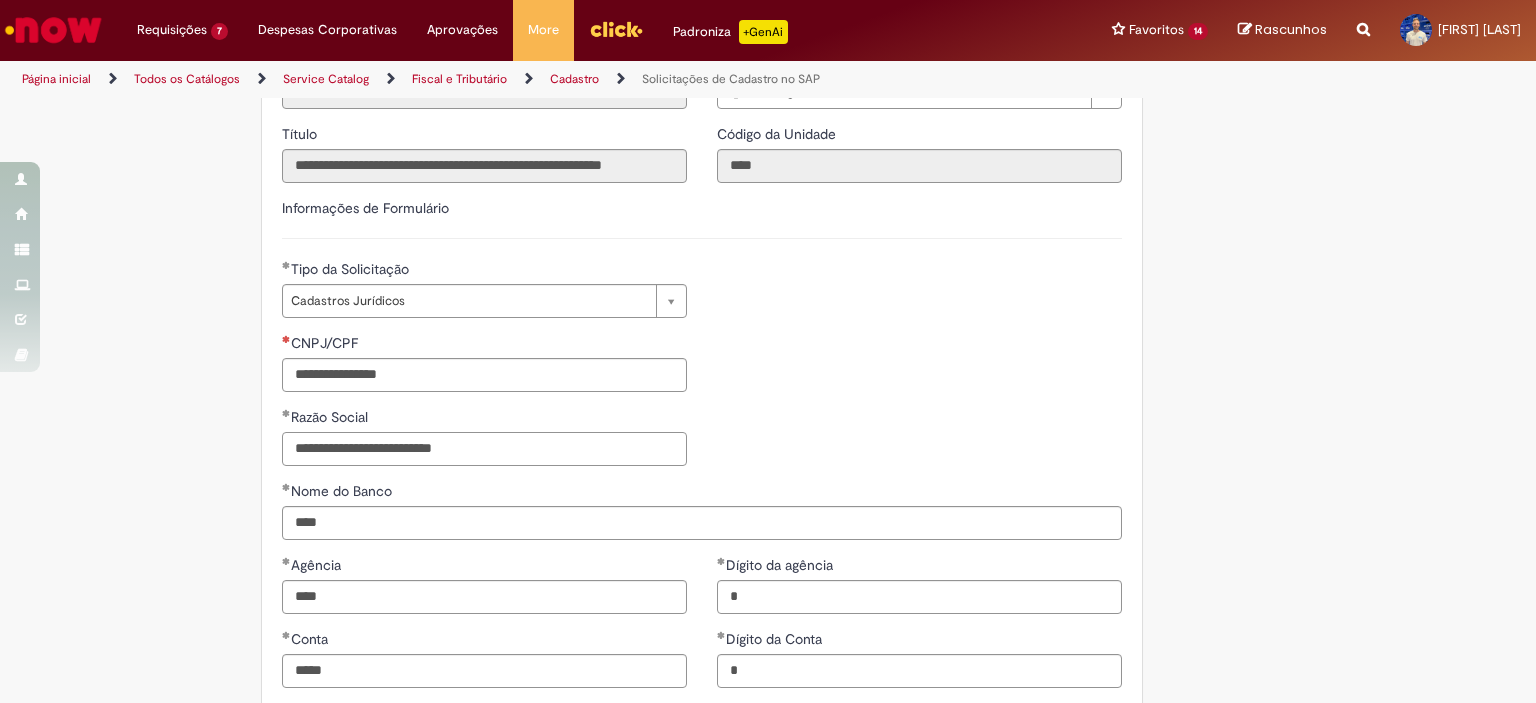 drag, startPoint x: 617, startPoint y: 438, endPoint x: 537, endPoint y: 450, distance: 80.895 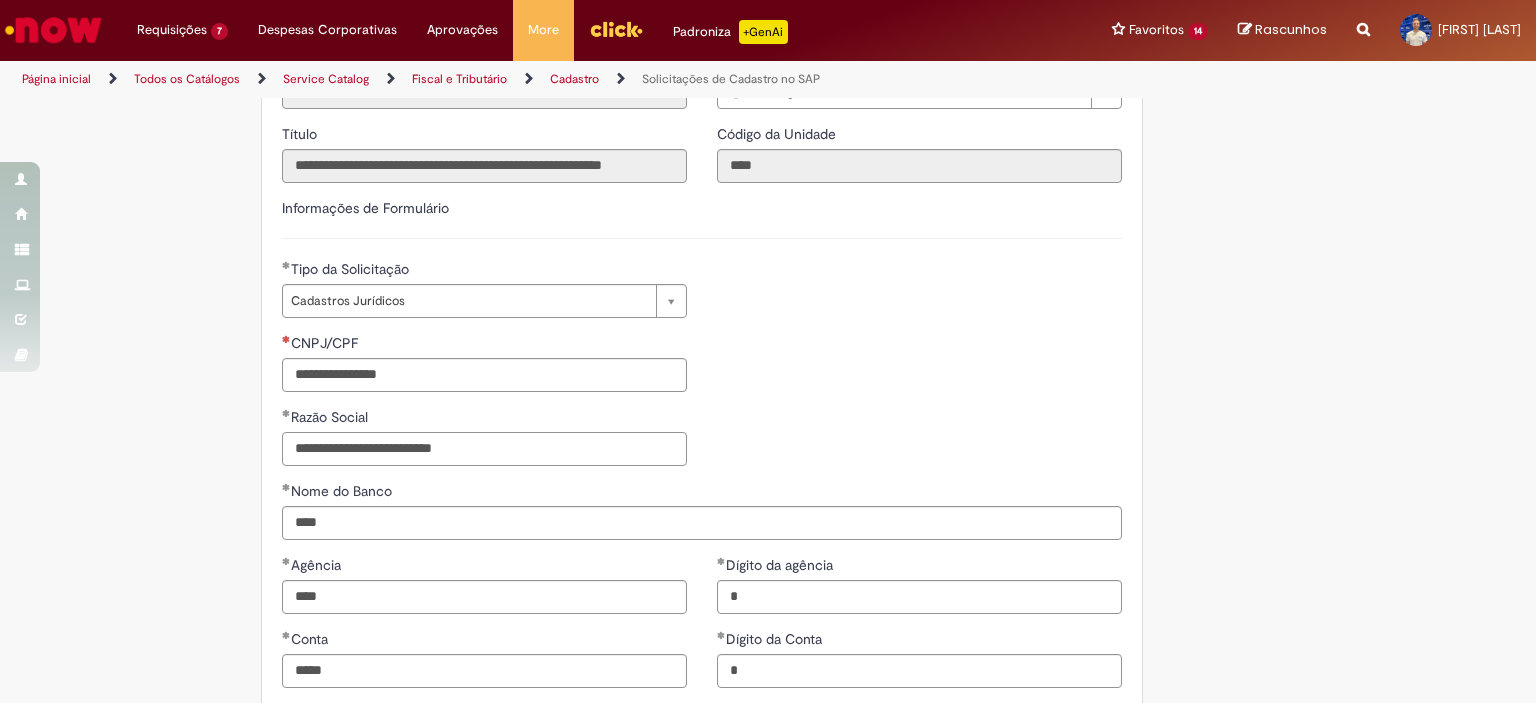 click on "**********" at bounding box center [484, 449] 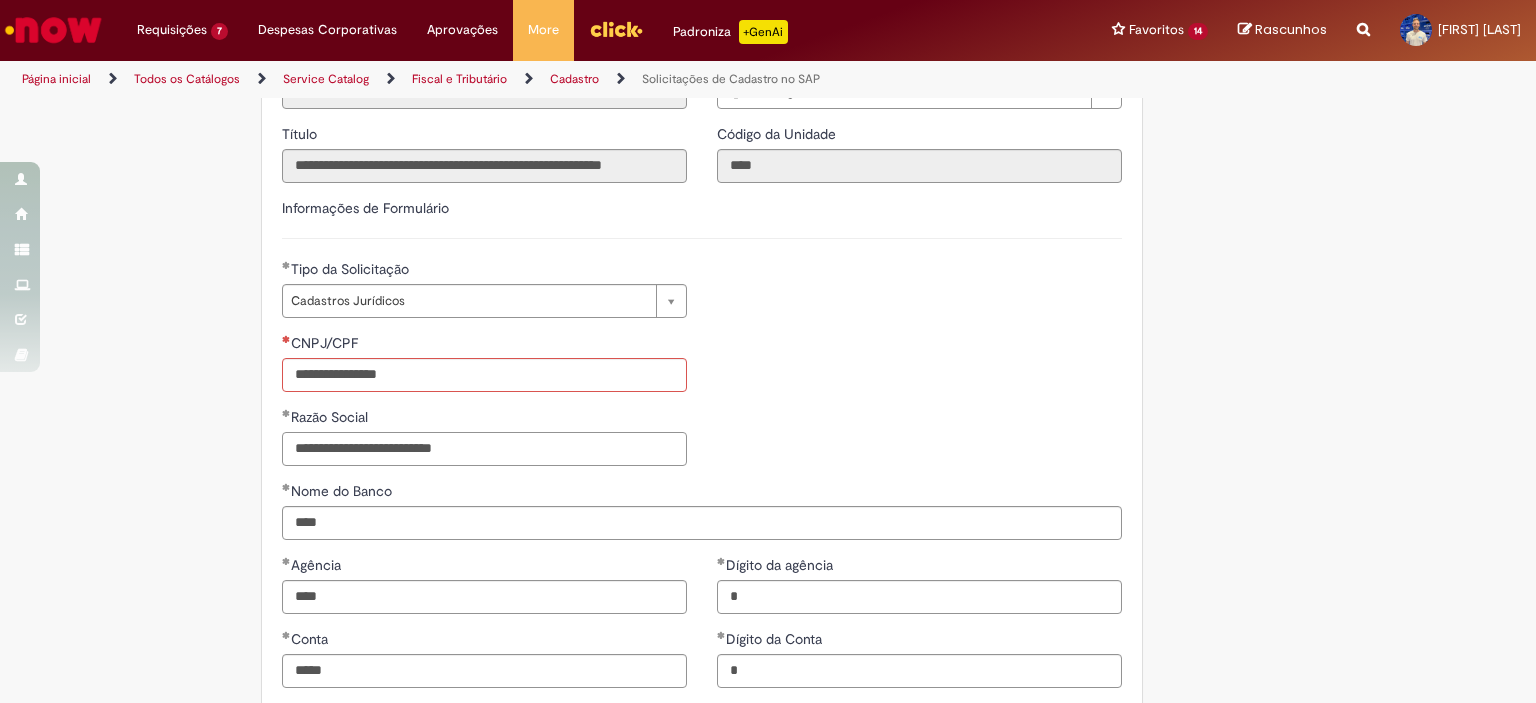 drag, startPoint x: 537, startPoint y: 450, endPoint x: 184, endPoint y: 476, distance: 353.9562 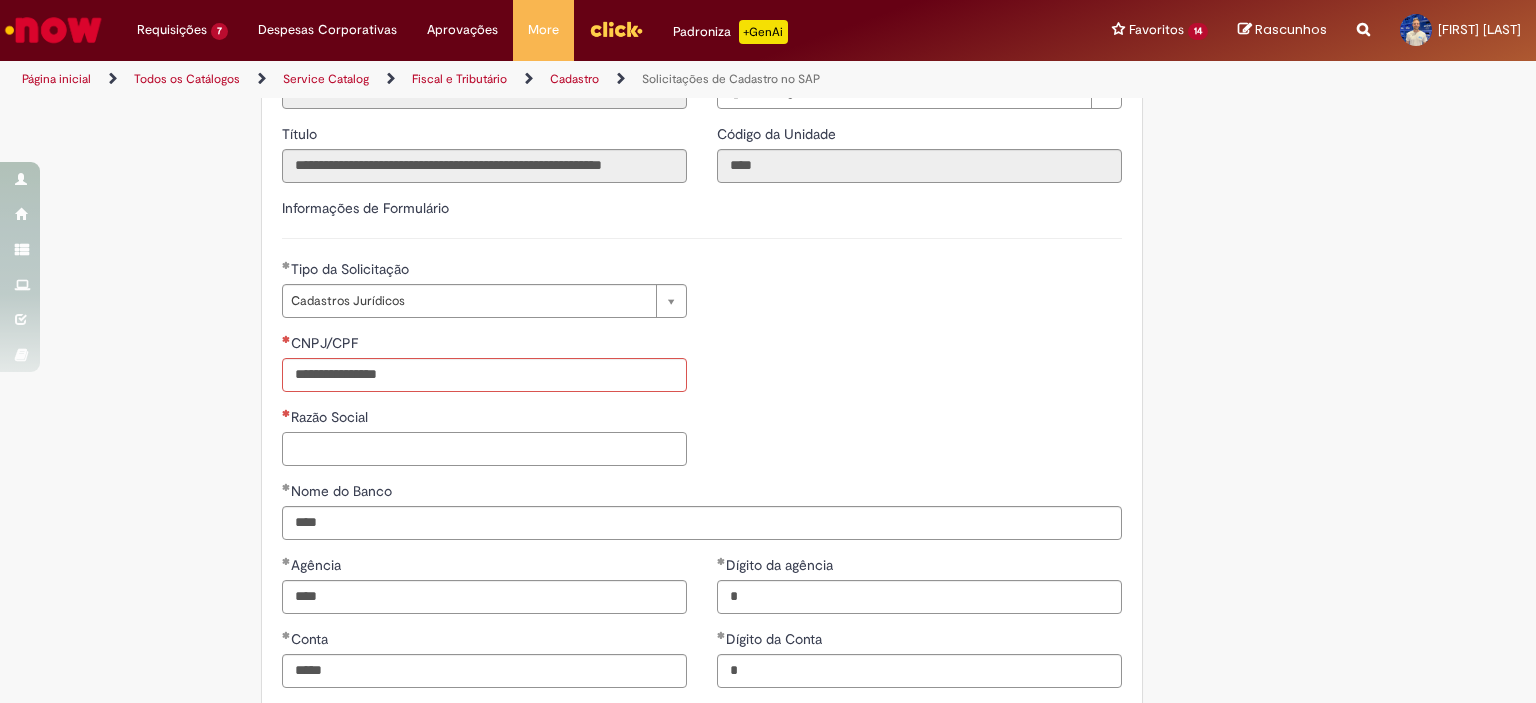 type 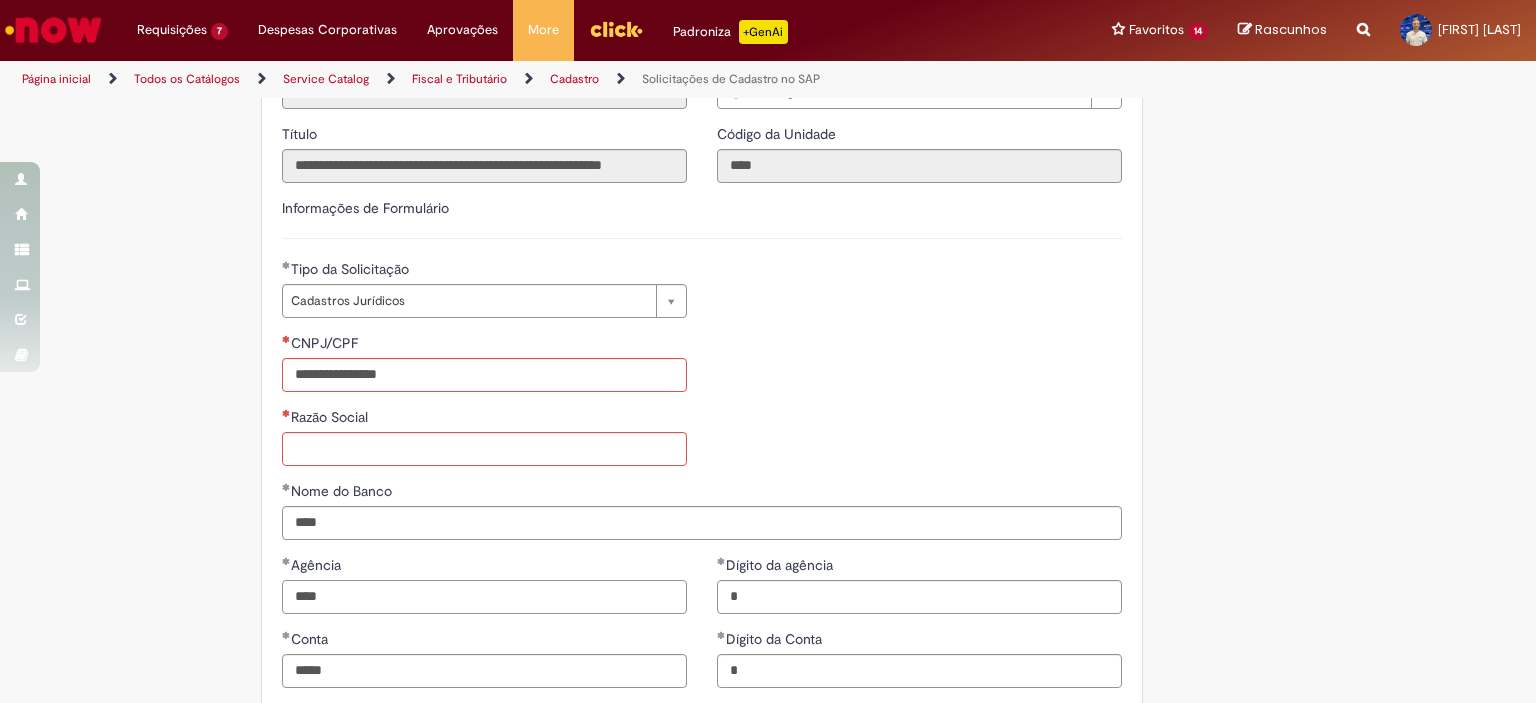 drag, startPoint x: 360, startPoint y: 590, endPoint x: 155, endPoint y: 583, distance: 205.11948 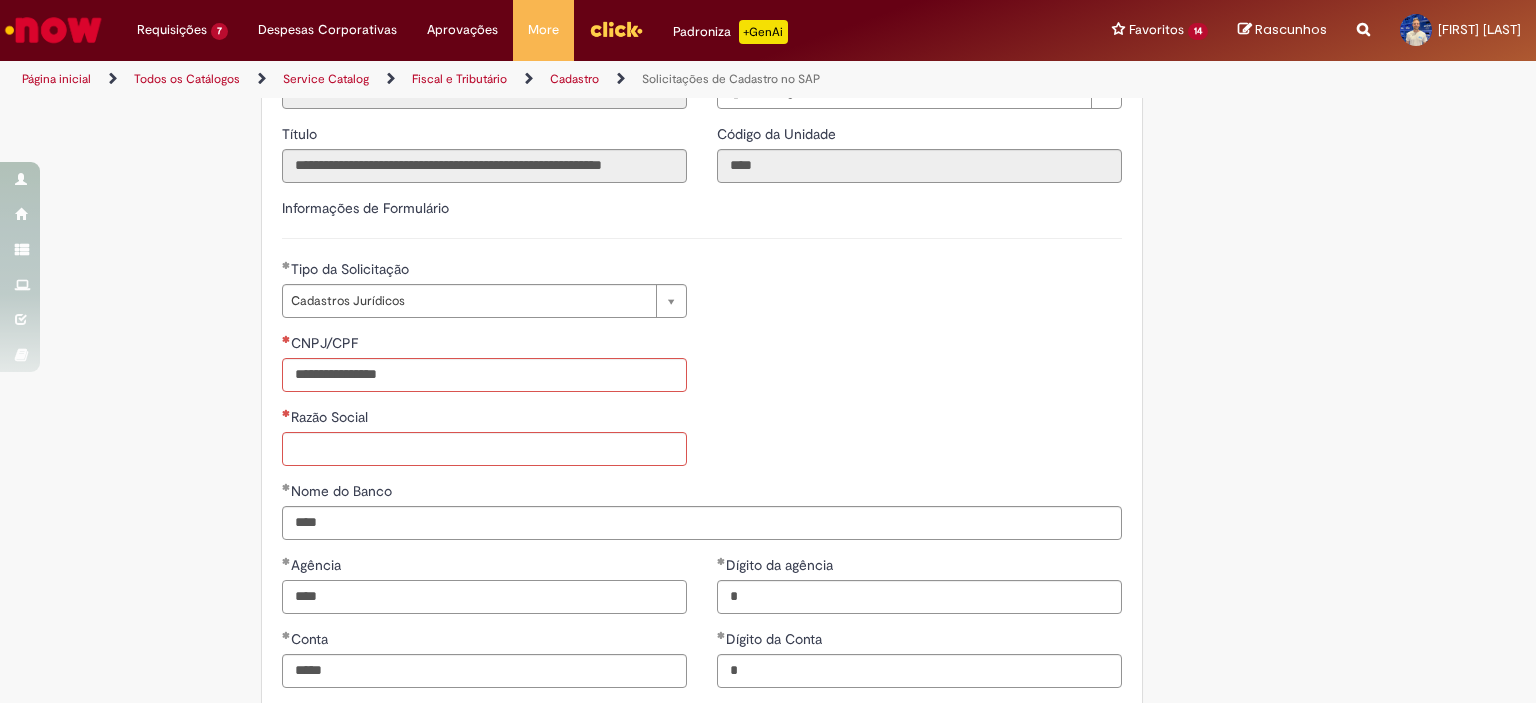 click on "Tire dúvidas com LupiAssist    +GenAI
Oi! Eu sou LupiAssist, uma Inteligência Artificial Generativa em constante aprendizado   Meu conteúdo é monitorado para trazer uma melhor experiência
Dúvidas comuns:
Só mais um instante, estou consultando nossas bases de conhecimento  e escrevendo a melhor resposta pra você!
Title
Lorem ipsum dolor sit amet    Fazer uma nova pergunta
Gerei esta resposta utilizando IA Generativa em conjunto com os nossos padrões. Em caso de divergência, os documentos oficiais prevalecerão.
Saiba mais em:
Ou ligue para:
E aí, te ajudei?
Sim, obrigado!" at bounding box center (768, 458) 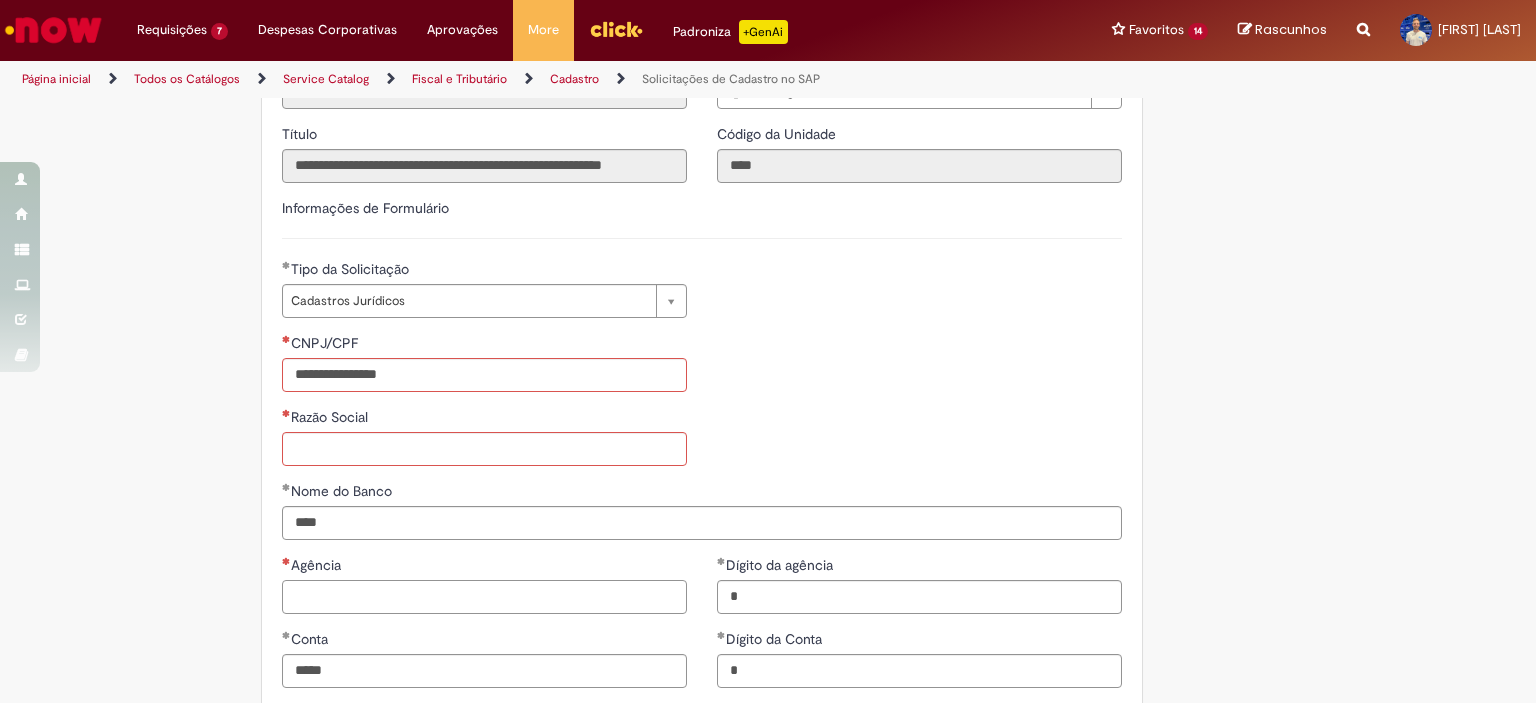 type 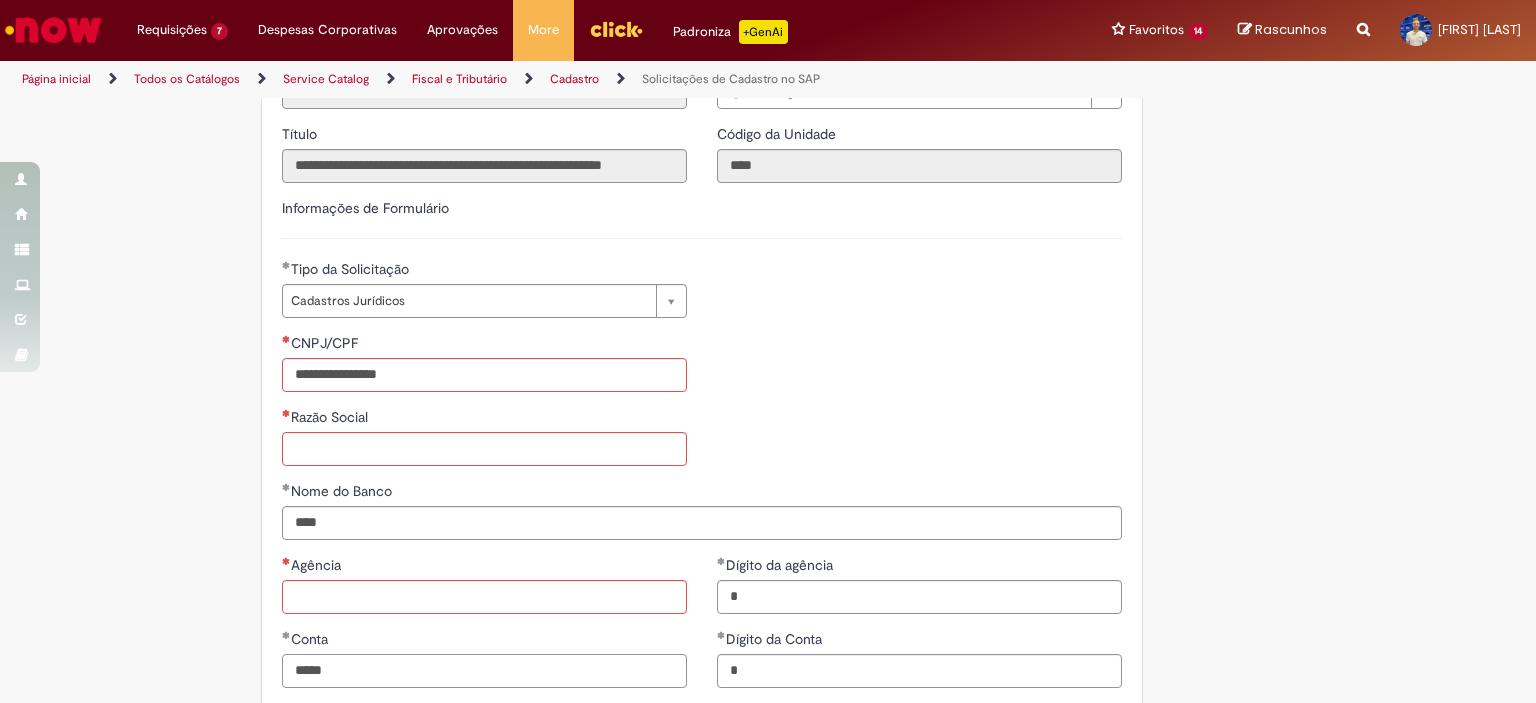 drag, startPoint x: 367, startPoint y: 670, endPoint x: 228, endPoint y: 672, distance: 139.01439 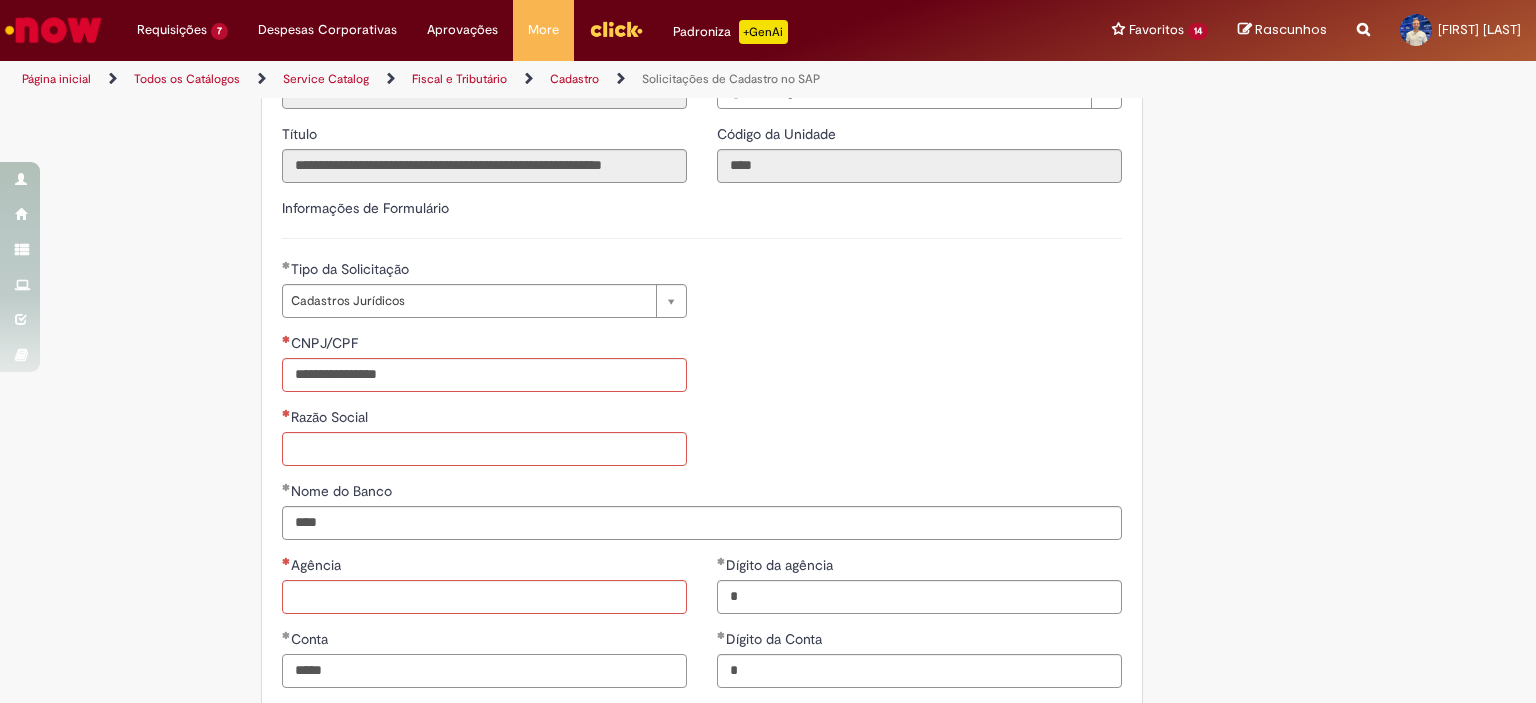 click on "**********" at bounding box center (670, 457) 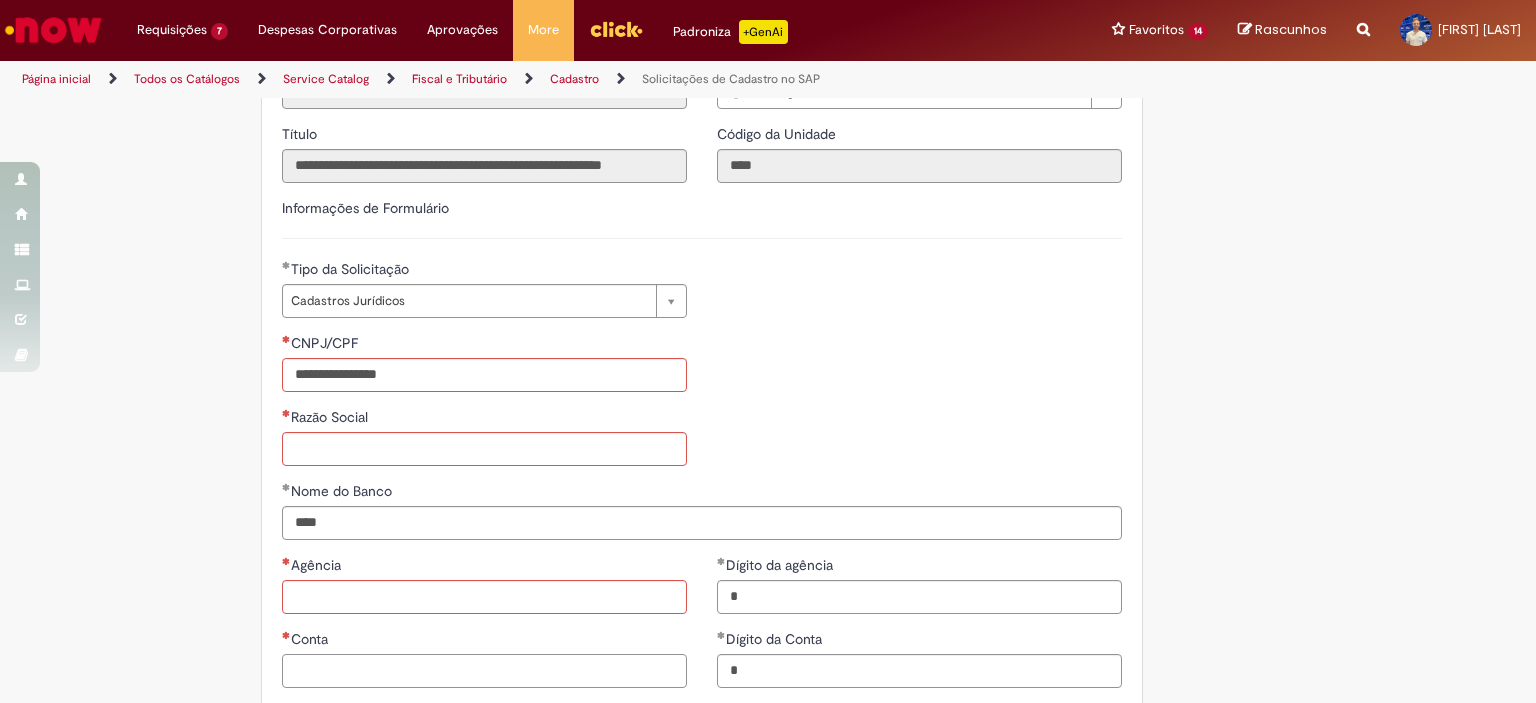 type 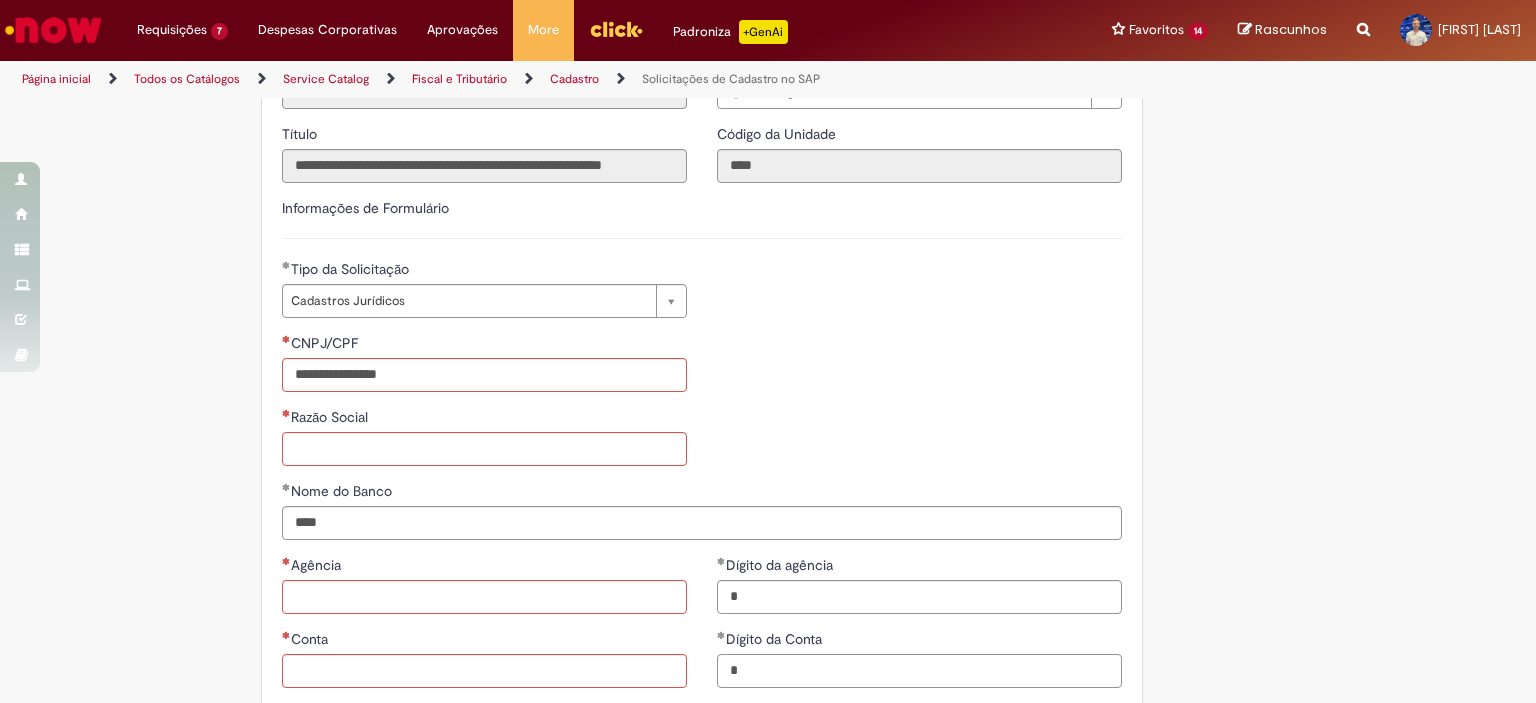 drag, startPoint x: 766, startPoint y: 665, endPoint x: 620, endPoint y: 658, distance: 146.16771 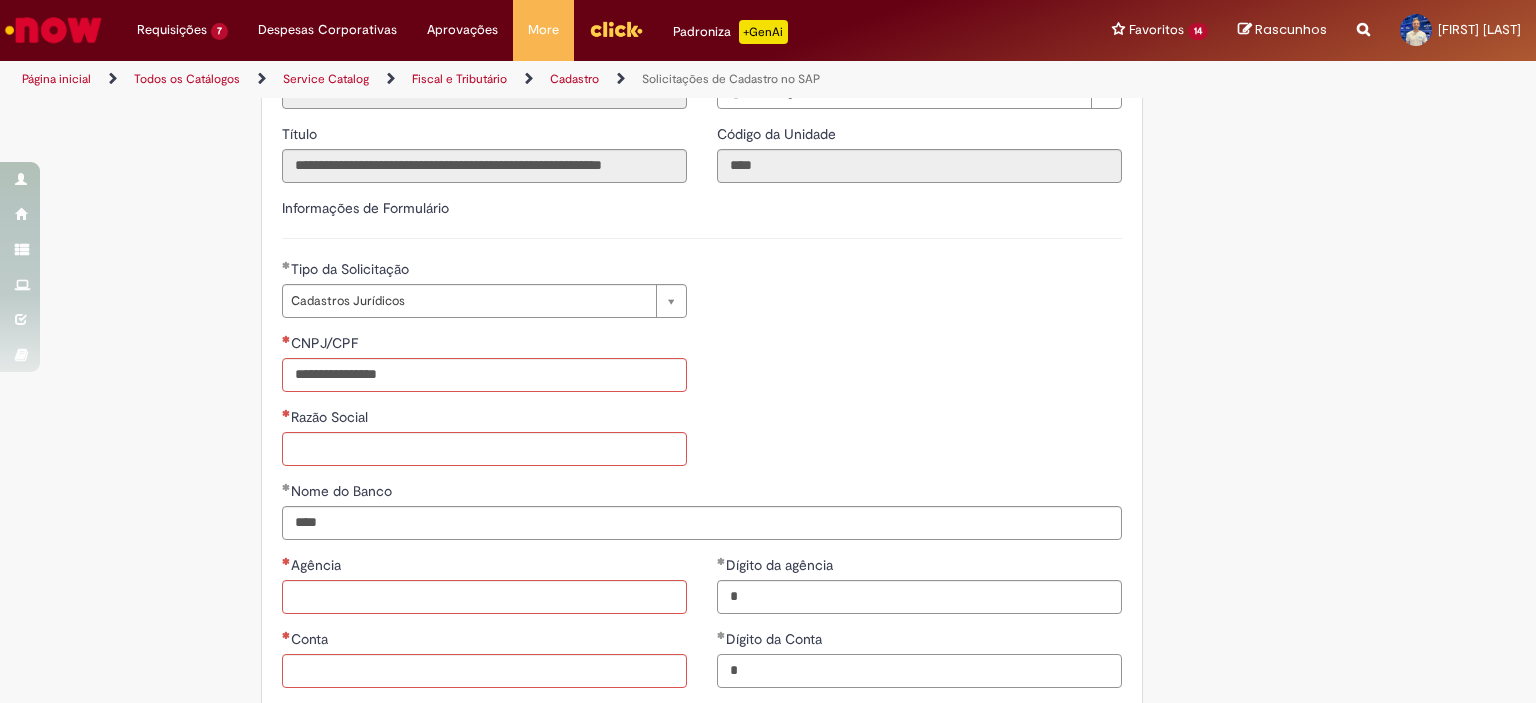 click on "Agência Conta Dígito da agência * Dígito da Conta *" at bounding box center [702, 629] 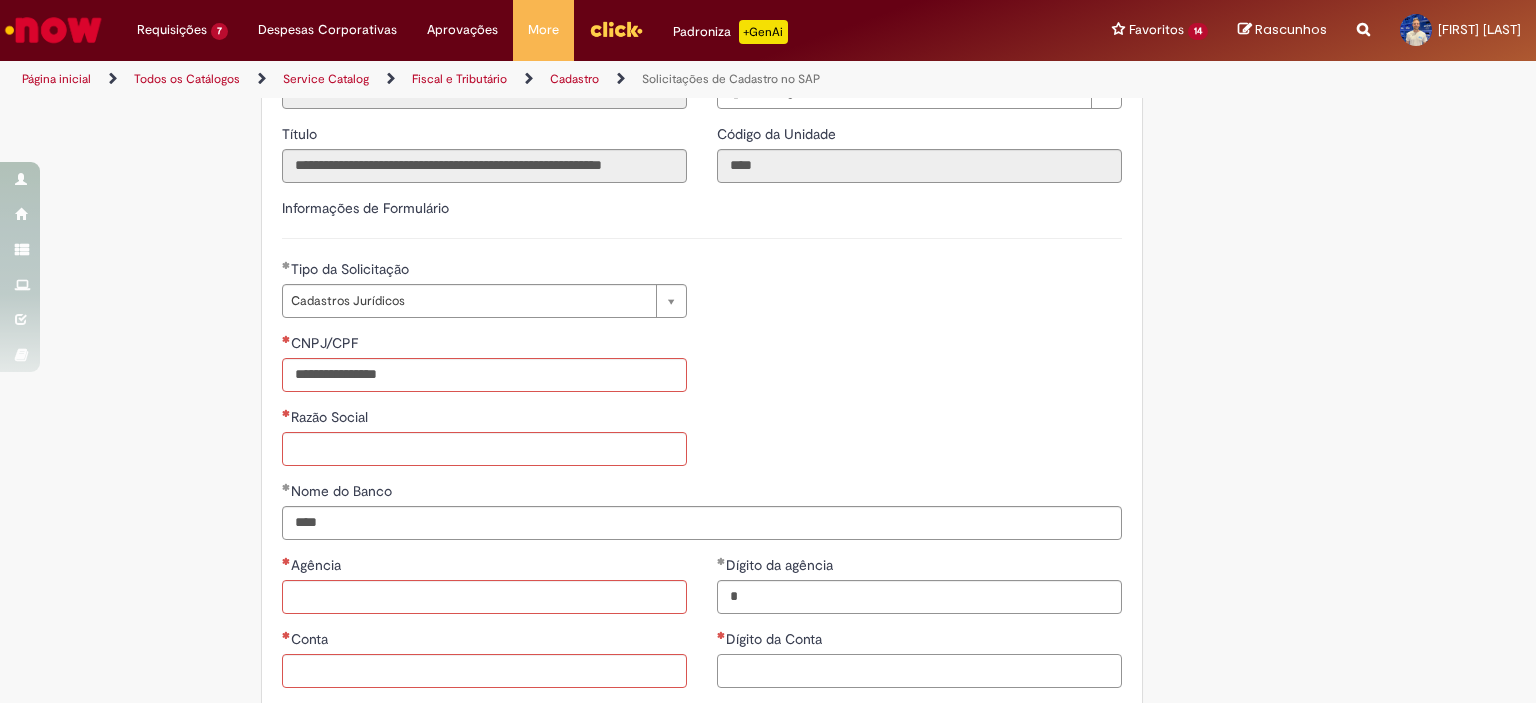 type 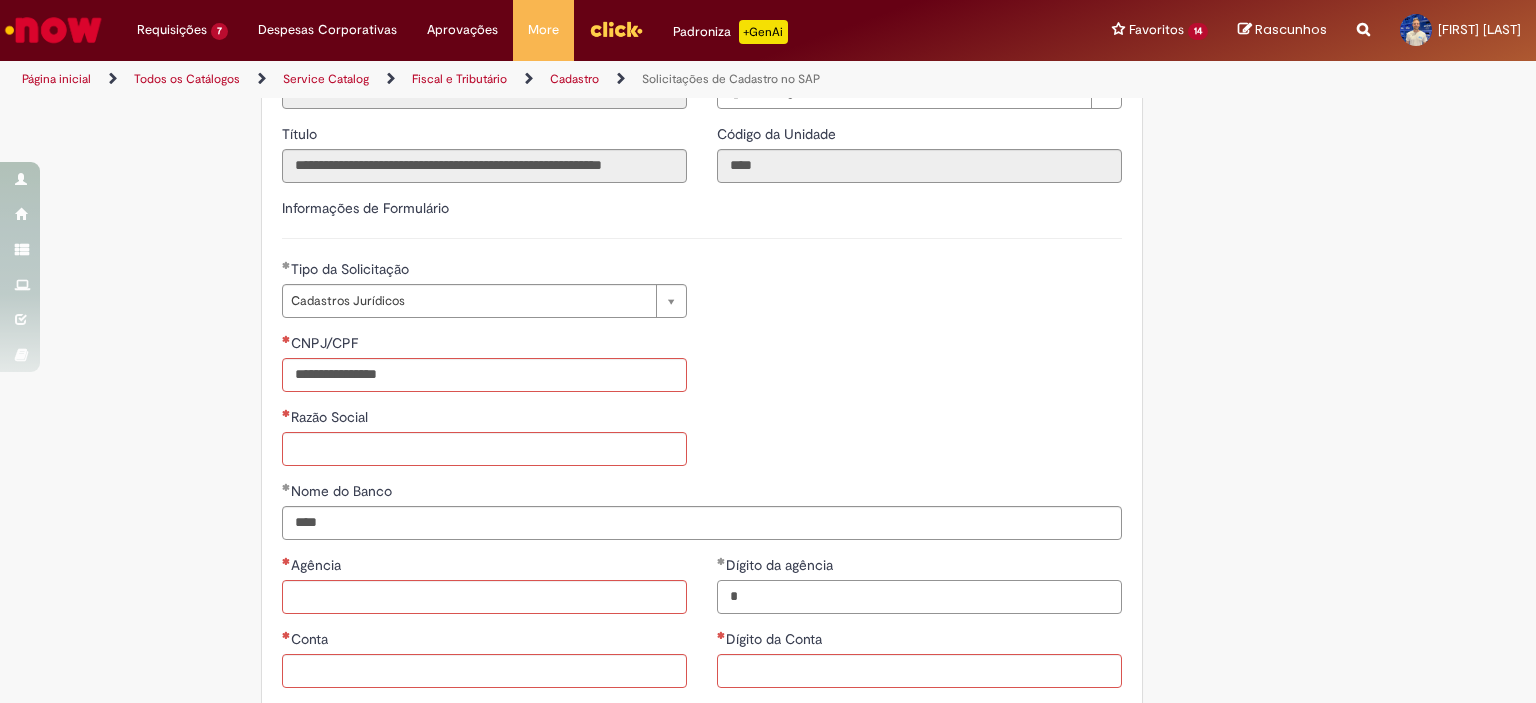 drag, startPoint x: 761, startPoint y: 595, endPoint x: 587, endPoint y: 595, distance: 174 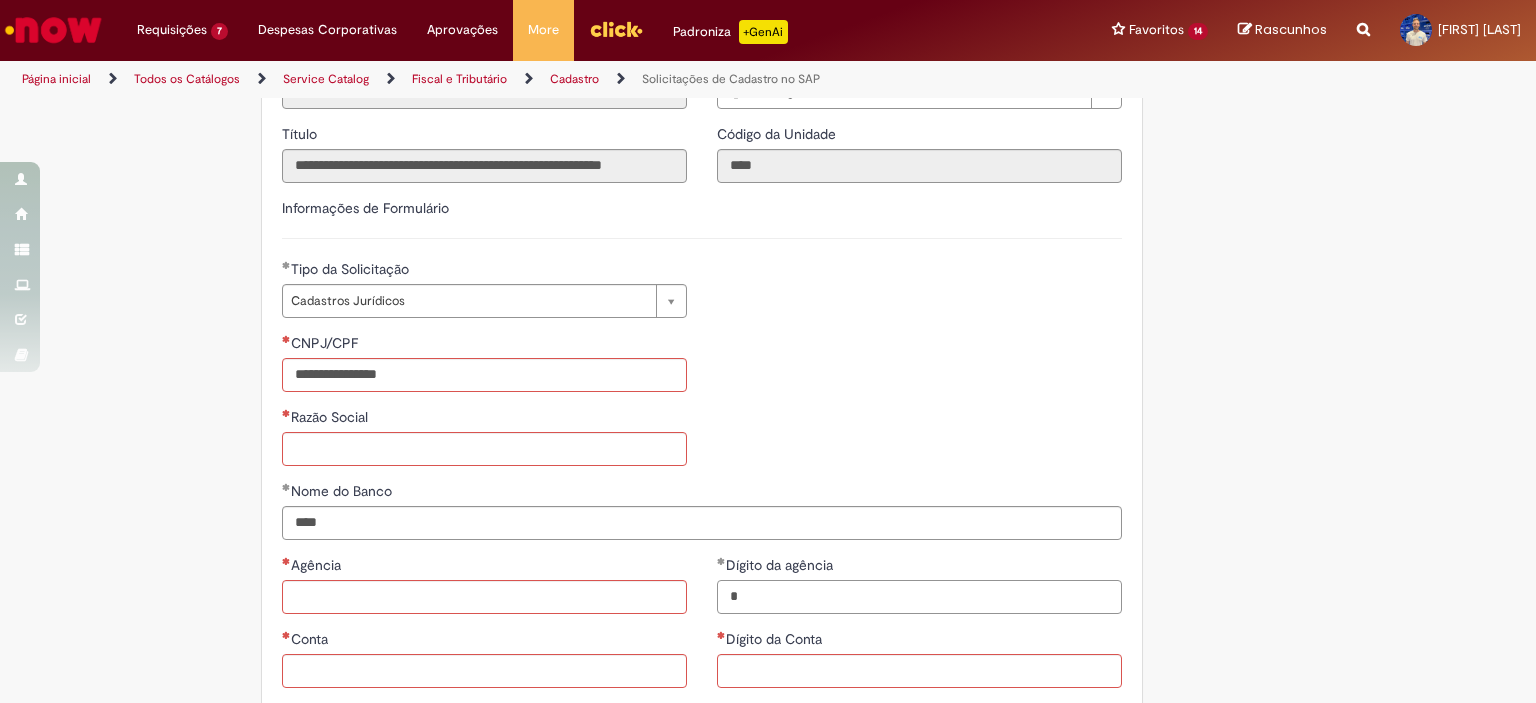 click on "Agência Conta Dígito da agência * Dígito da Conta" at bounding box center [702, 629] 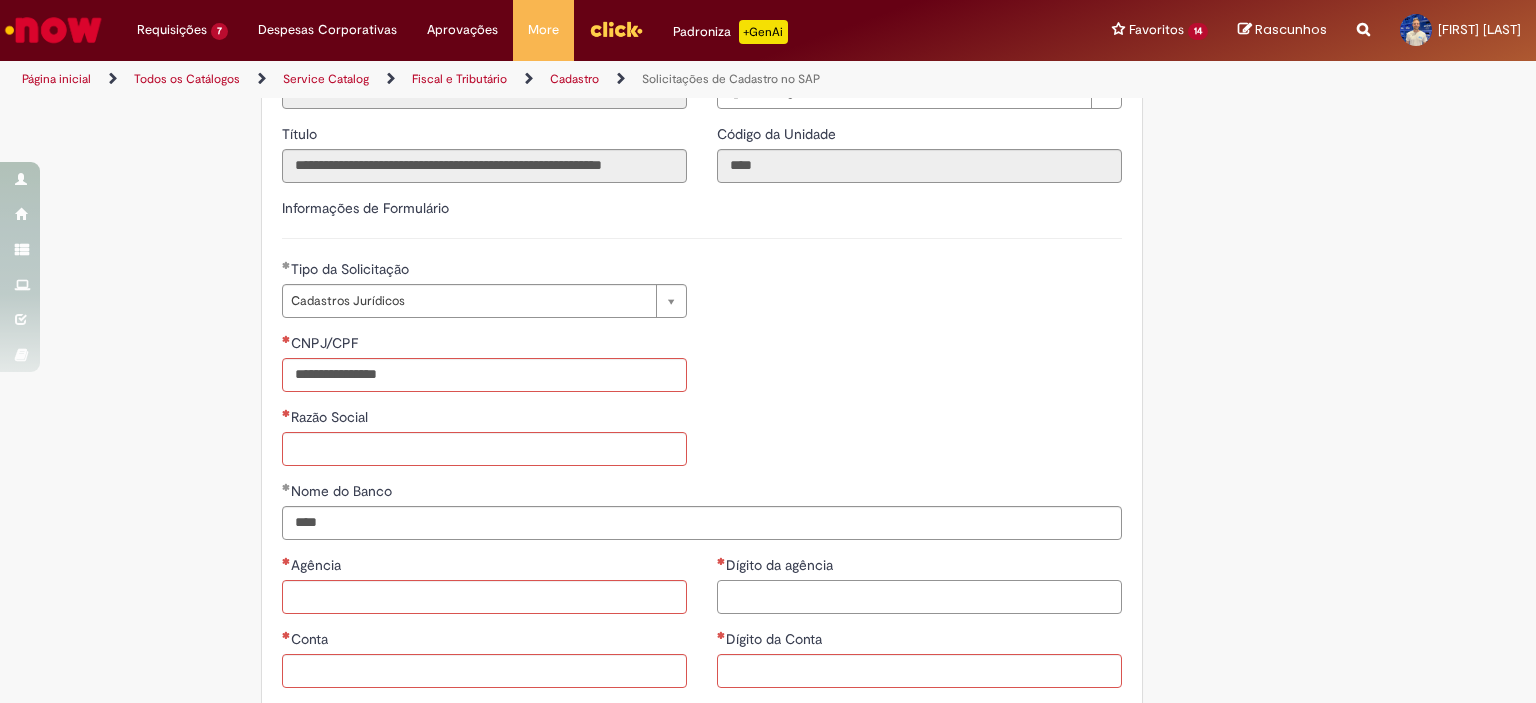 type 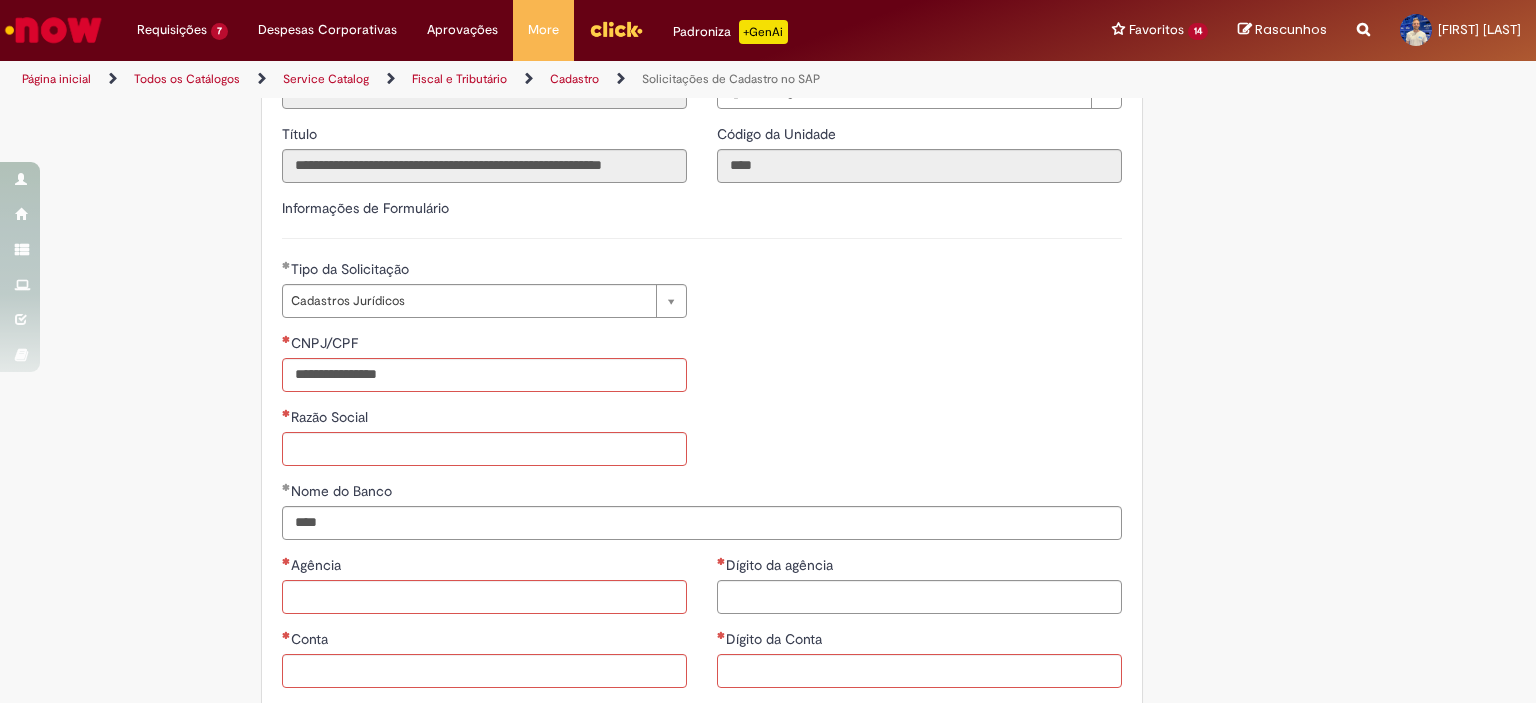drag, startPoint x: 340, startPoint y: 545, endPoint x: 283, endPoint y: 537, distance: 57.558666 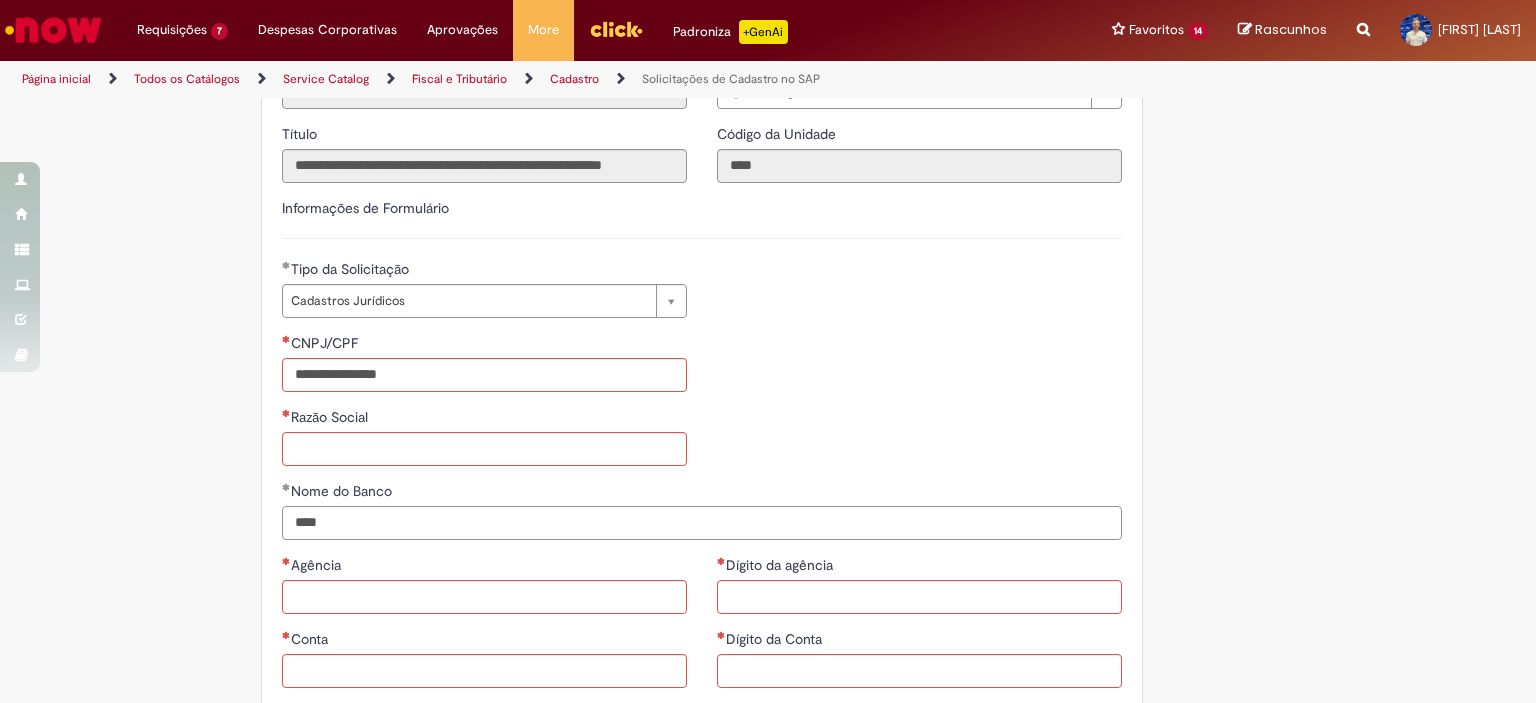 drag, startPoint x: 309, startPoint y: 523, endPoint x: 240, endPoint y: 542, distance: 71.568146 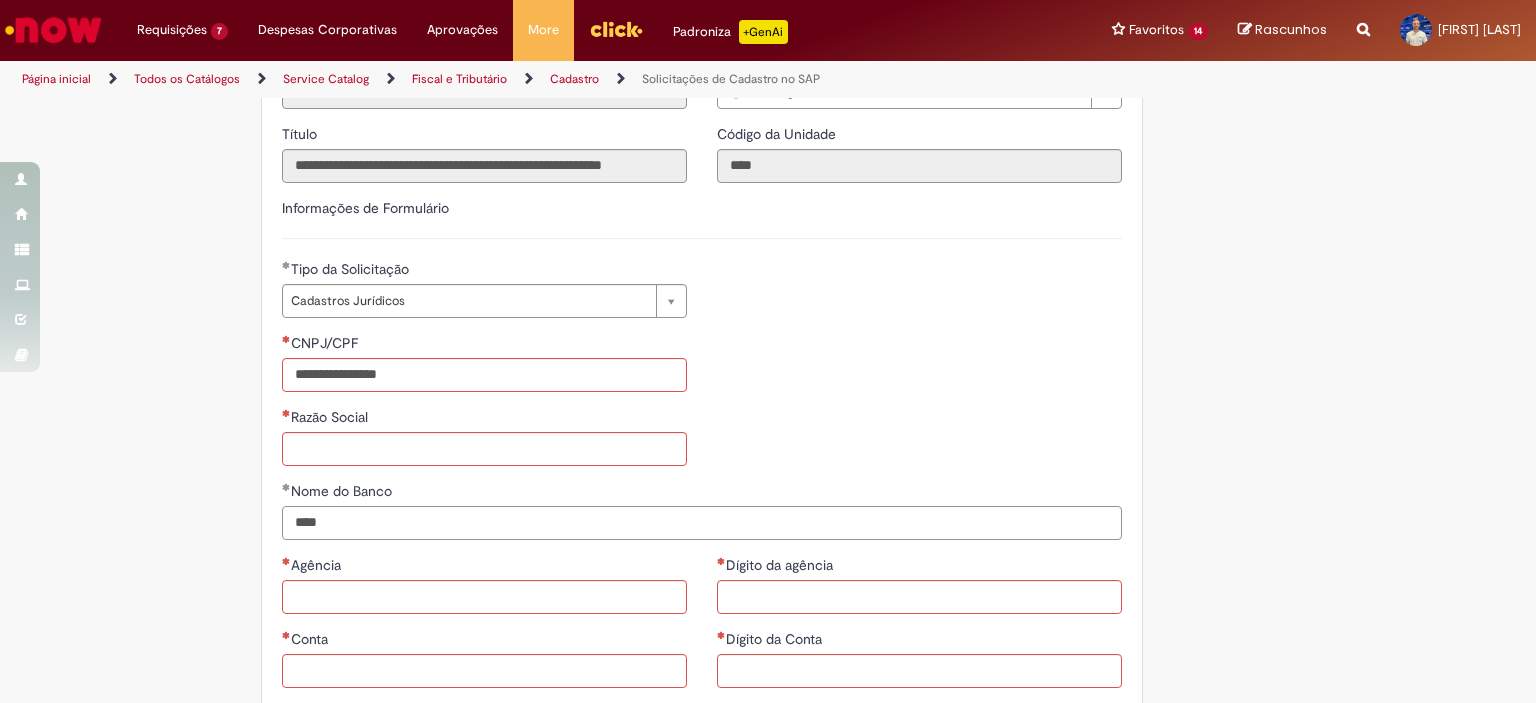 click on "**********" at bounding box center [670, 457] 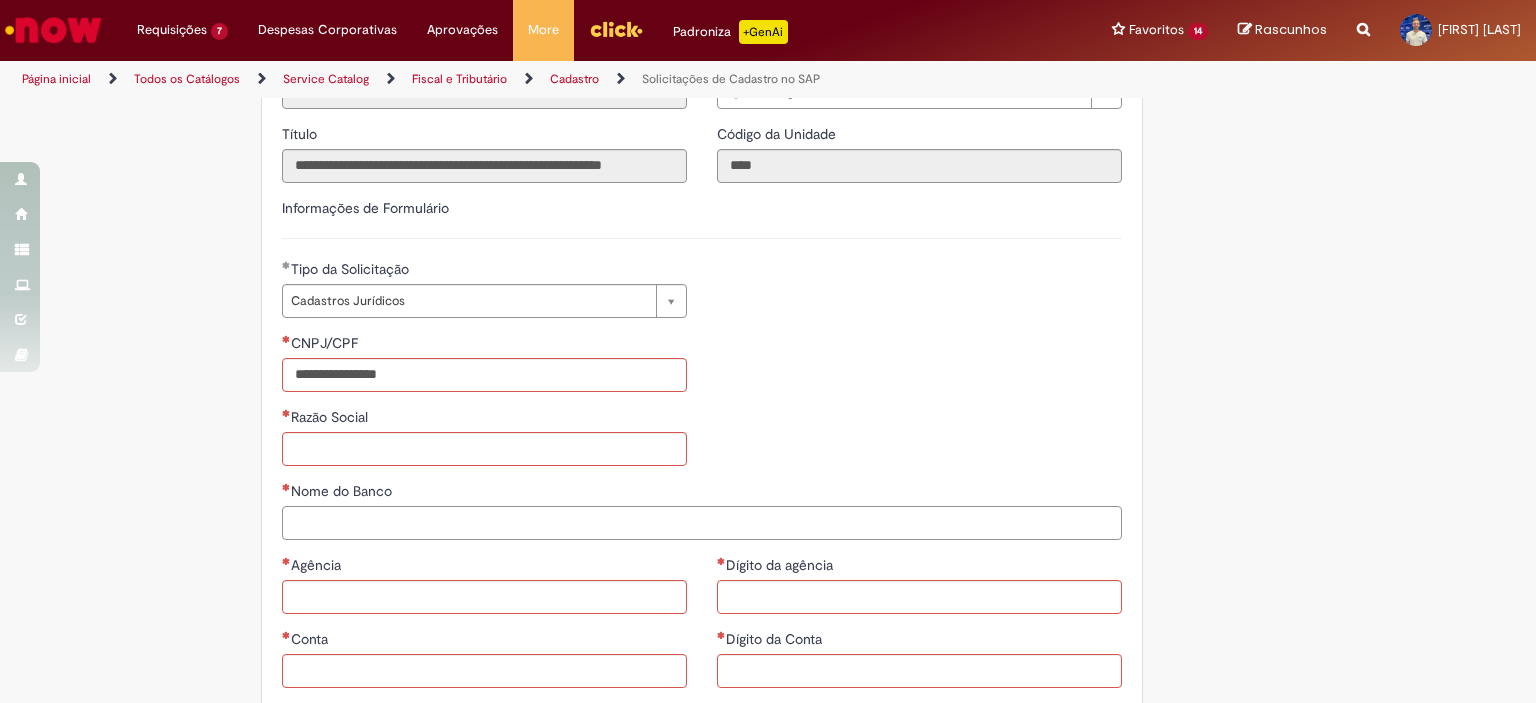 type 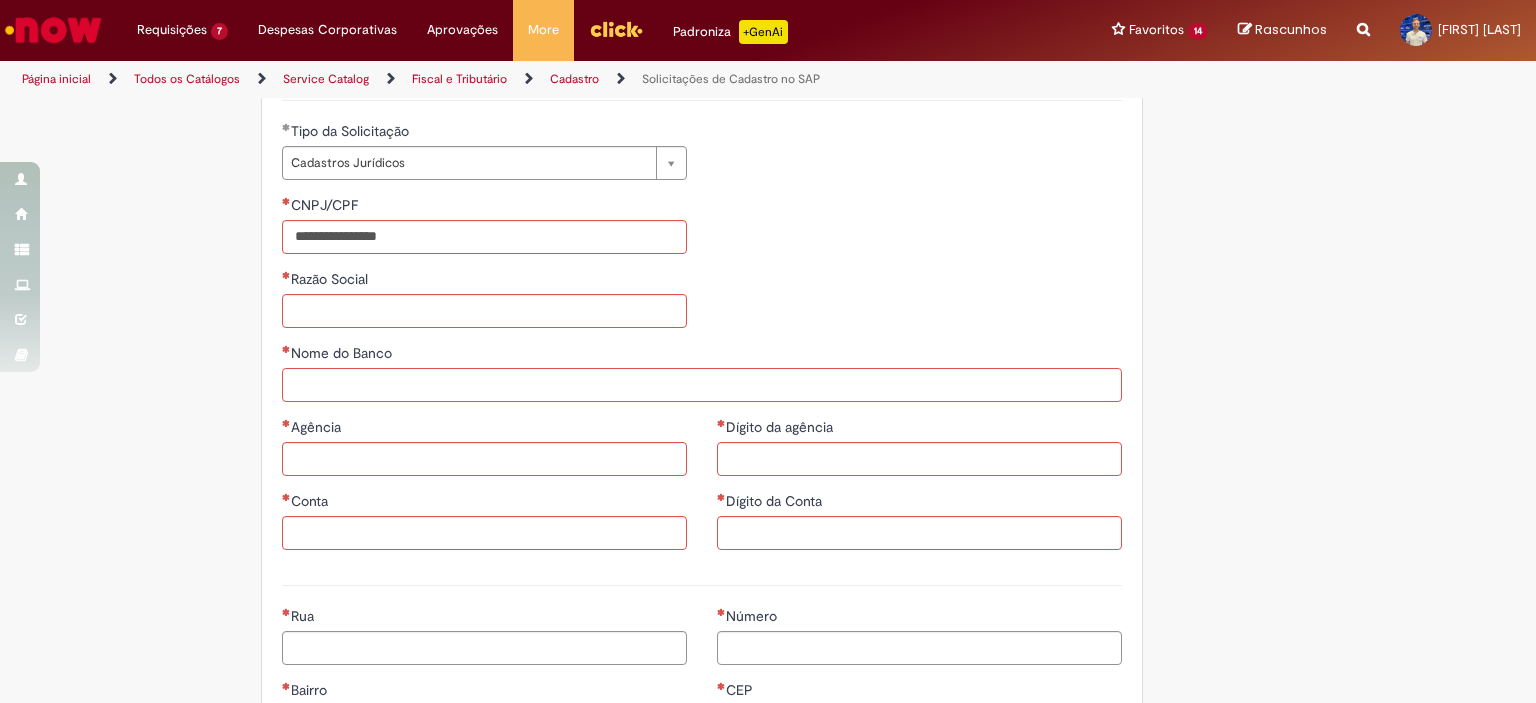 scroll, scrollTop: 491, scrollLeft: 0, axis: vertical 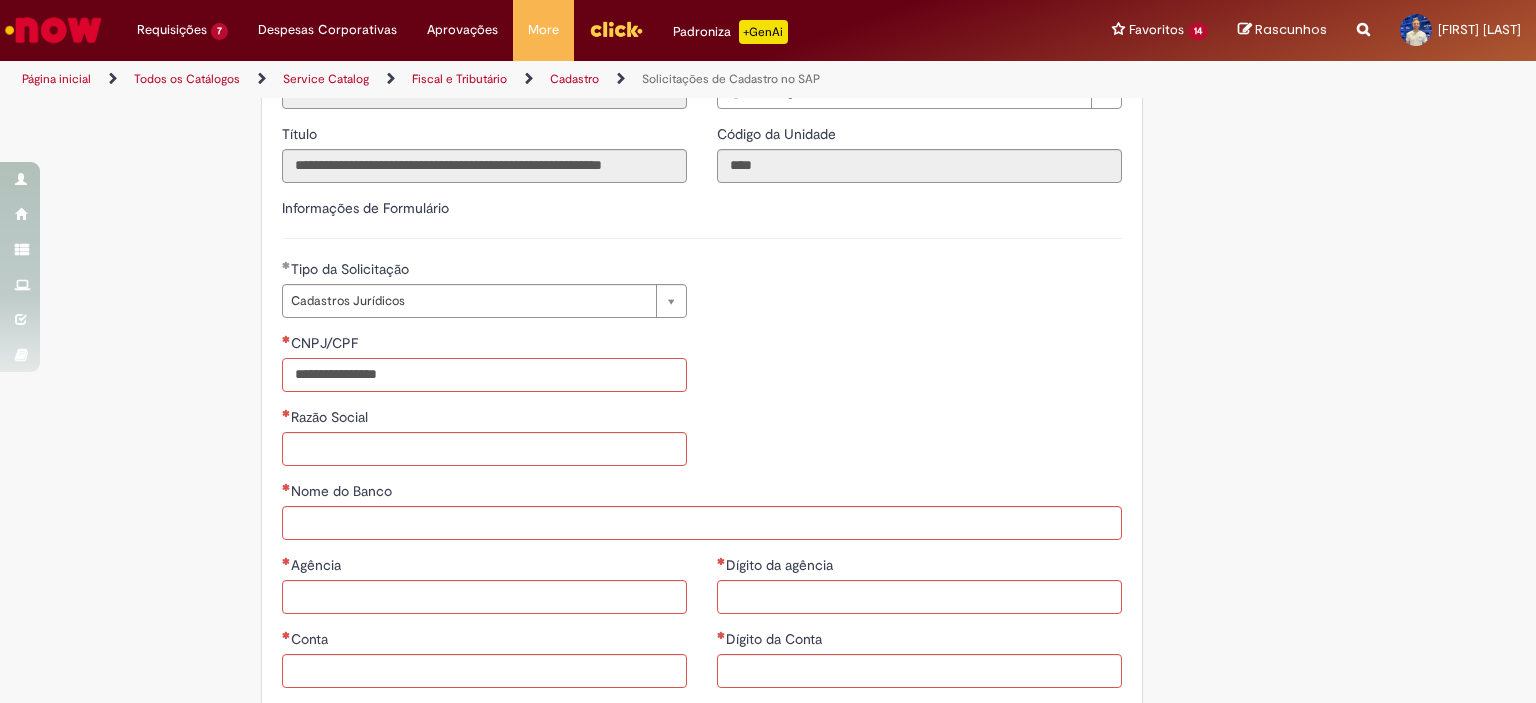 click on "CNPJ/CPF" at bounding box center (484, 375) 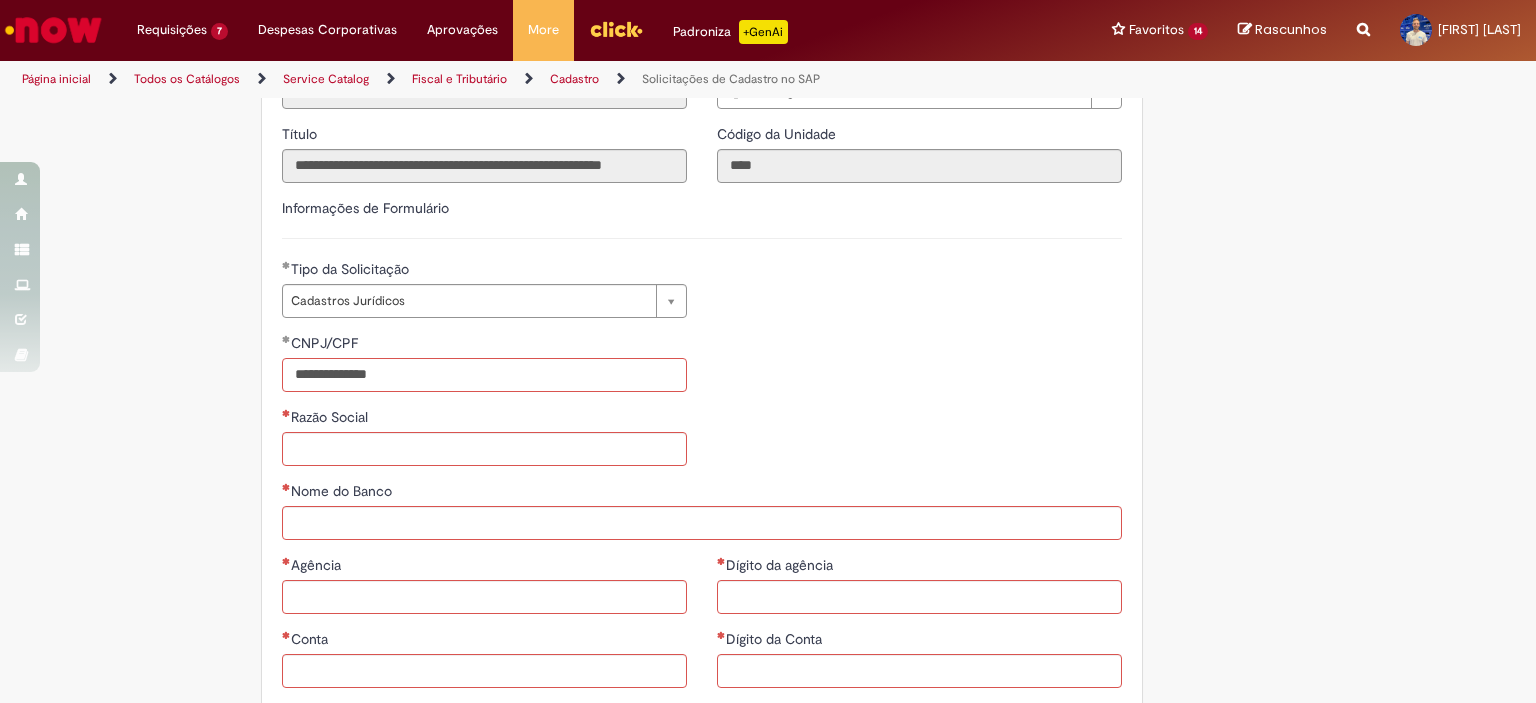 type on "**********" 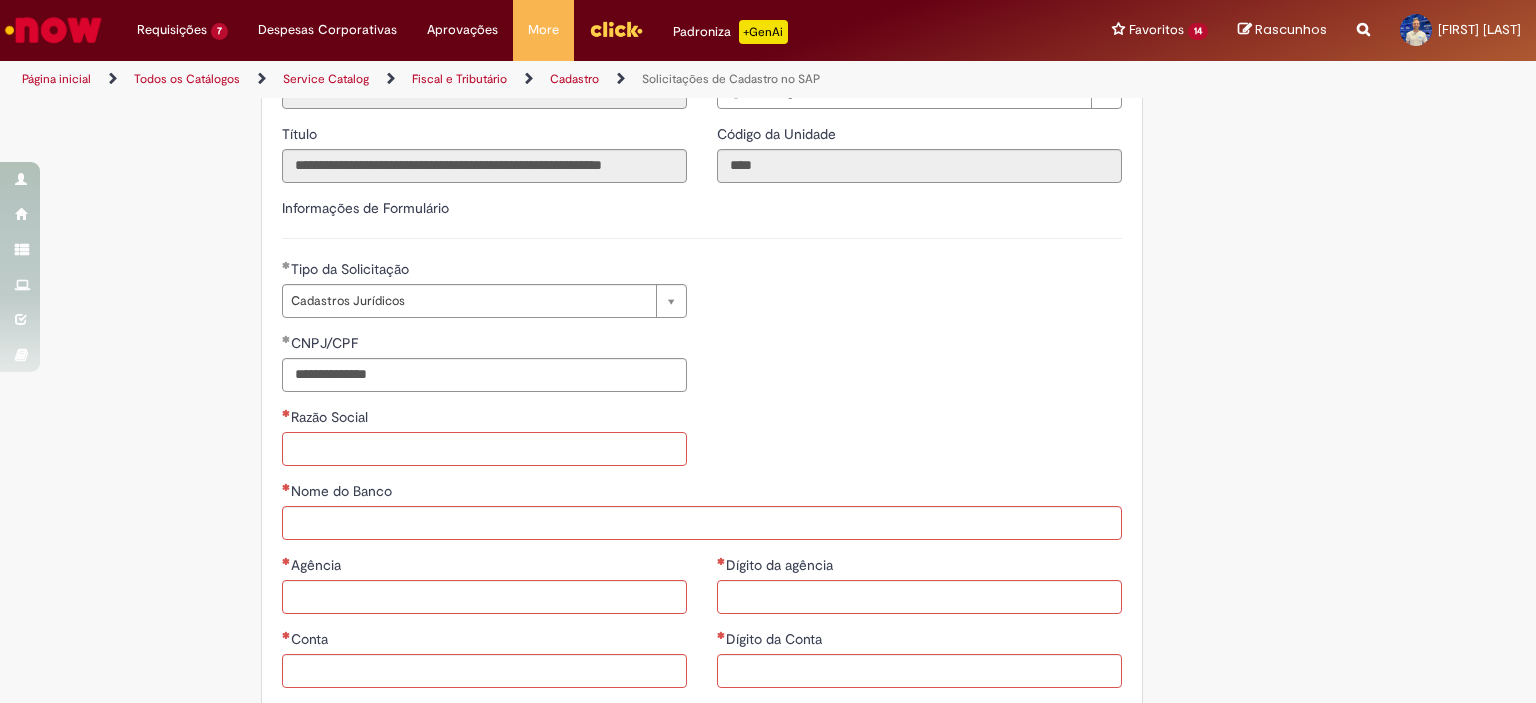 click on "Razão Social" at bounding box center [484, 449] 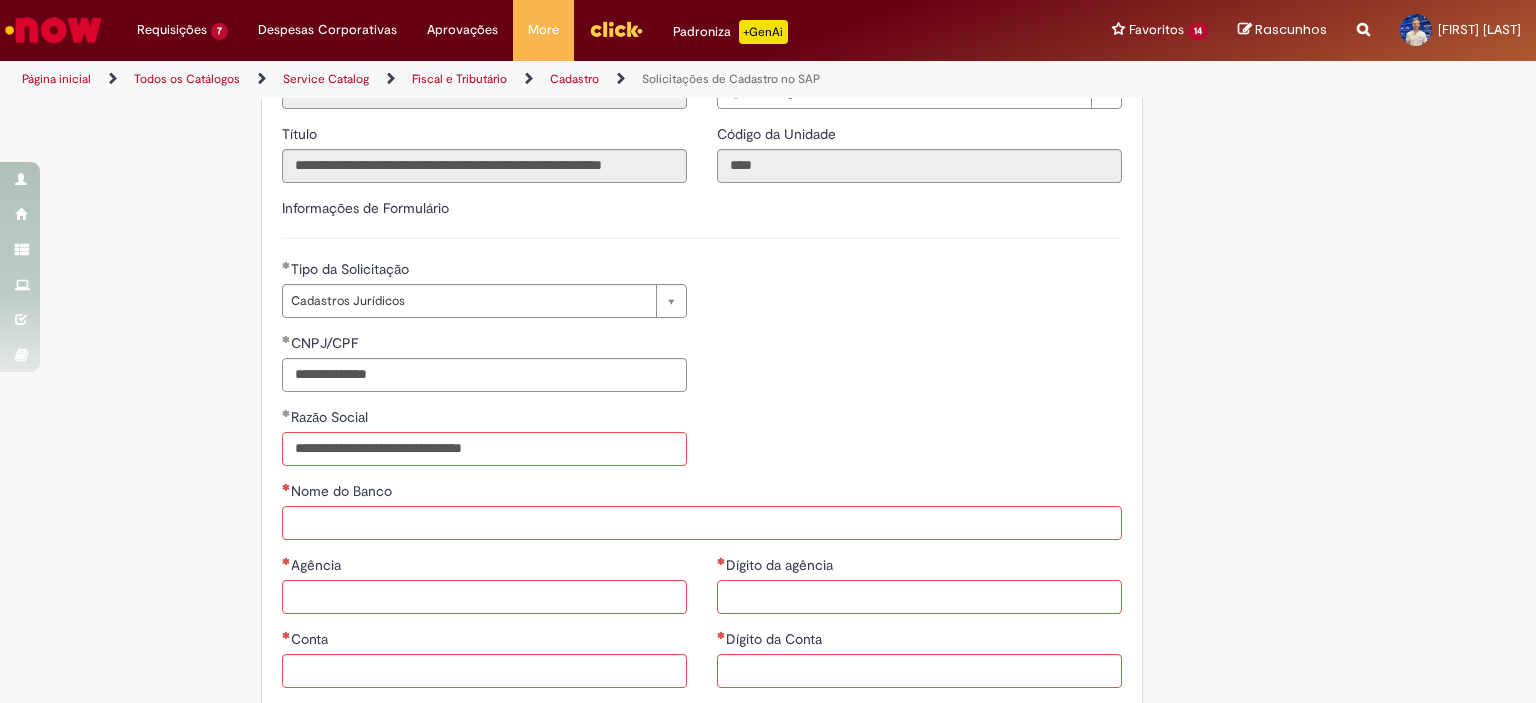 type on "**********" 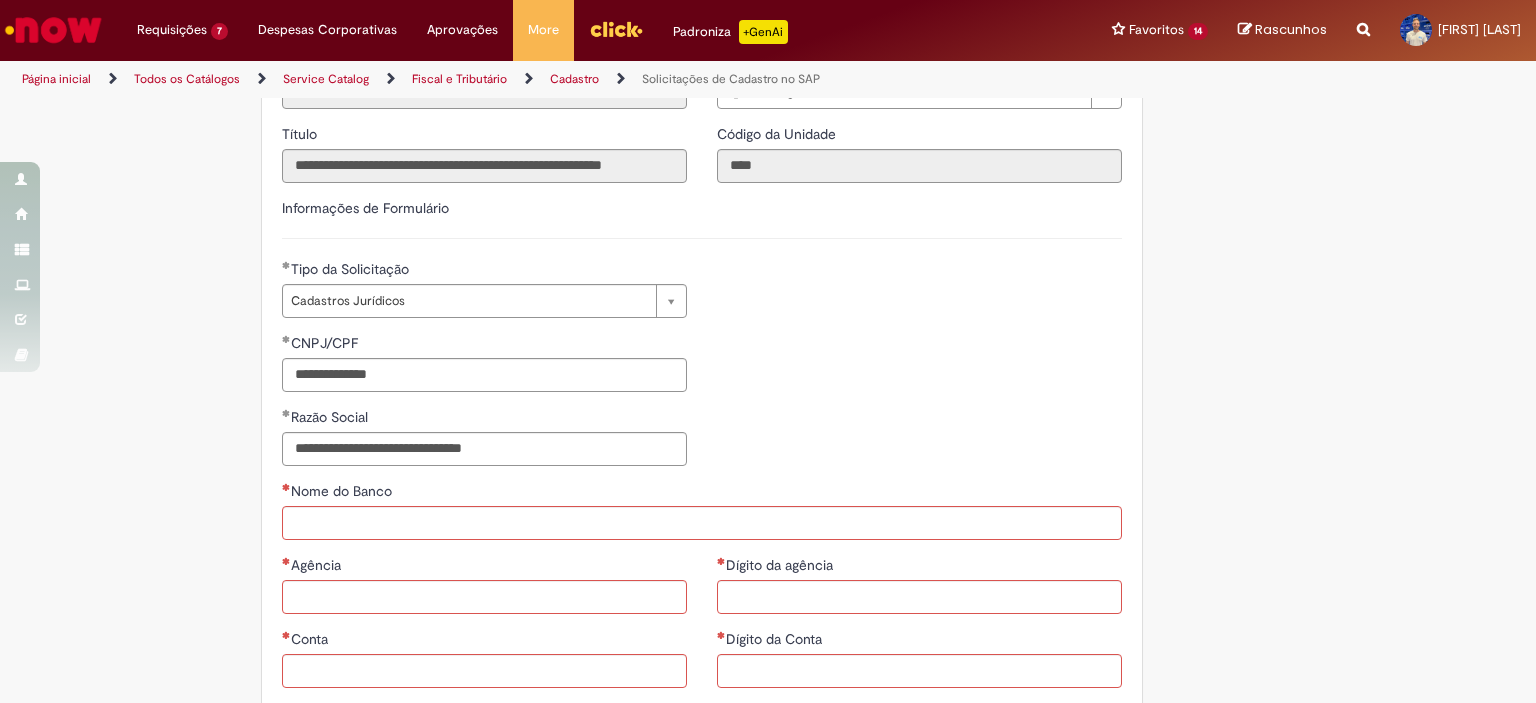 drag, startPoint x: 378, startPoint y: 492, endPoint x: 384, endPoint y: 509, distance: 18.027756 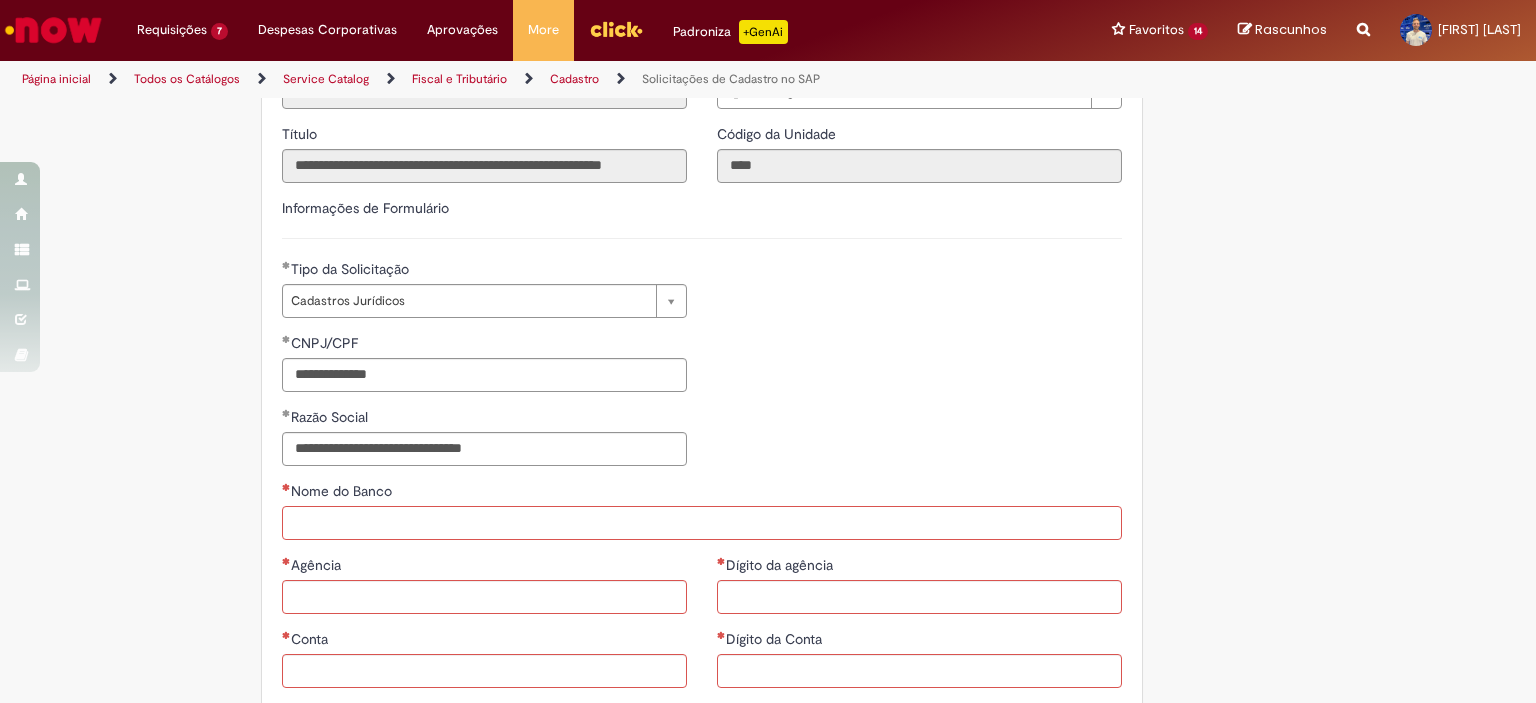 click on "Nome do Banco" at bounding box center [702, 523] 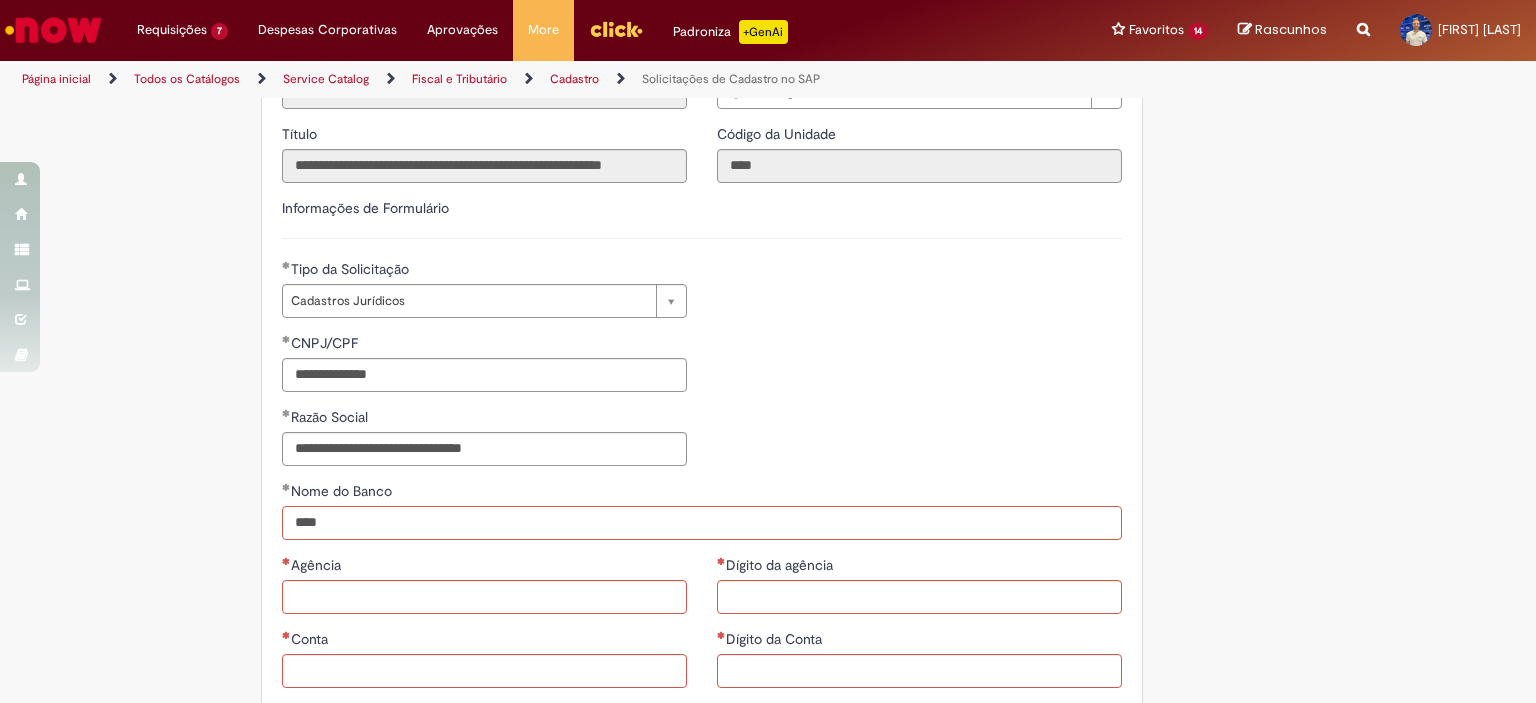 type on "****" 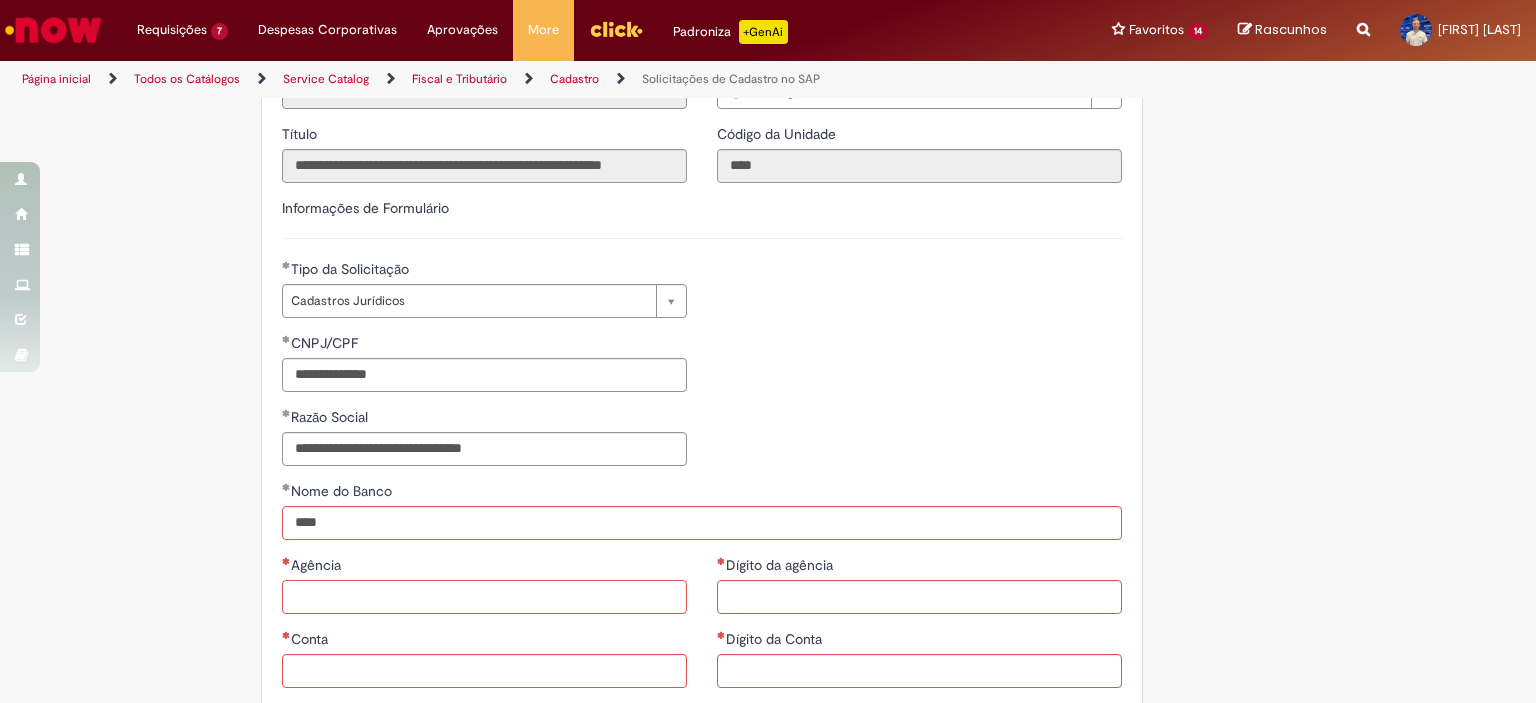 click on "Agência" at bounding box center [484, 597] 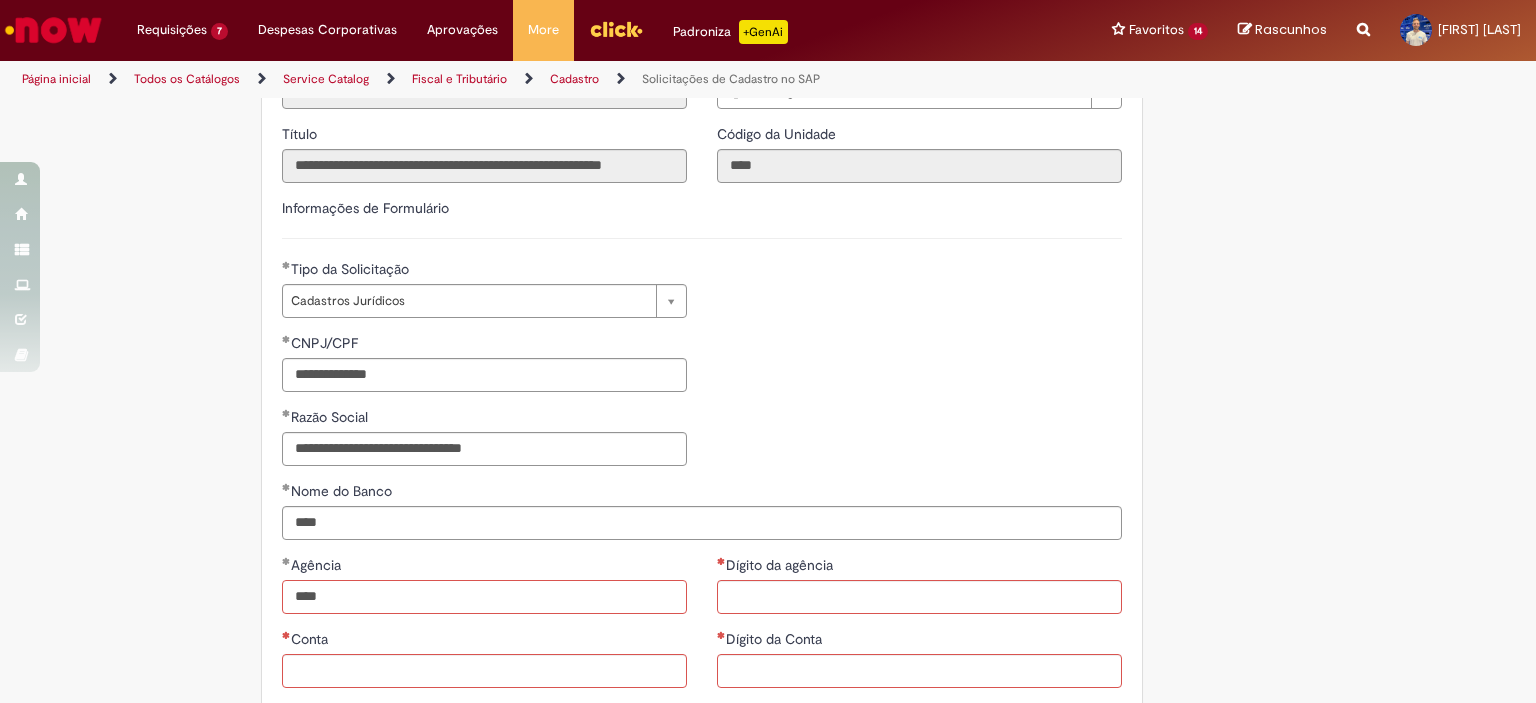 drag, startPoint x: 519, startPoint y: 596, endPoint x: 165, endPoint y: 600, distance: 354.02258 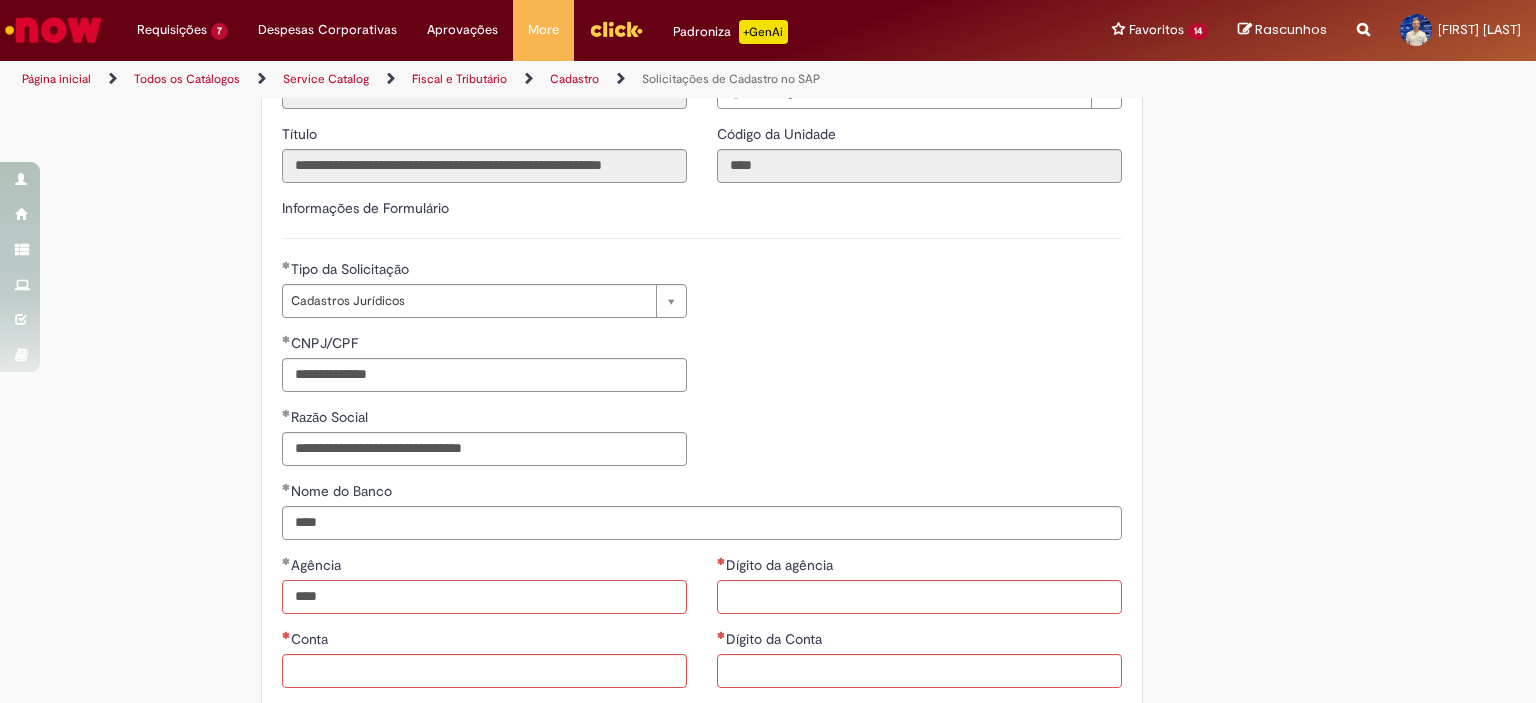 type on "****" 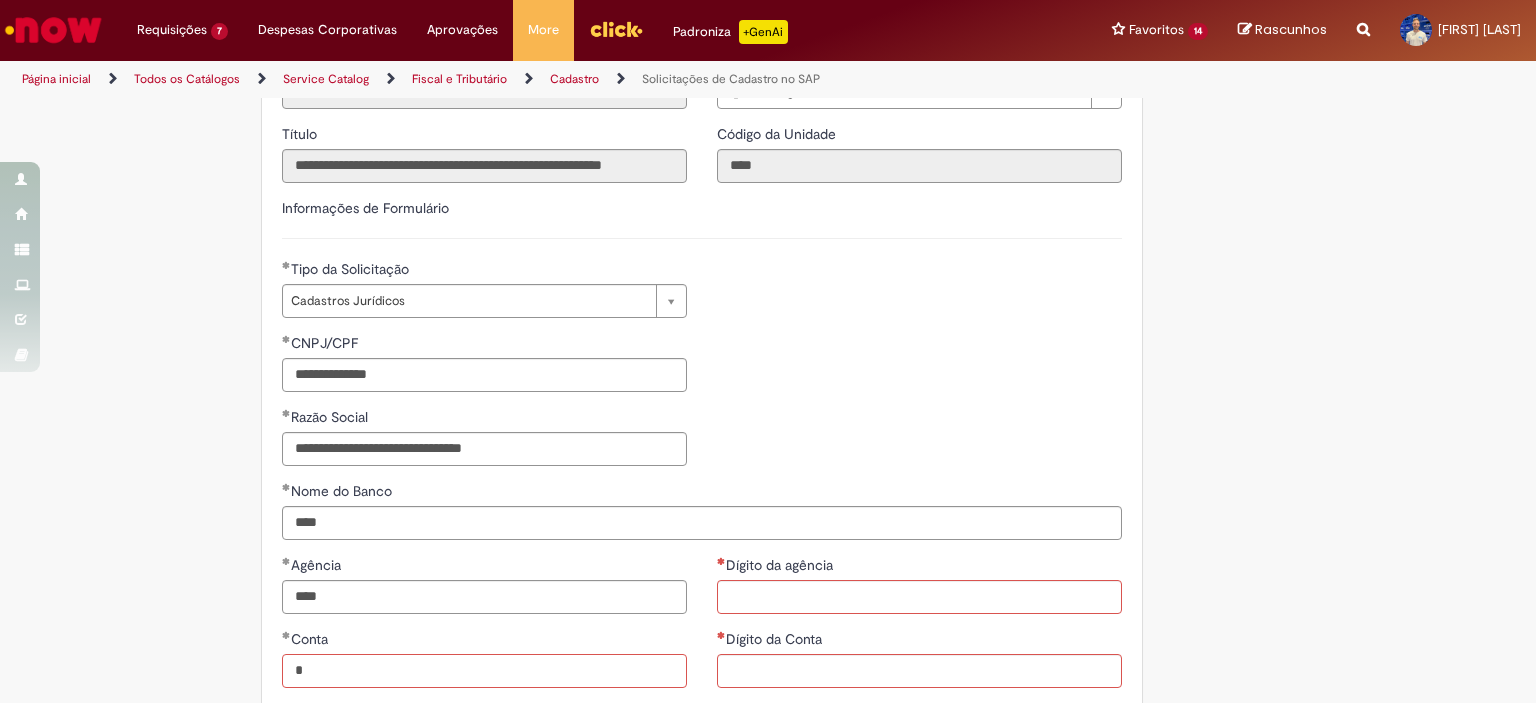 type on "*" 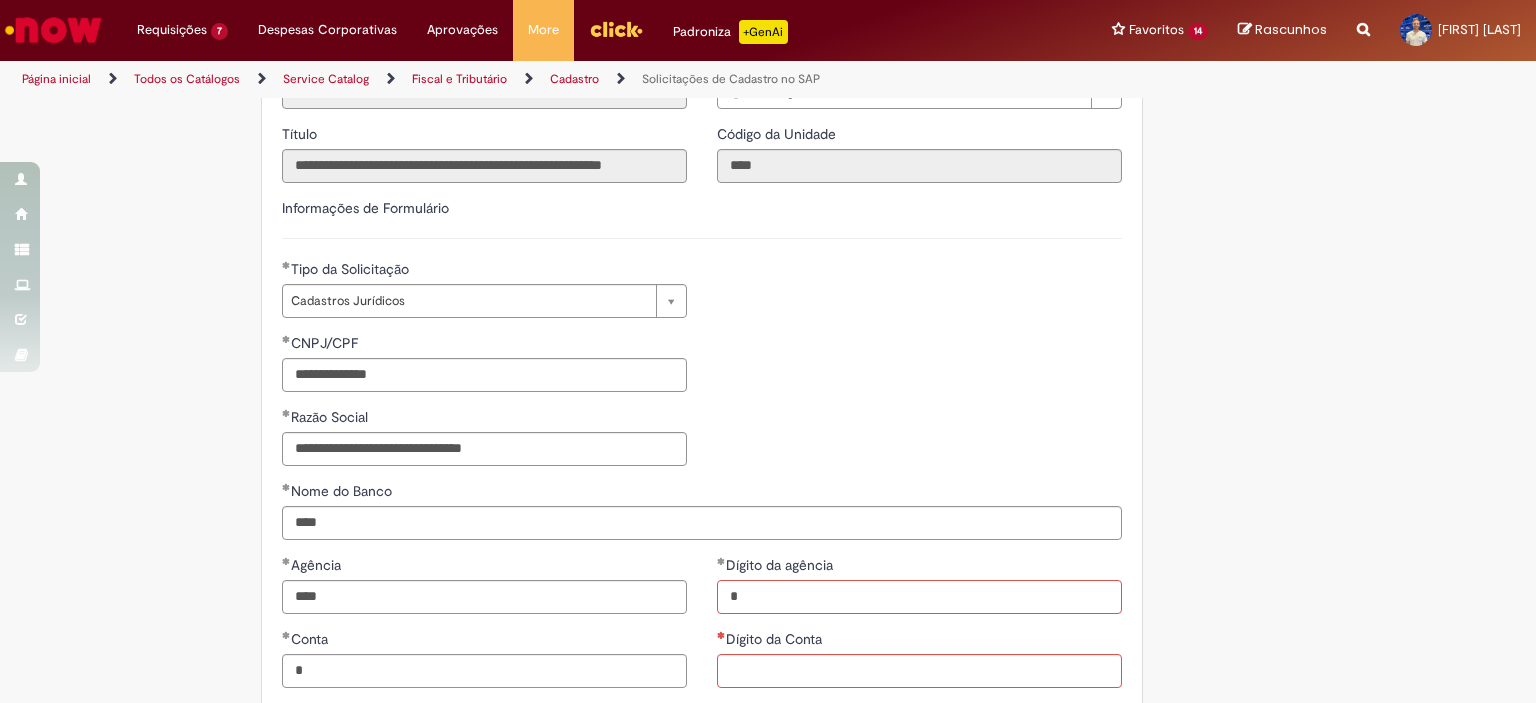 type on "*" 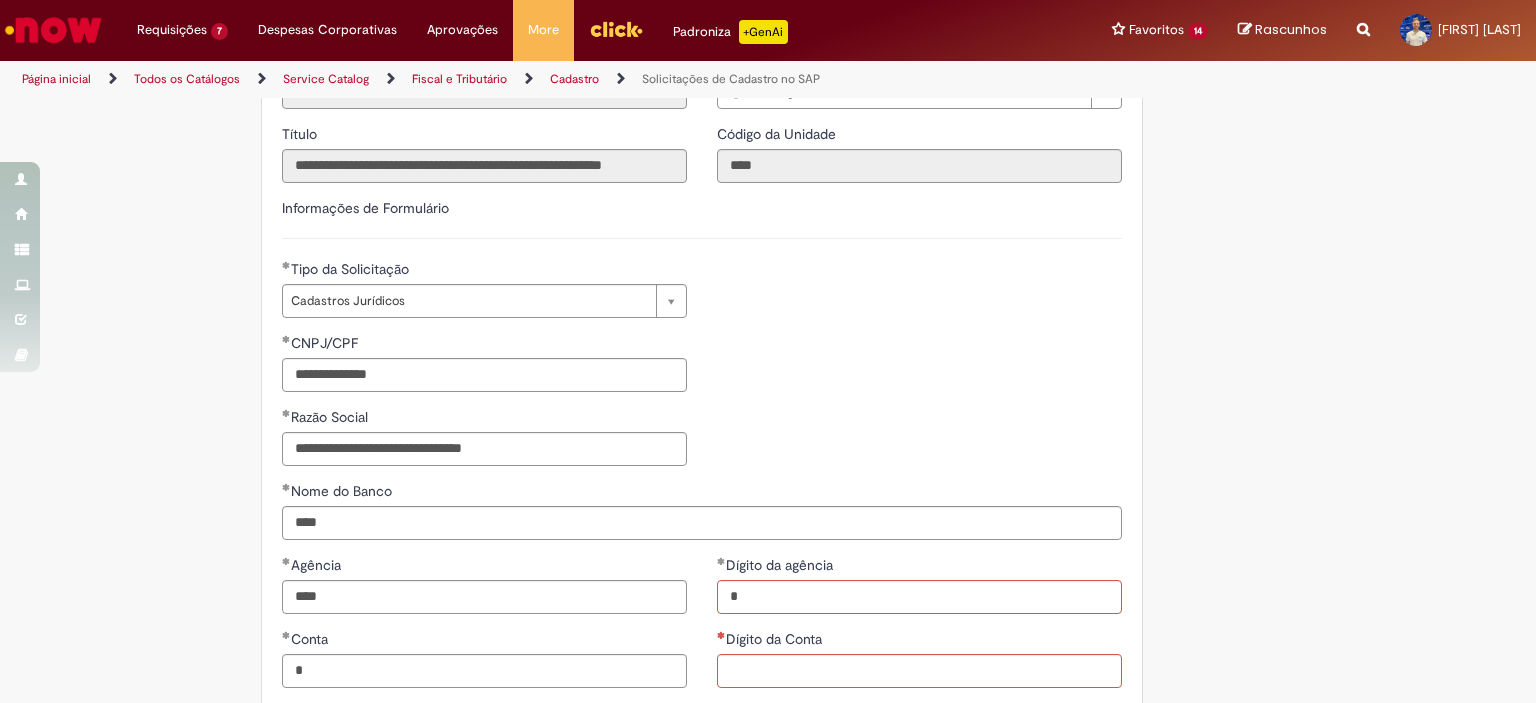 click on "Conta" at bounding box center (484, 641) 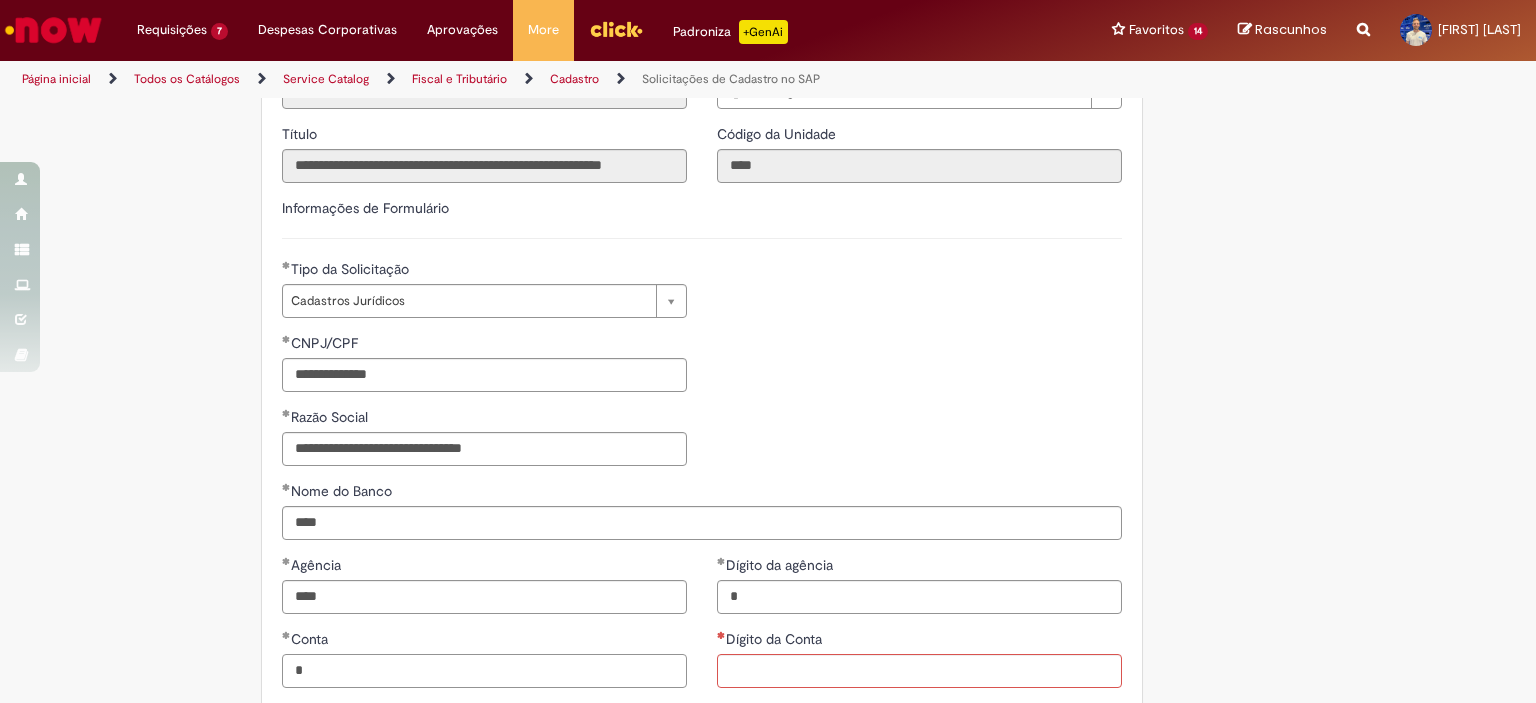click on "*" at bounding box center (484, 671) 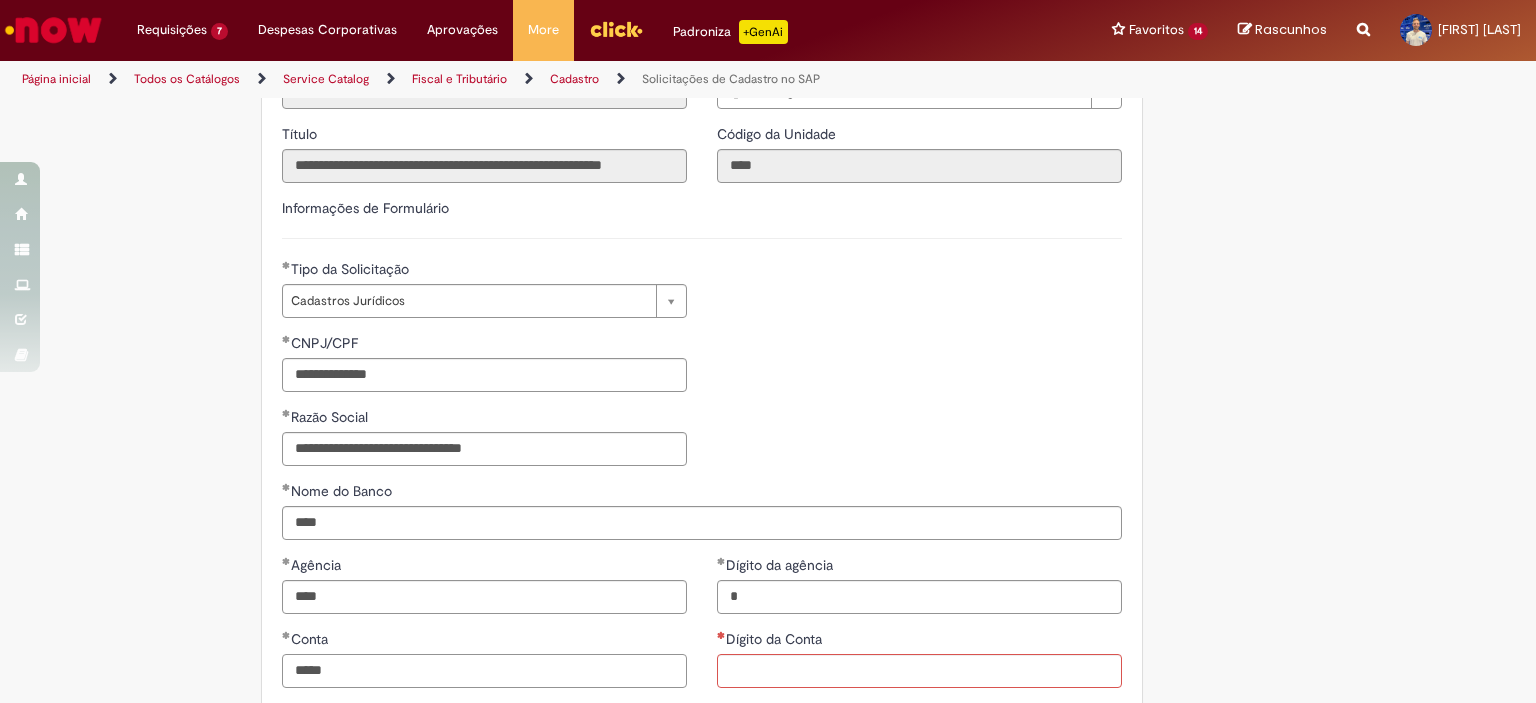 type on "*****" 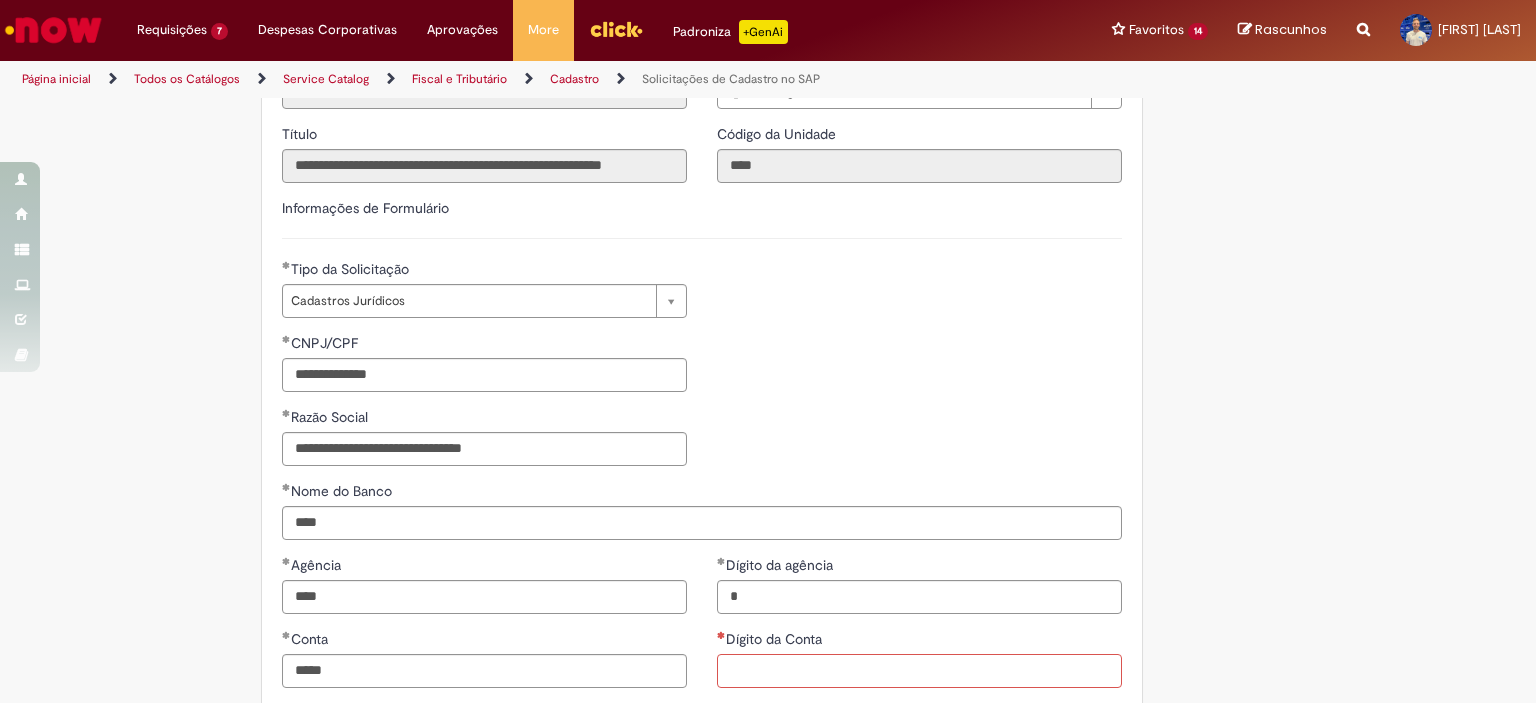 click on "Dígito da Conta" at bounding box center [919, 671] 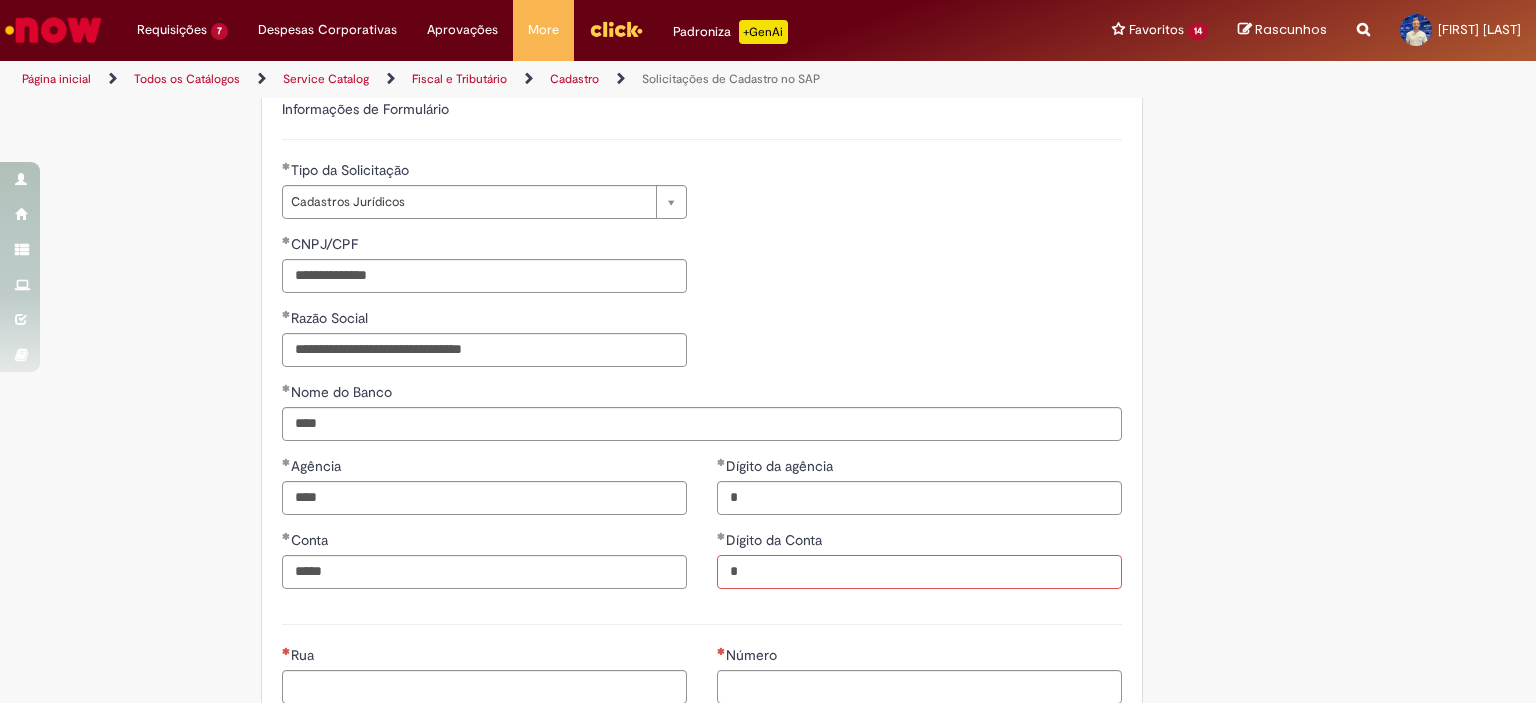 scroll, scrollTop: 991, scrollLeft: 0, axis: vertical 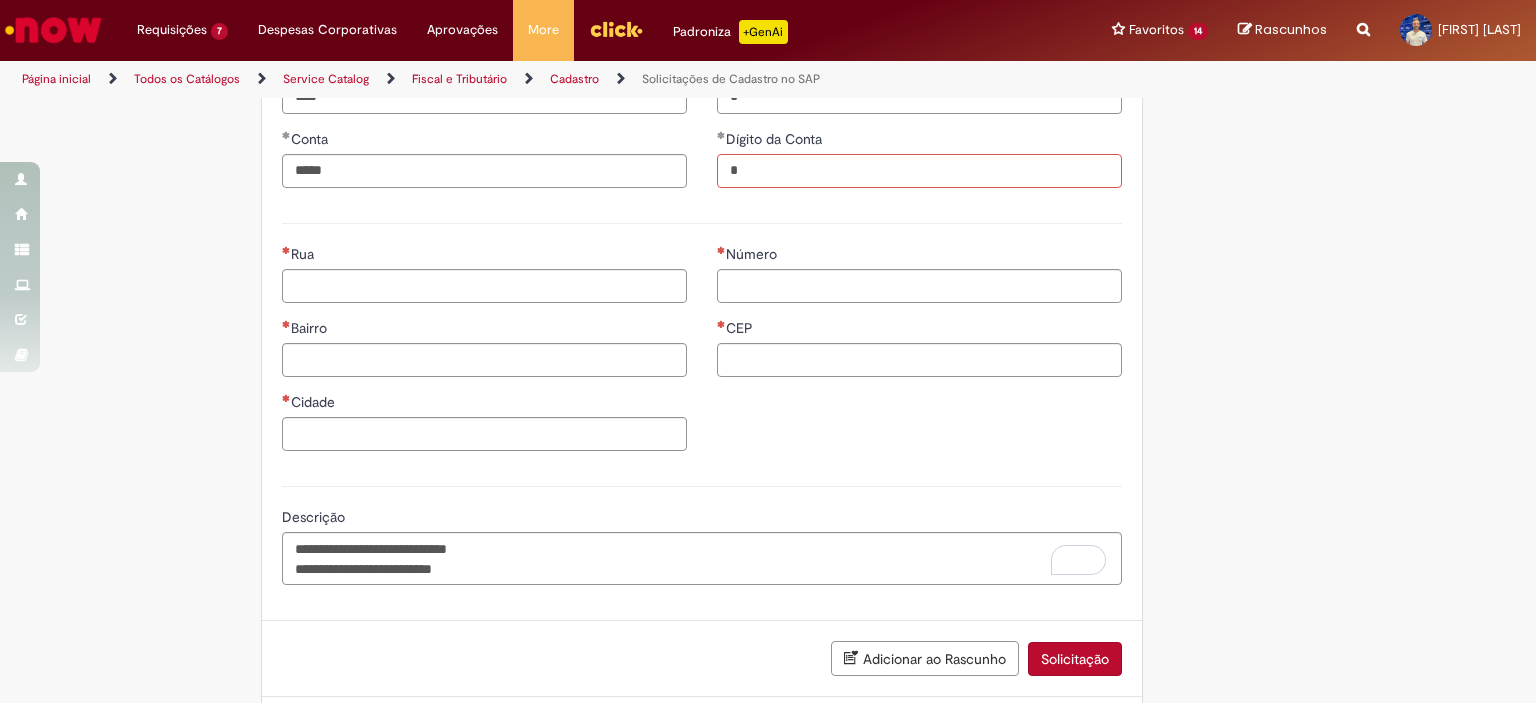 type on "*" 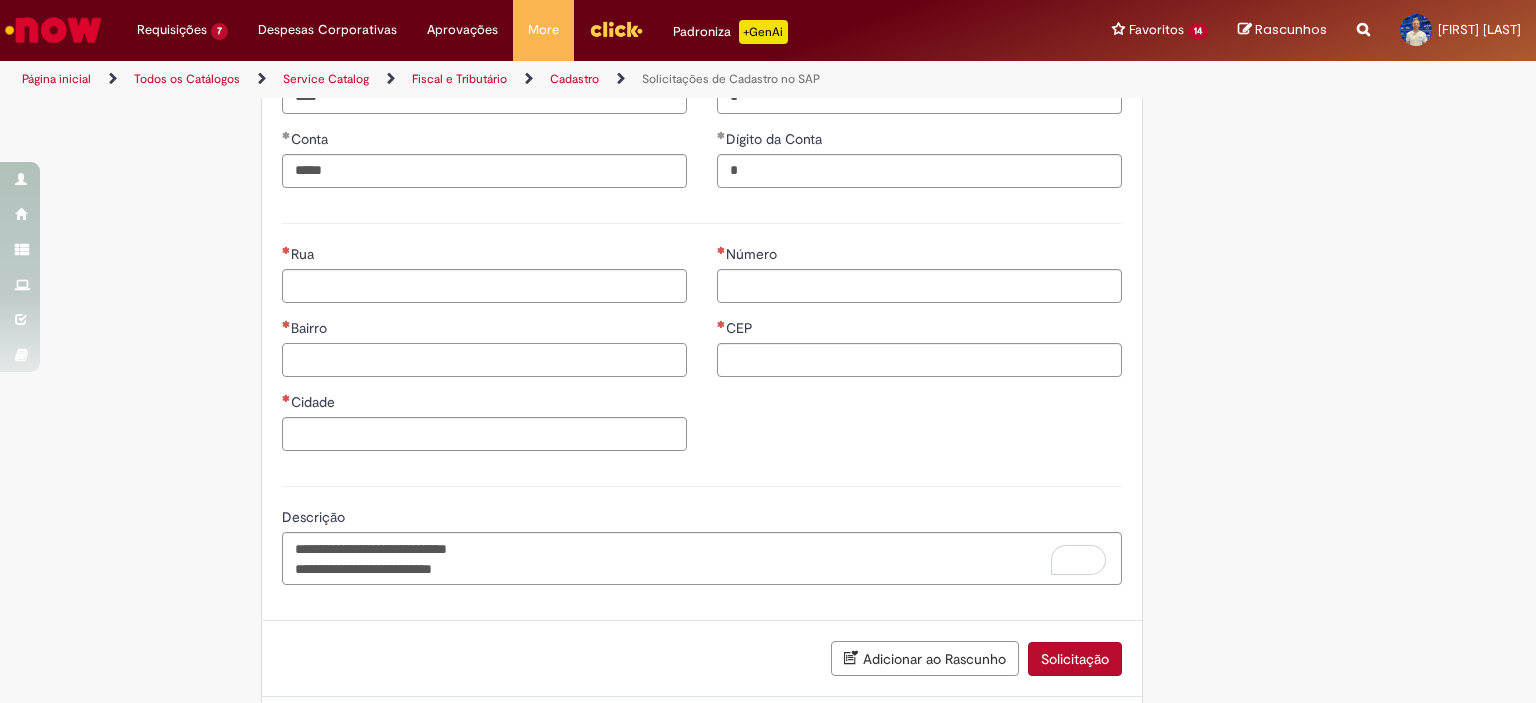 drag, startPoint x: 364, startPoint y: 367, endPoint x: 408, endPoint y: 367, distance: 44 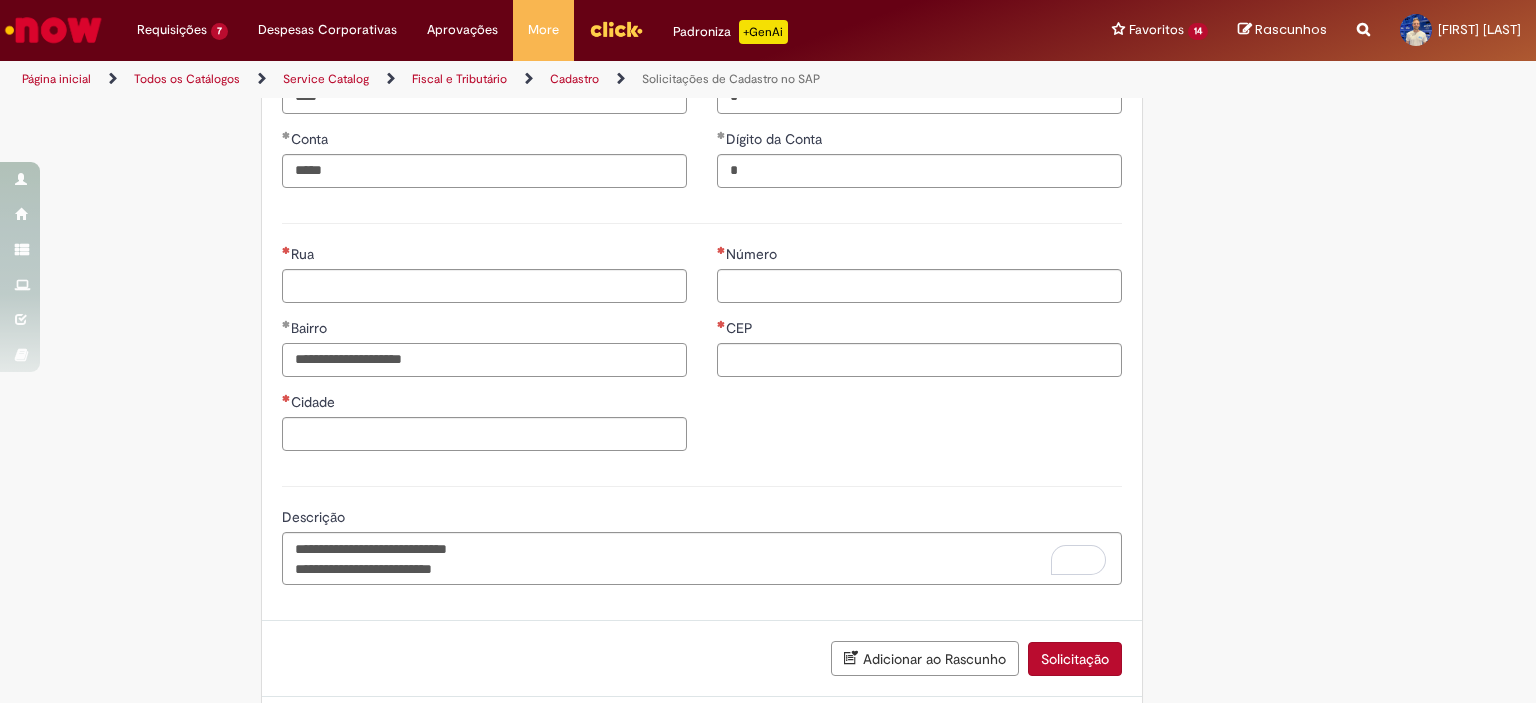 type on "**********" 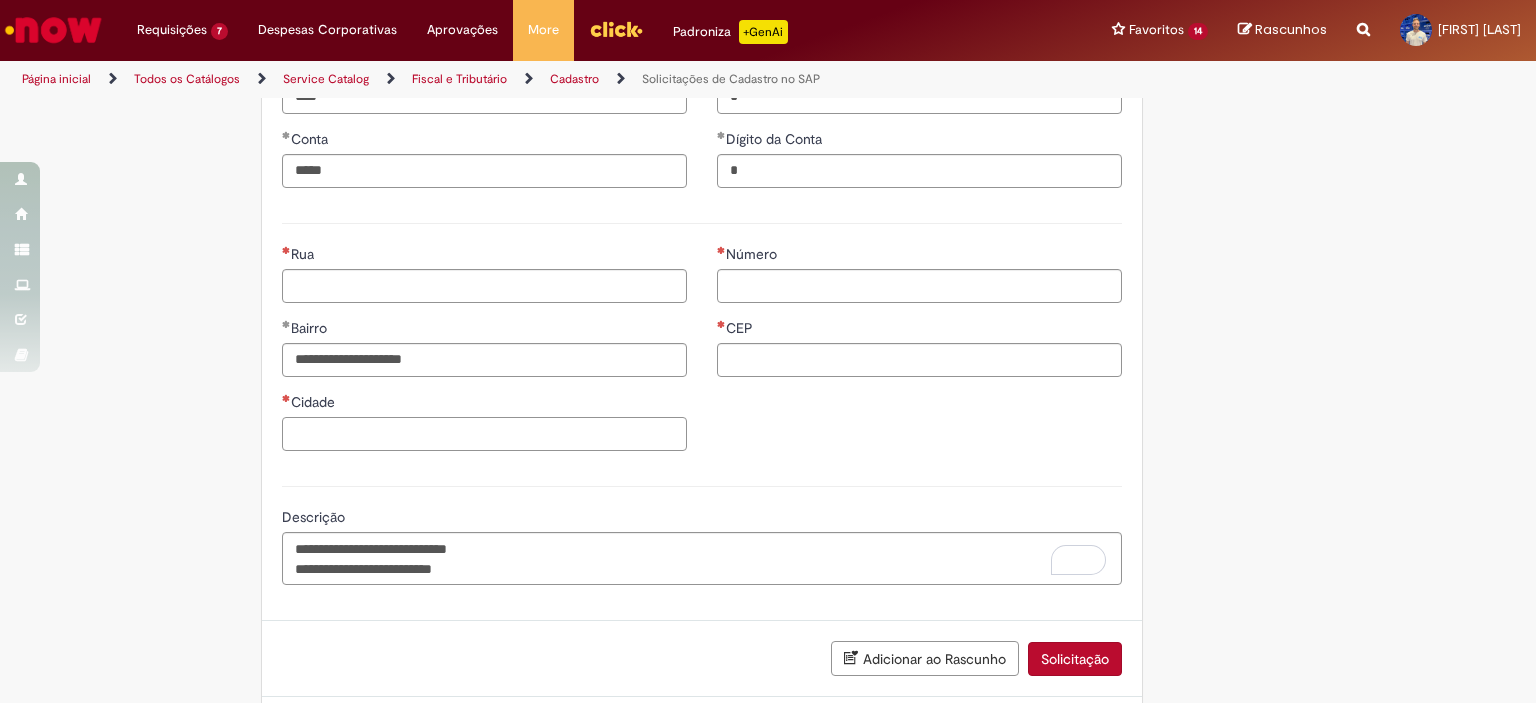 drag, startPoint x: 496, startPoint y: 430, endPoint x: 516, endPoint y: 435, distance: 20.615528 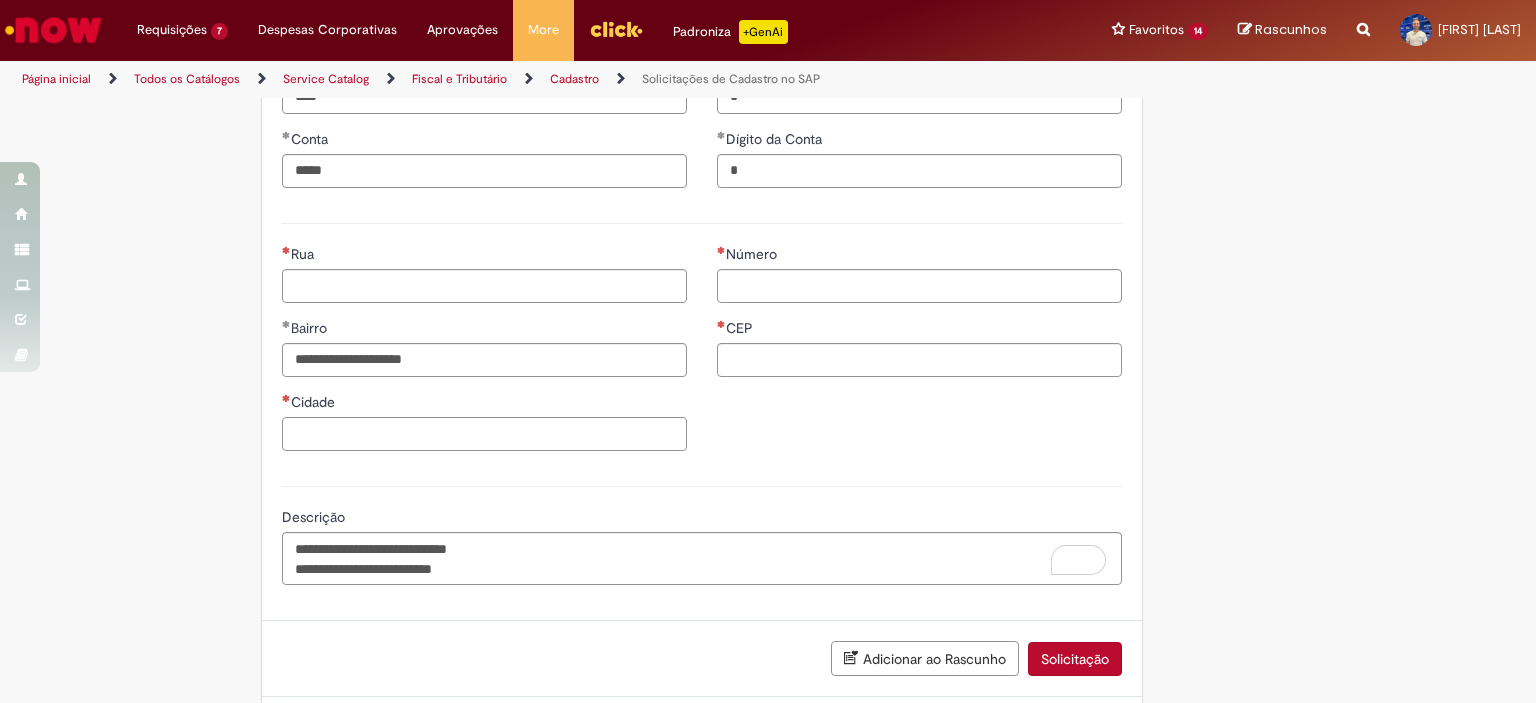 click on "Cidade" at bounding box center [484, 434] 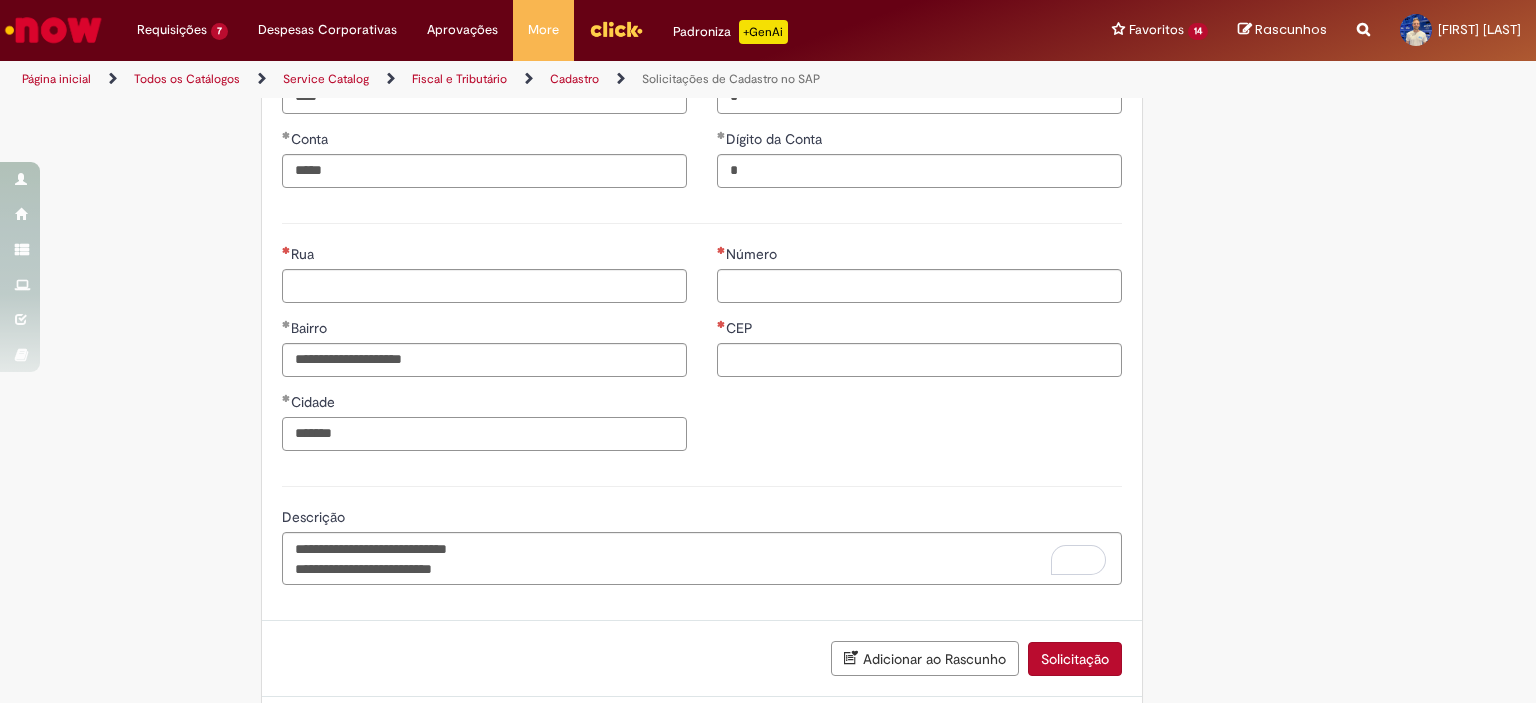 type on "*******" 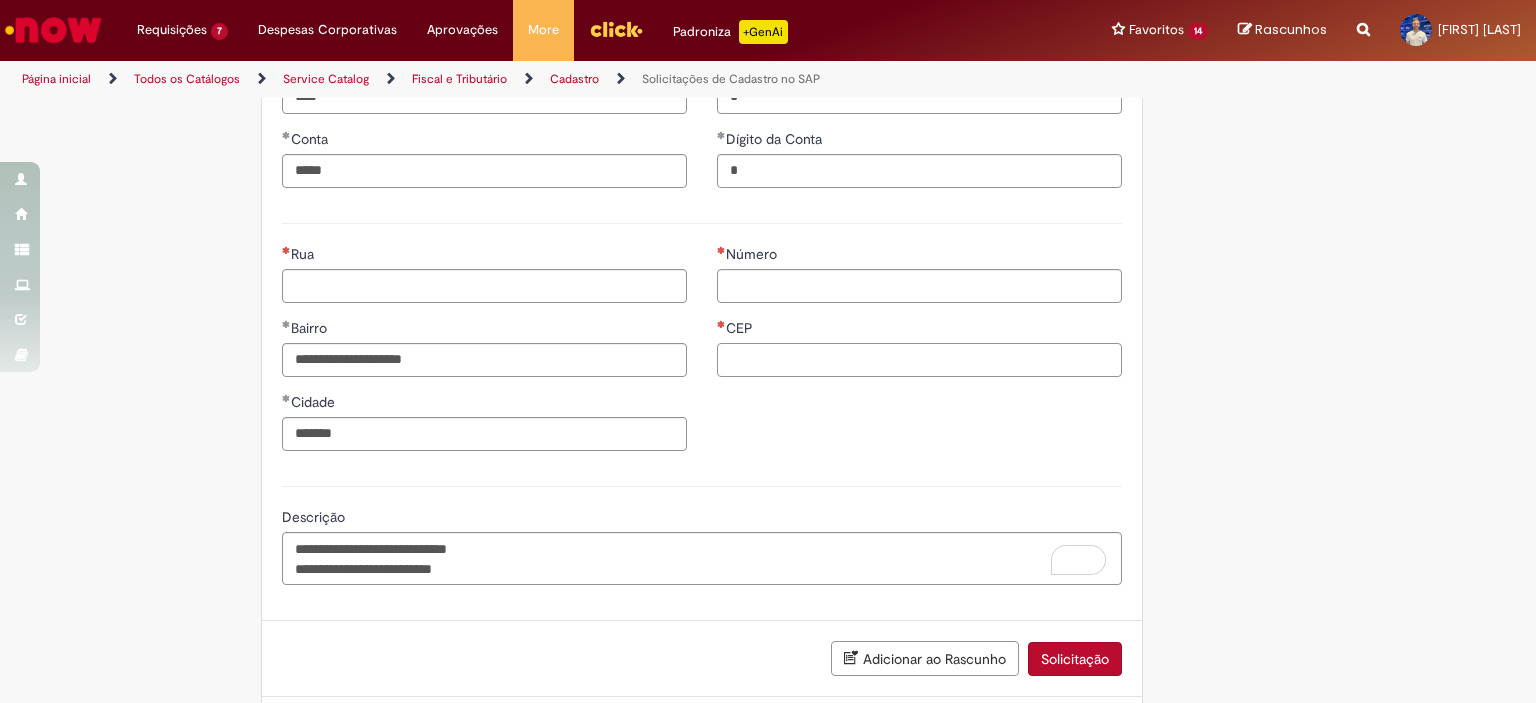 click on "CEP" at bounding box center (919, 360) 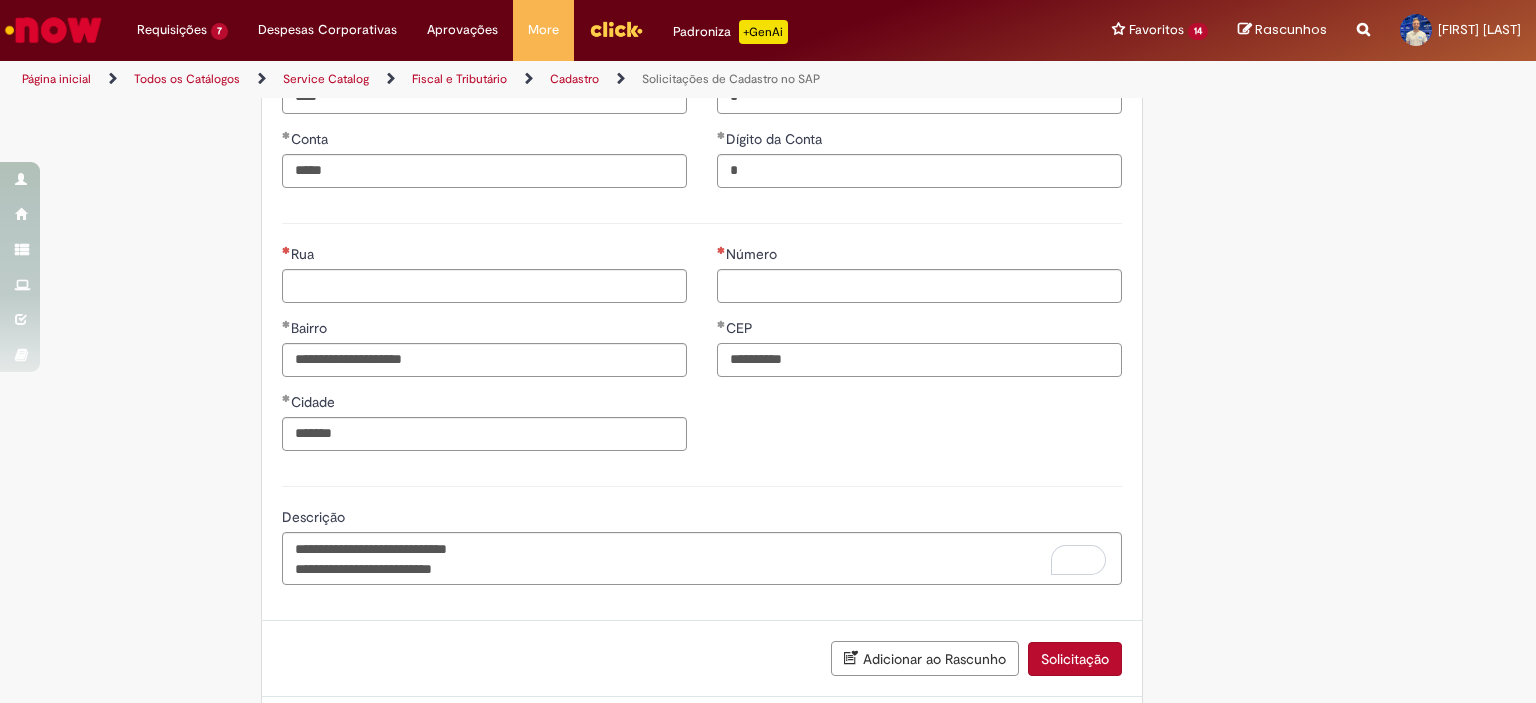 type on "**********" 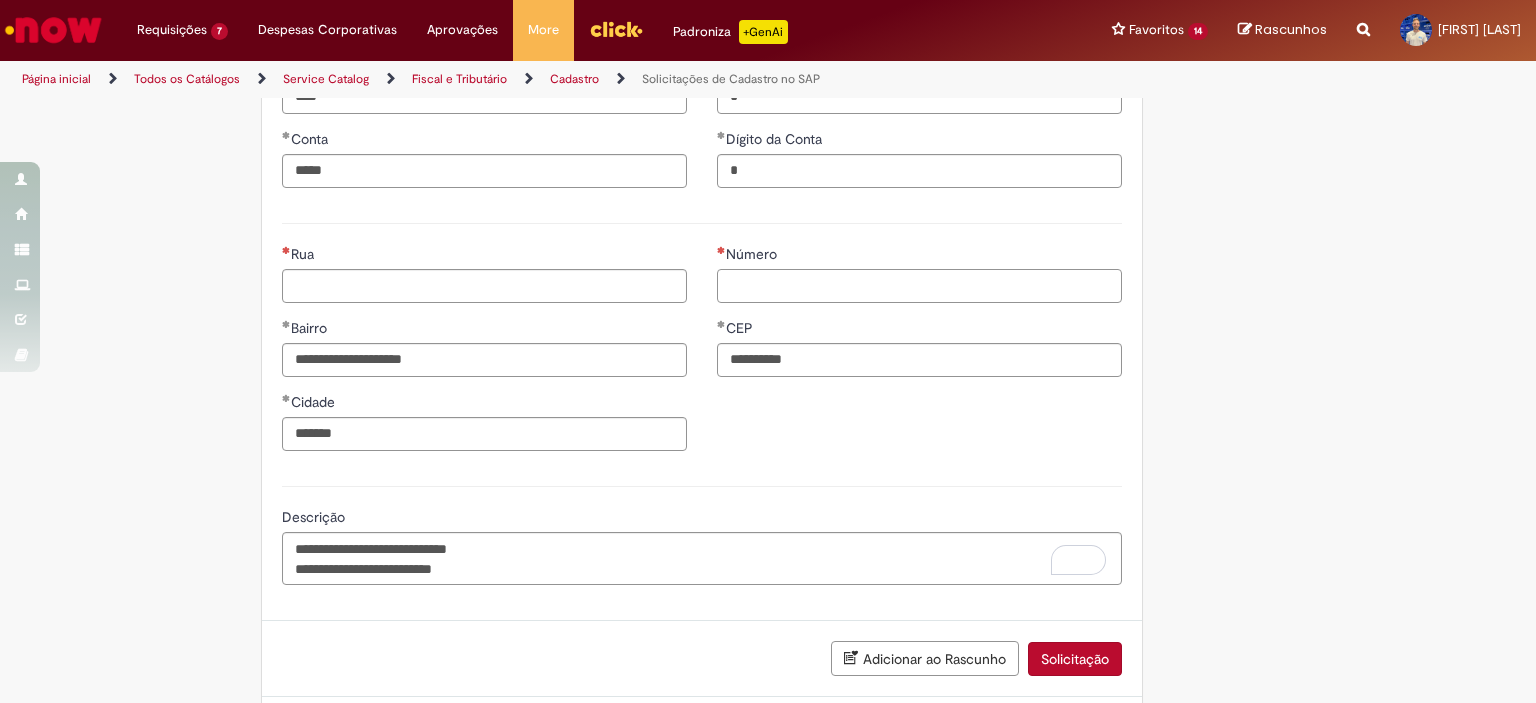 click on "Número" at bounding box center (919, 286) 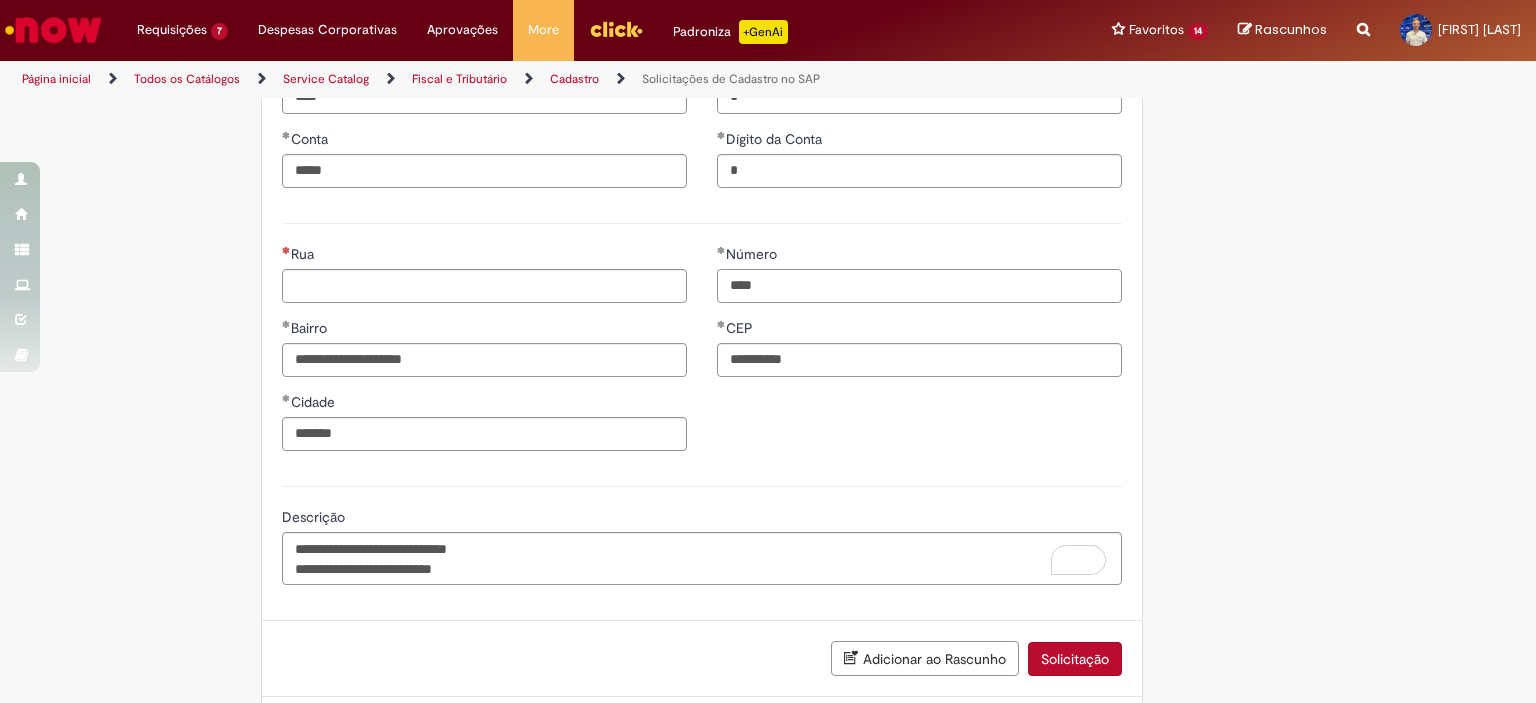 type on "****" 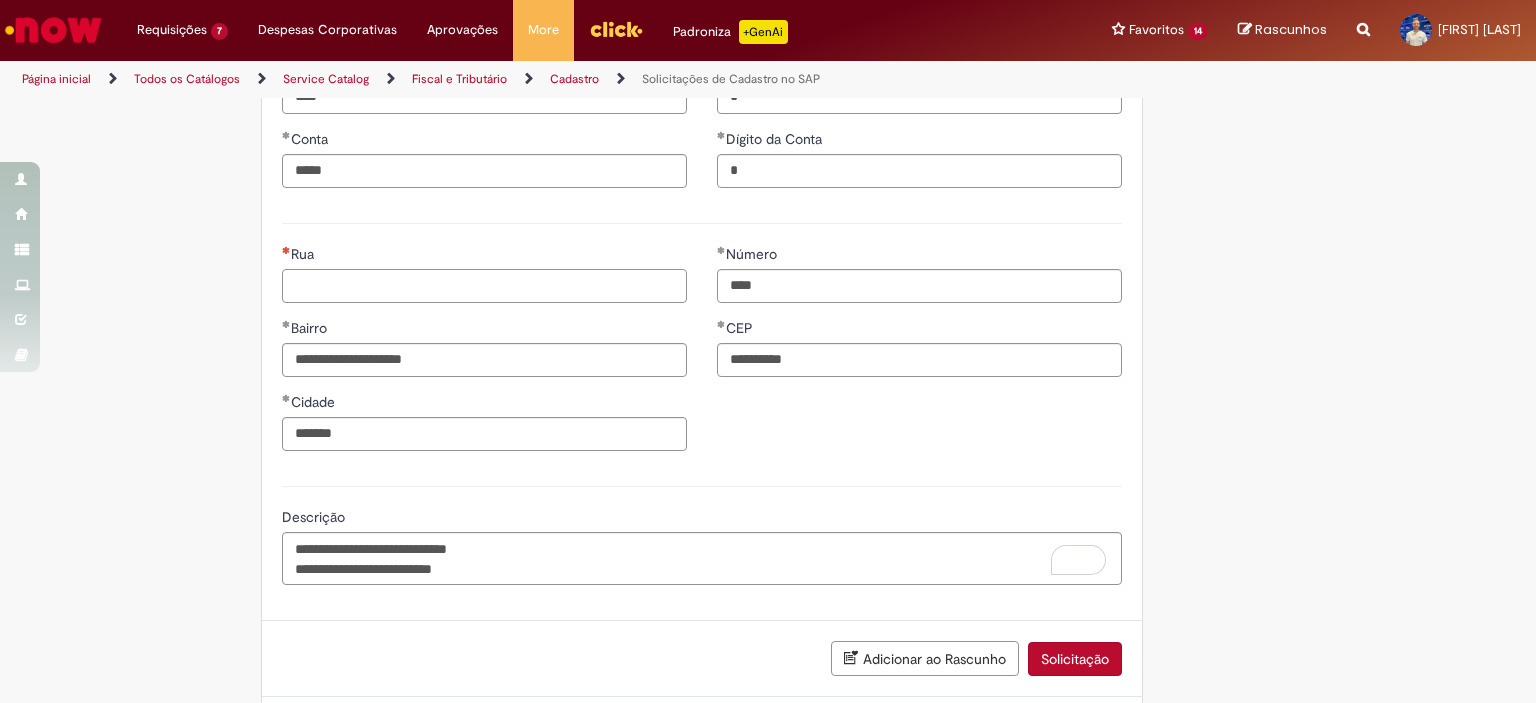 drag, startPoint x: 442, startPoint y: 285, endPoint x: 457, endPoint y: 285, distance: 15 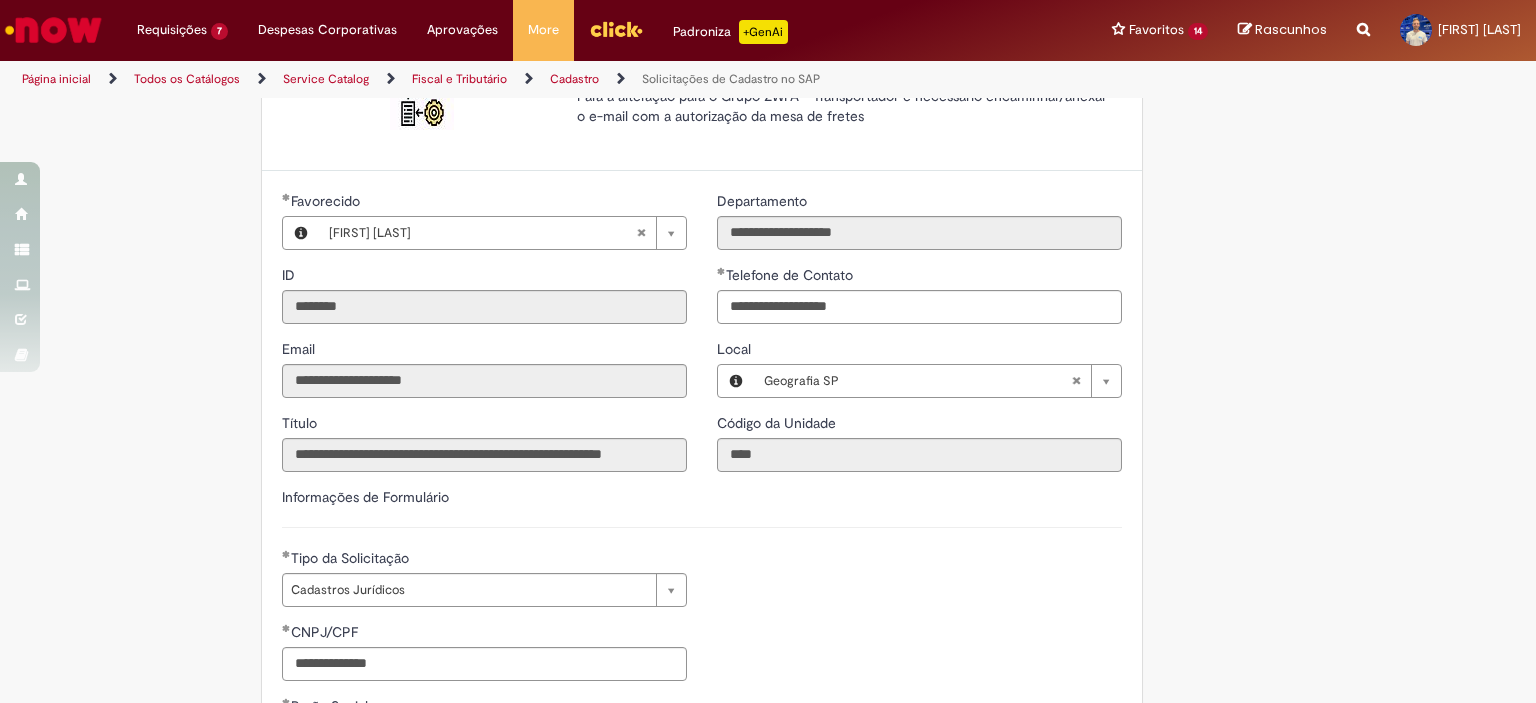 scroll, scrollTop: 0, scrollLeft: 0, axis: both 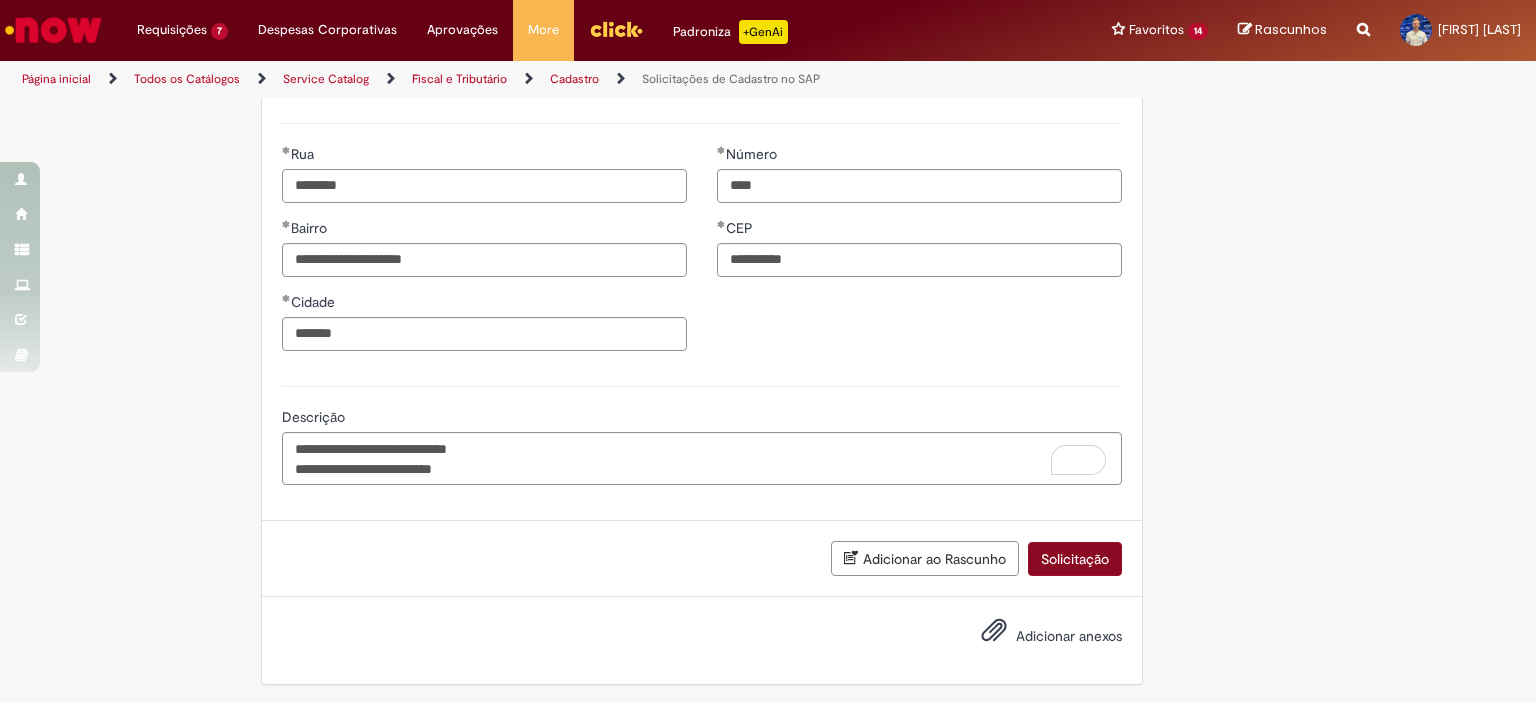 type on "********" 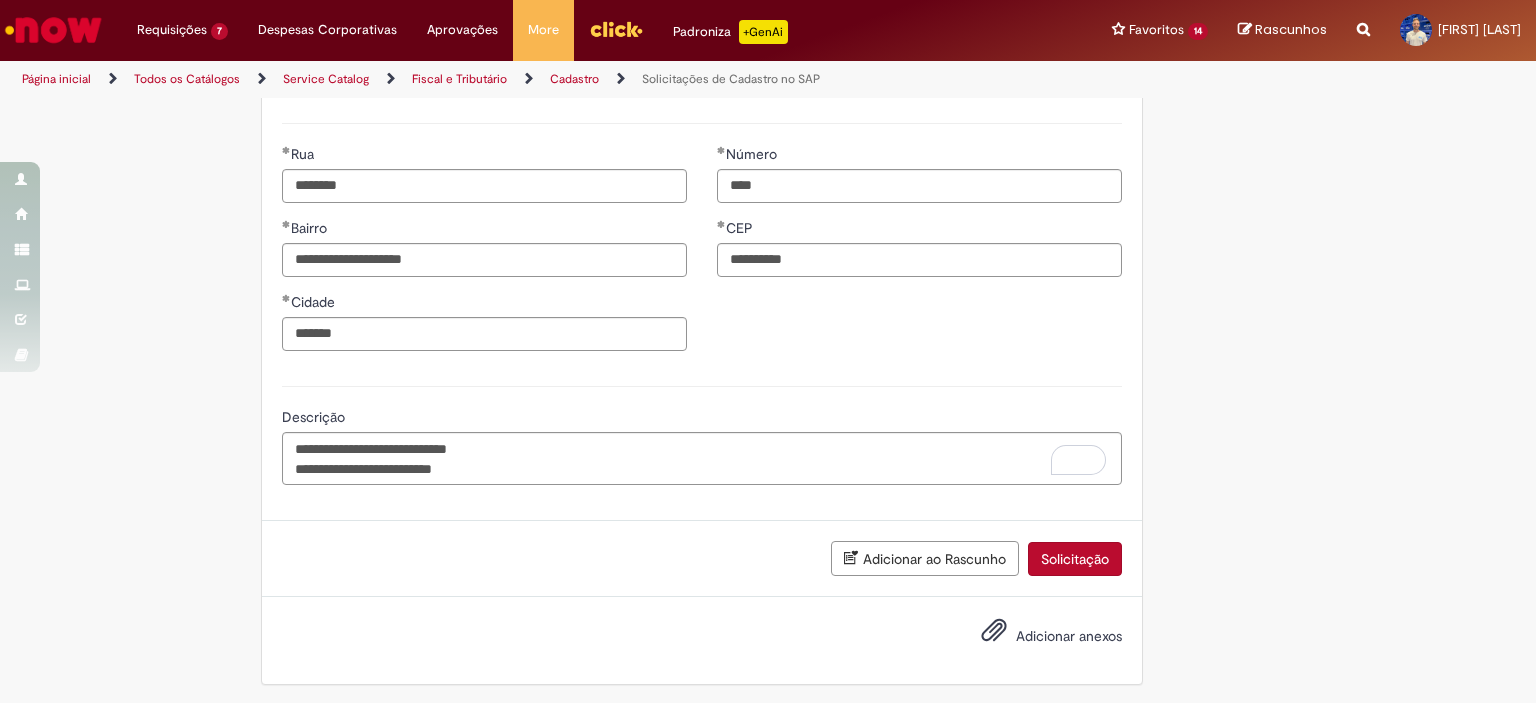 click on "Solicitação" at bounding box center (1075, 559) 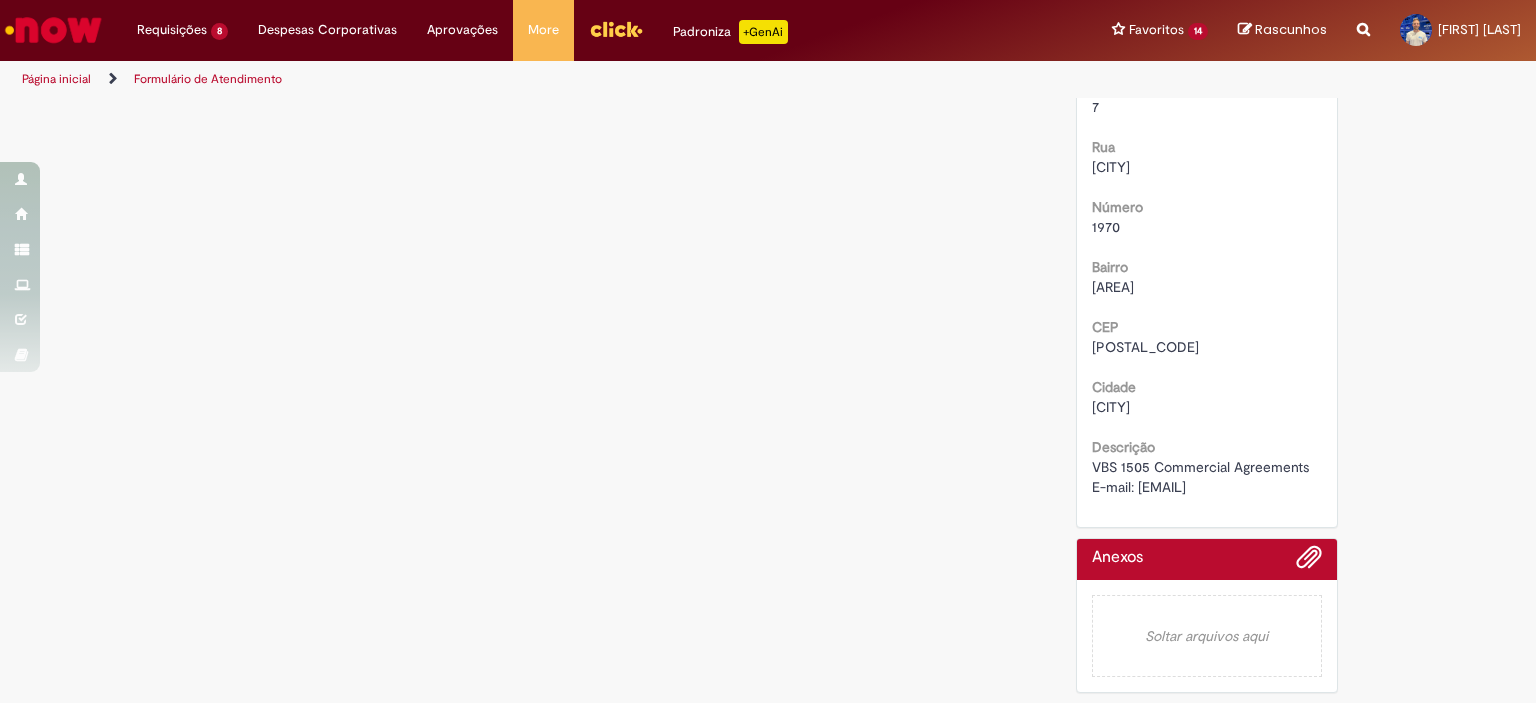 scroll, scrollTop: 0, scrollLeft: 0, axis: both 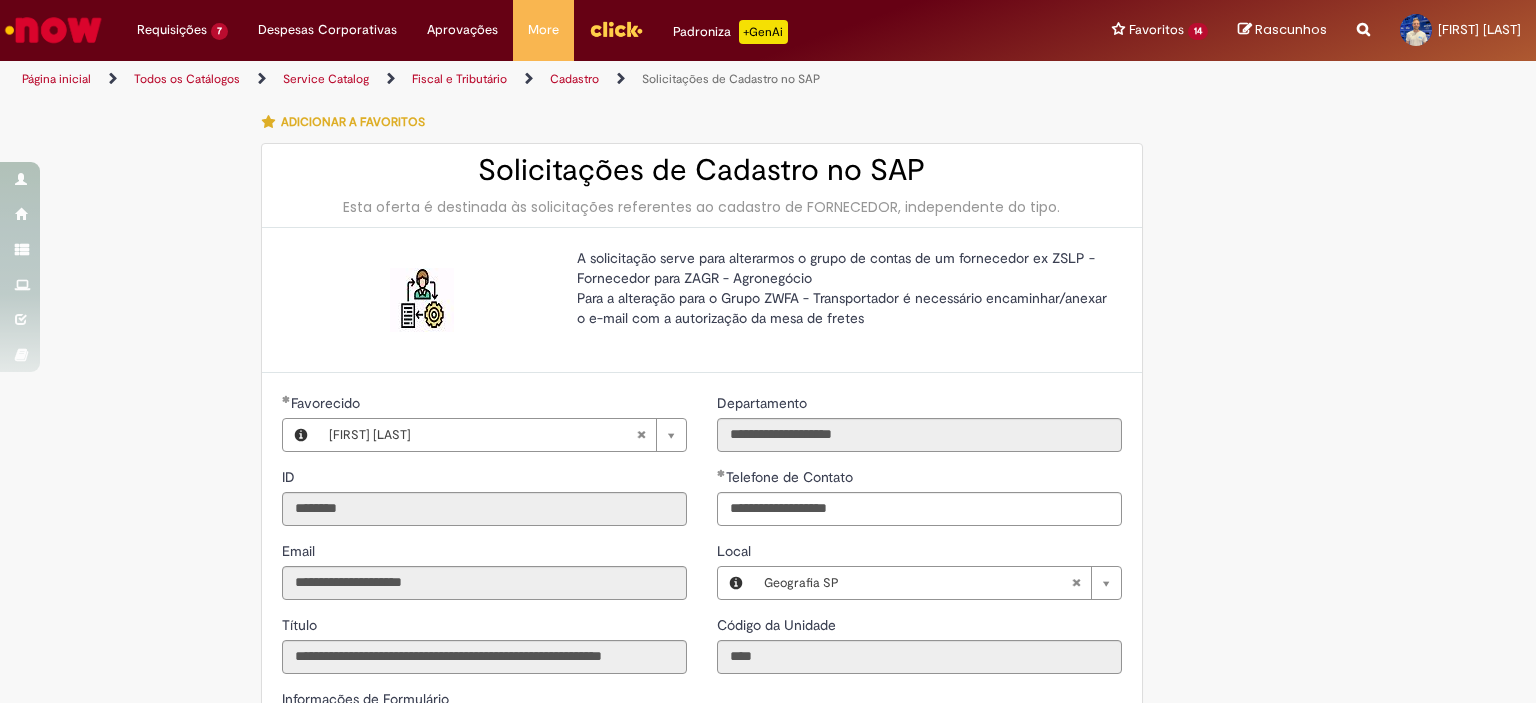 select on "**" 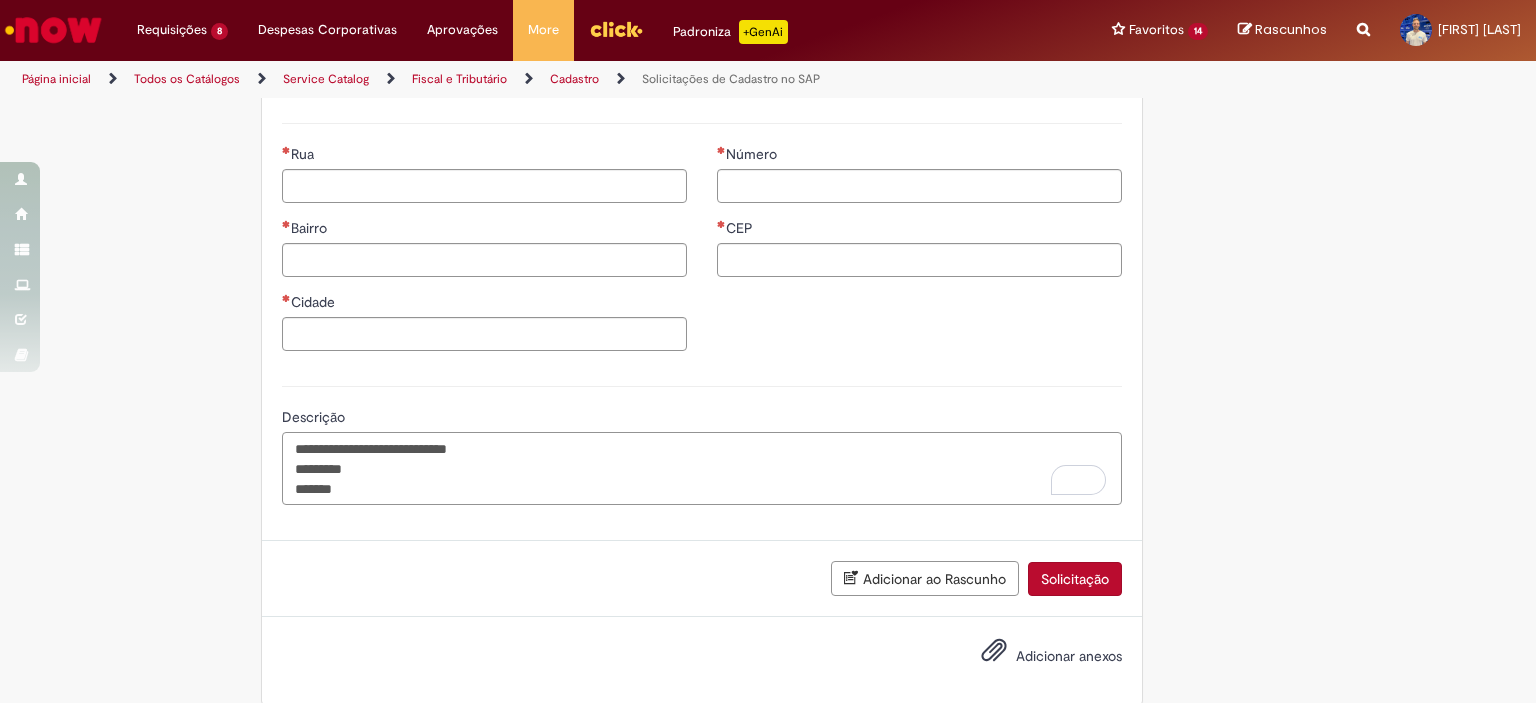 drag, startPoint x: 359, startPoint y: 469, endPoint x: 239, endPoint y: 473, distance: 120.06665 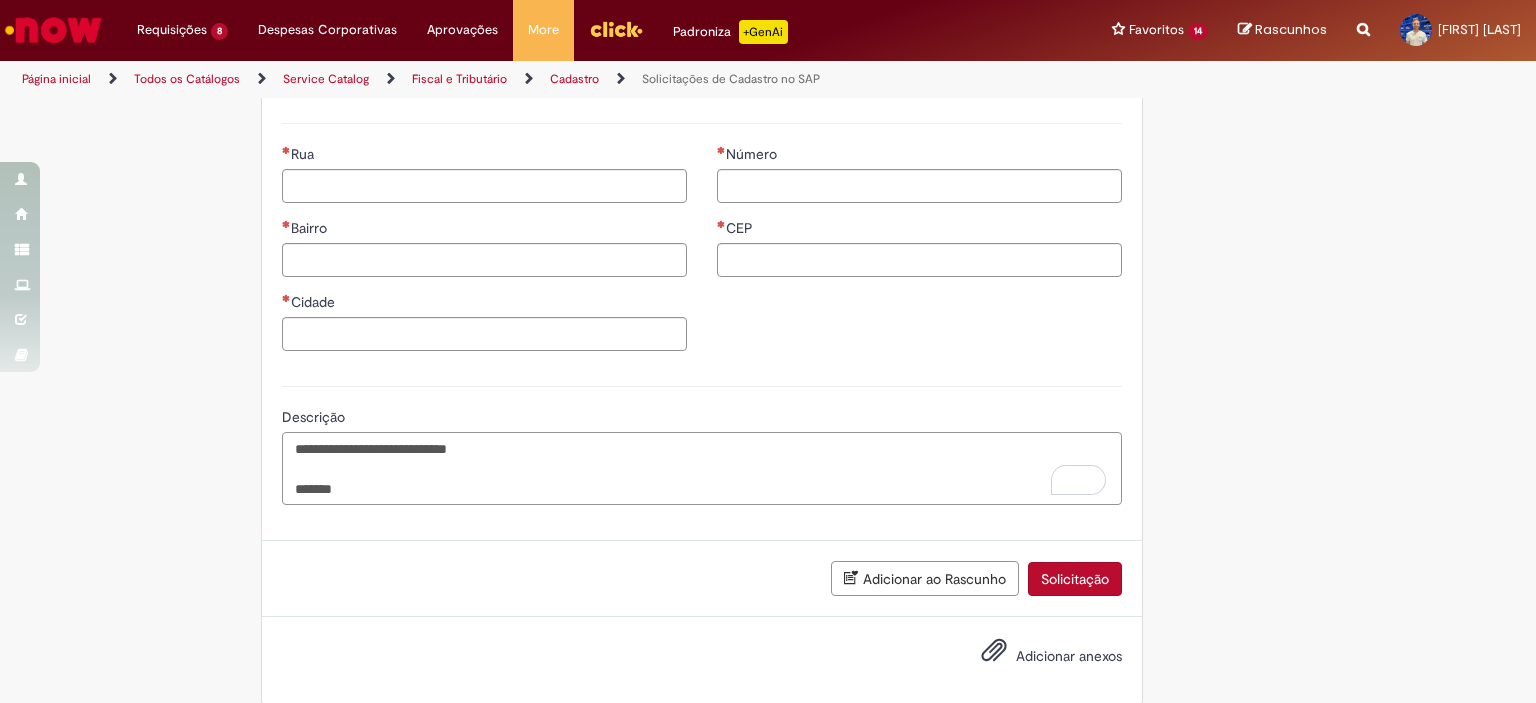 click on "**********" at bounding box center [702, 469] 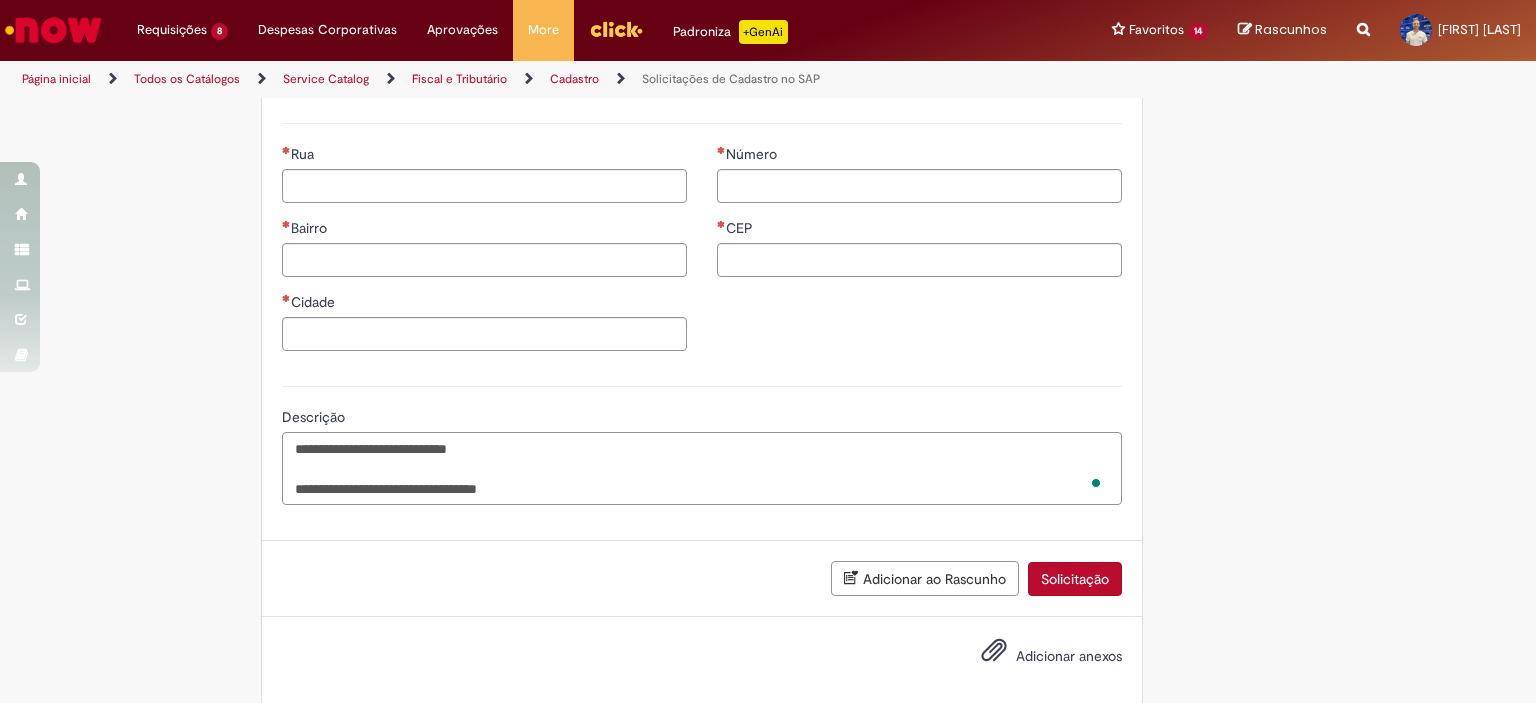 click on "**********" at bounding box center [702, 469] 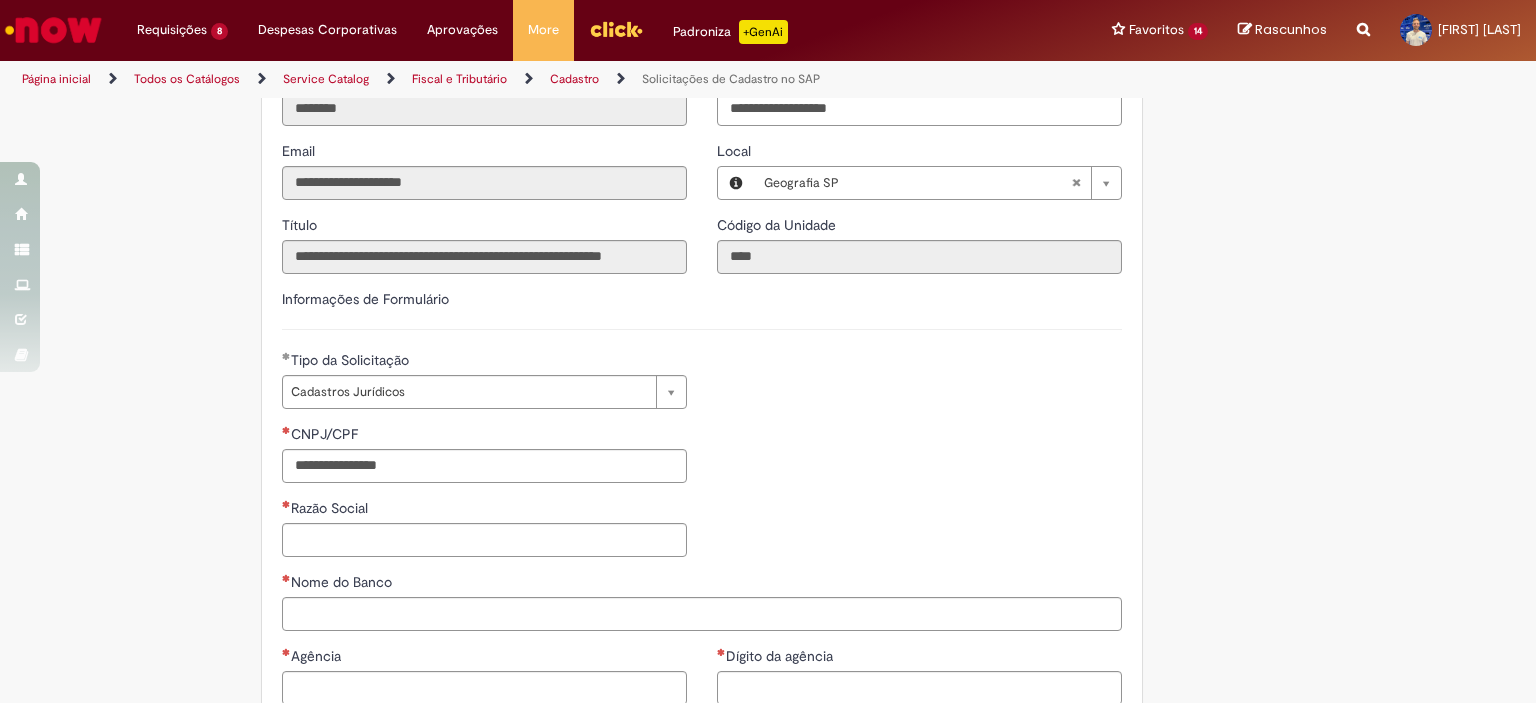 scroll, scrollTop: 291, scrollLeft: 0, axis: vertical 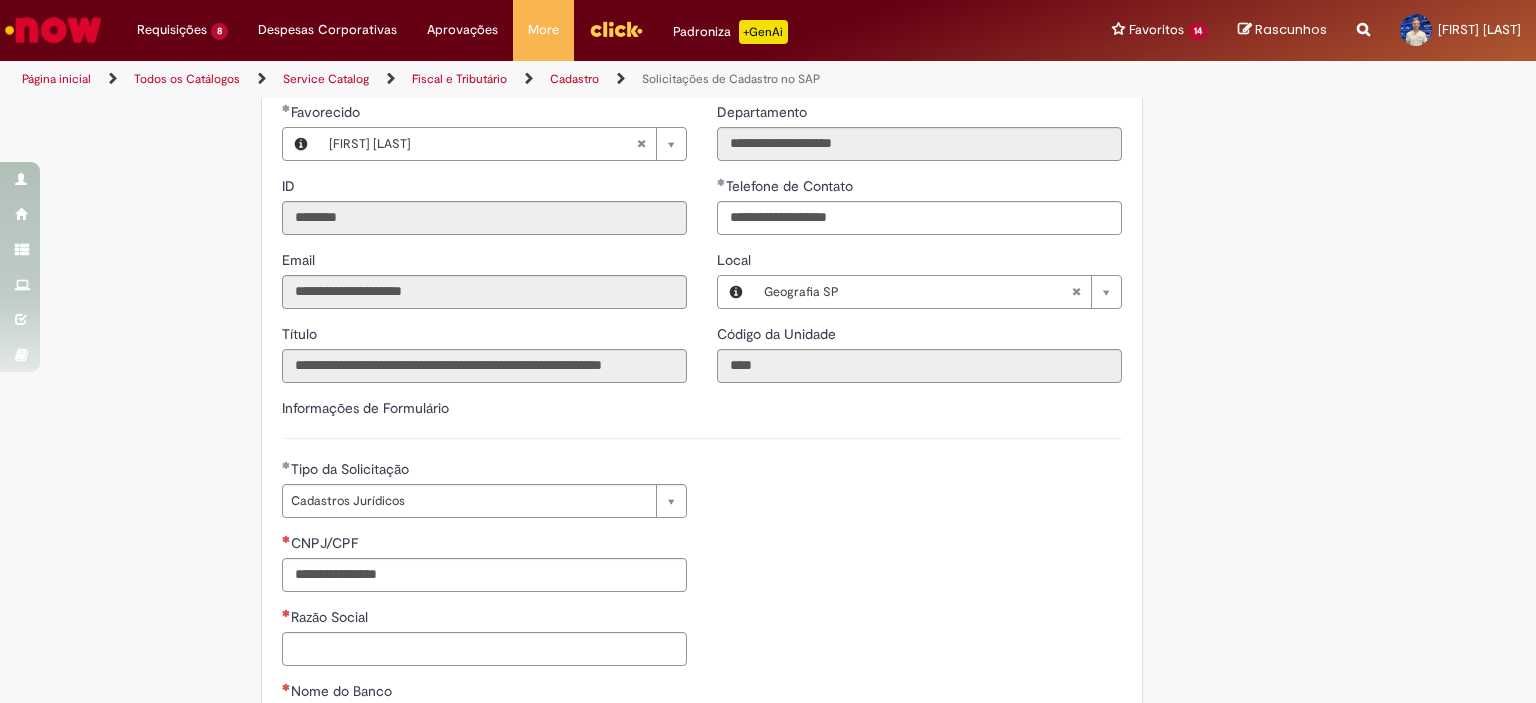 type on "**********" 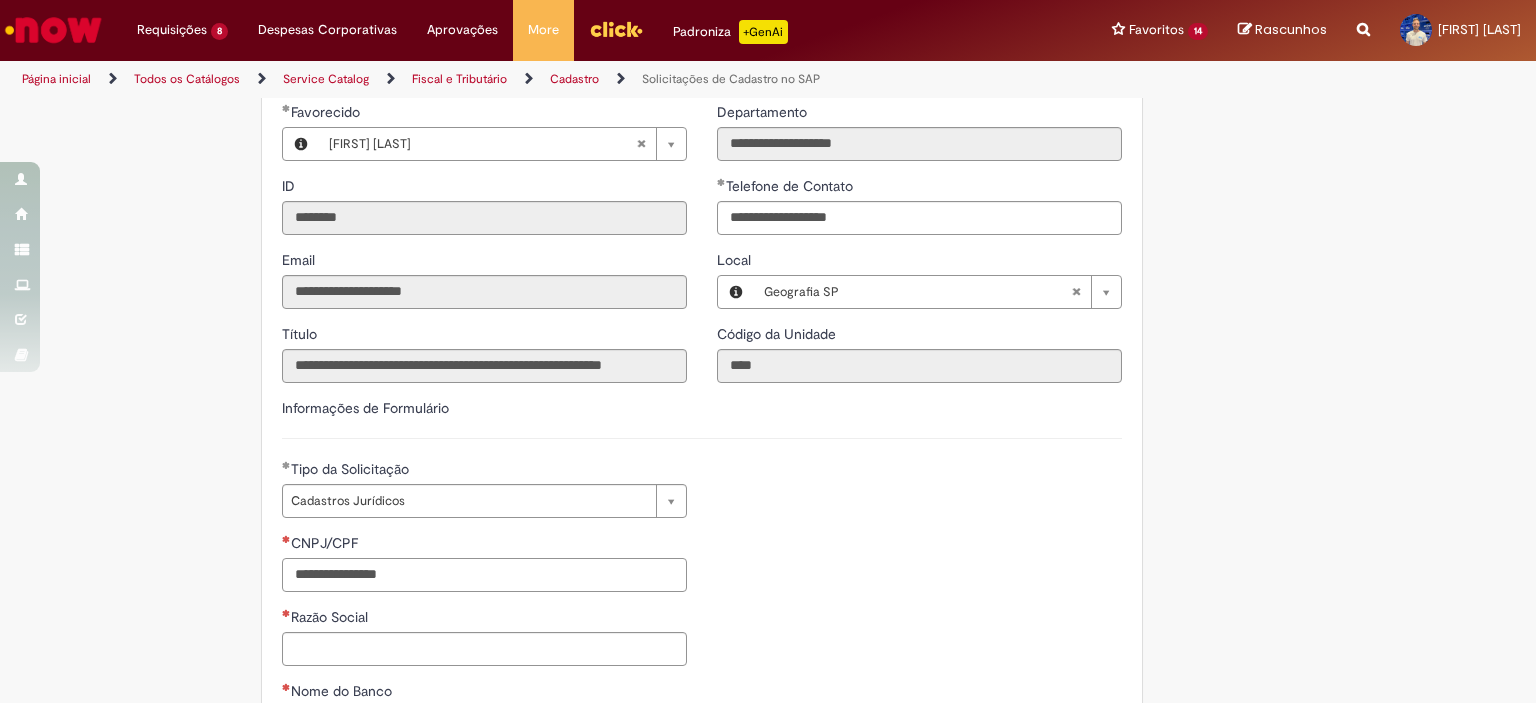 click on "CNPJ/CPF" at bounding box center [484, 575] 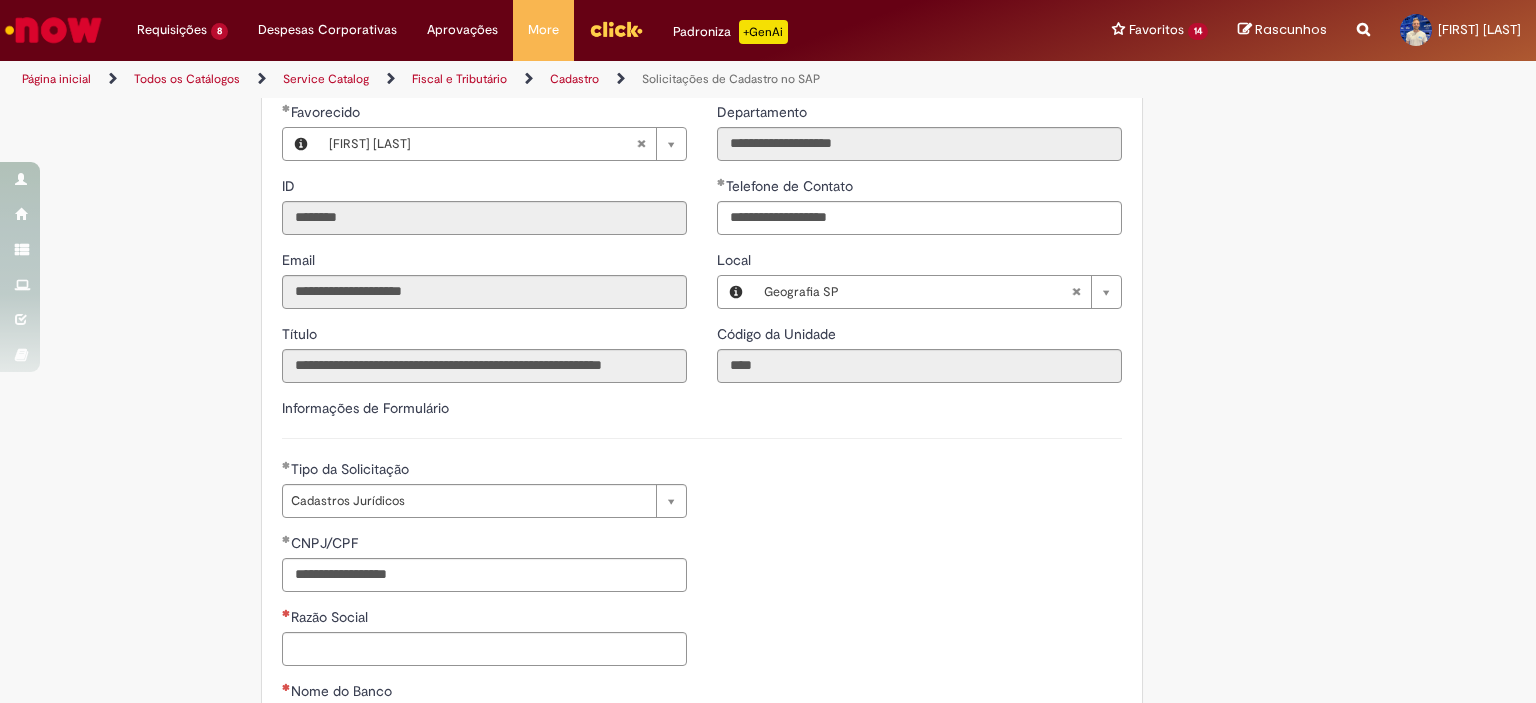 type on "**********" 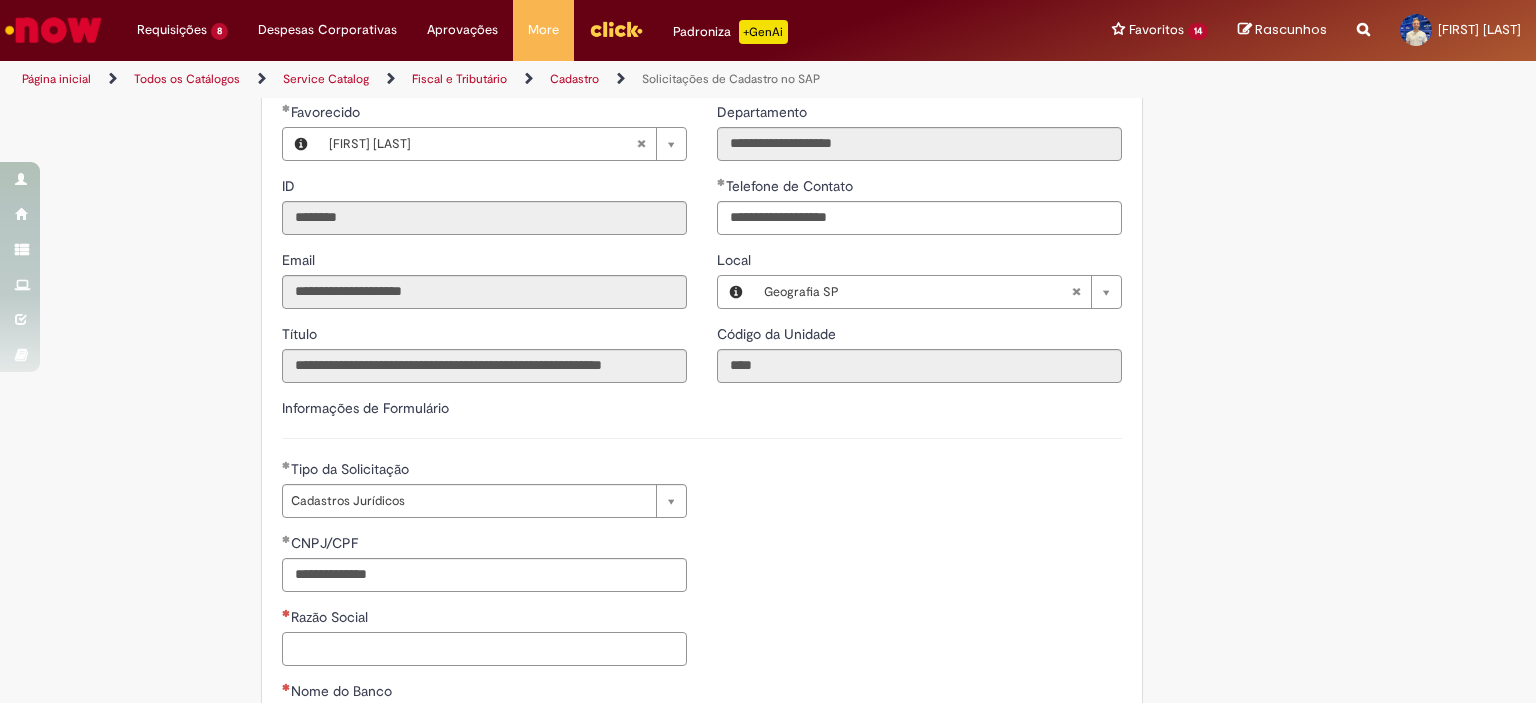 click on "Razão Social" at bounding box center [484, 649] 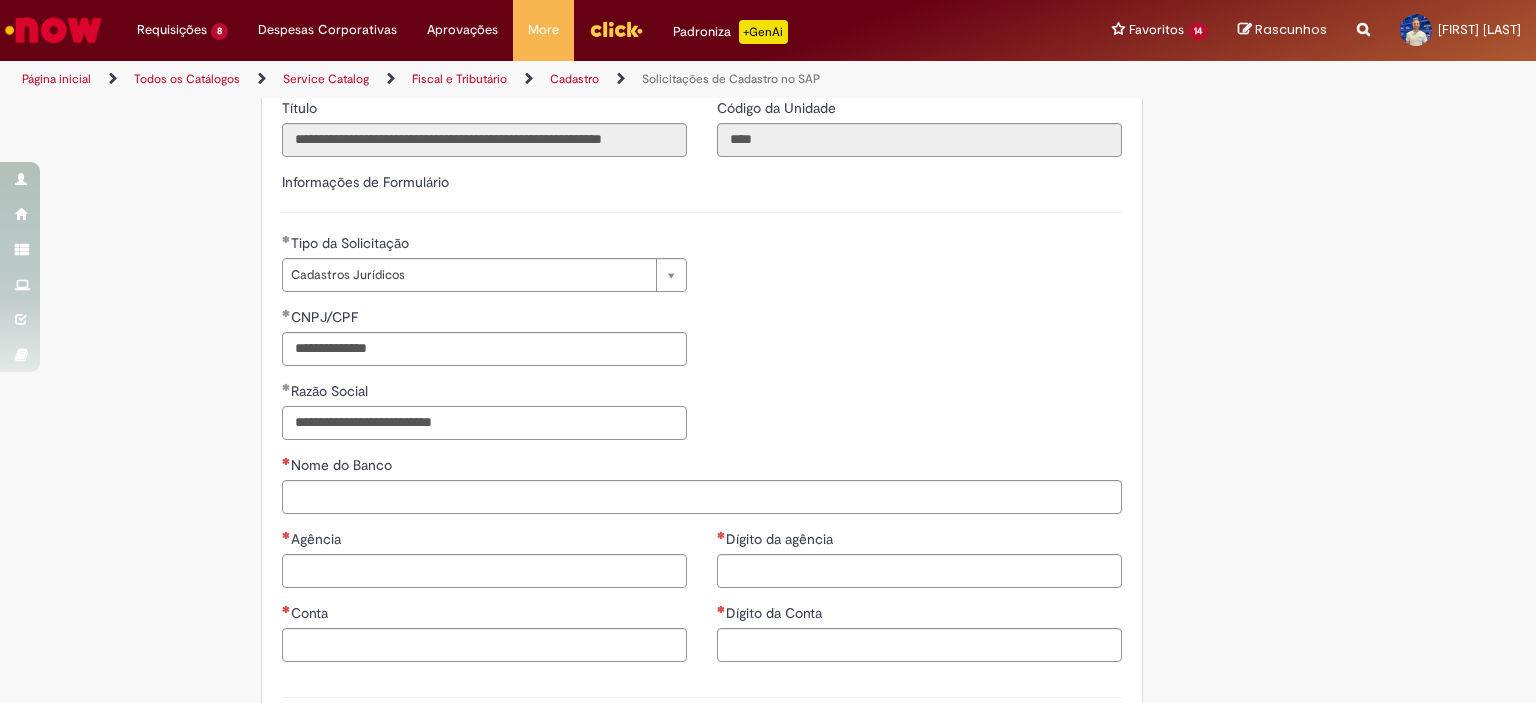 scroll, scrollTop: 591, scrollLeft: 0, axis: vertical 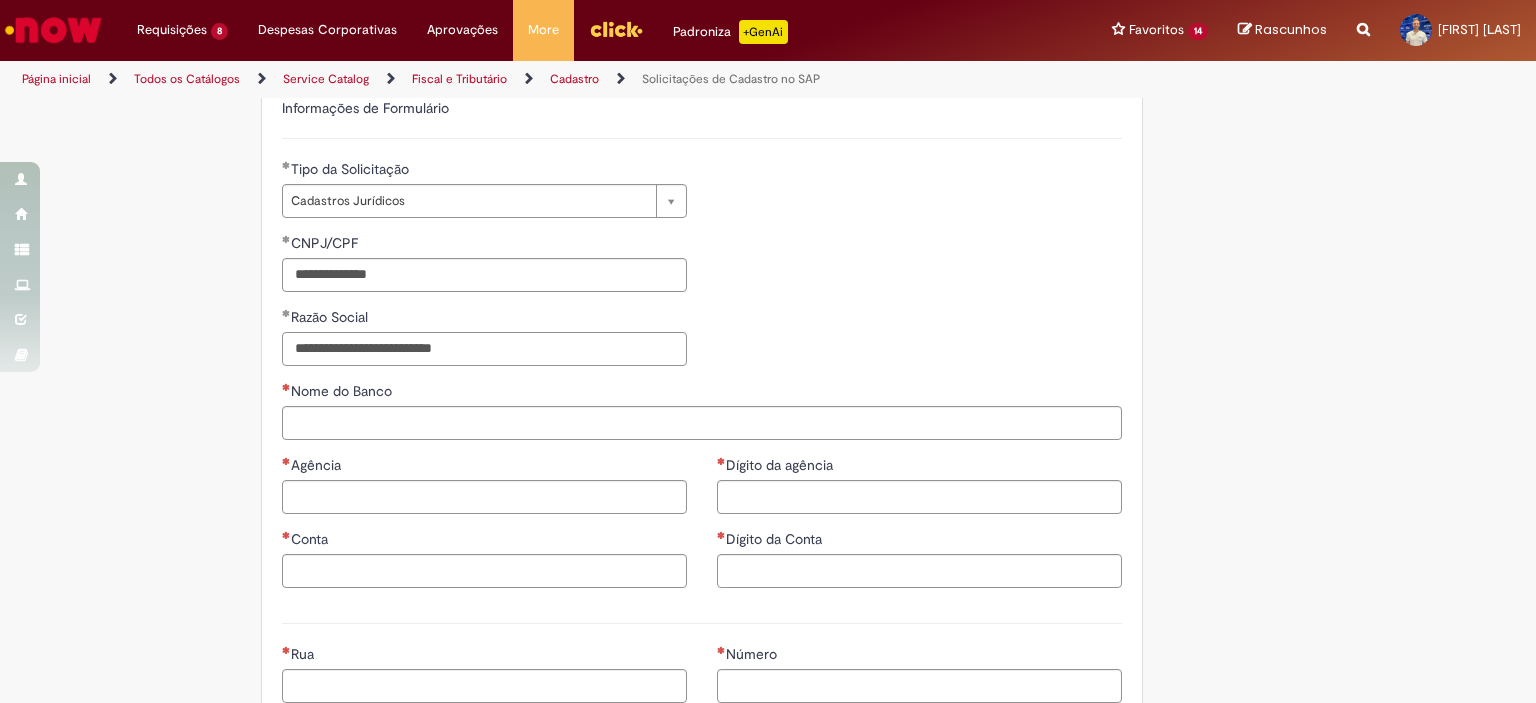 type on "**********" 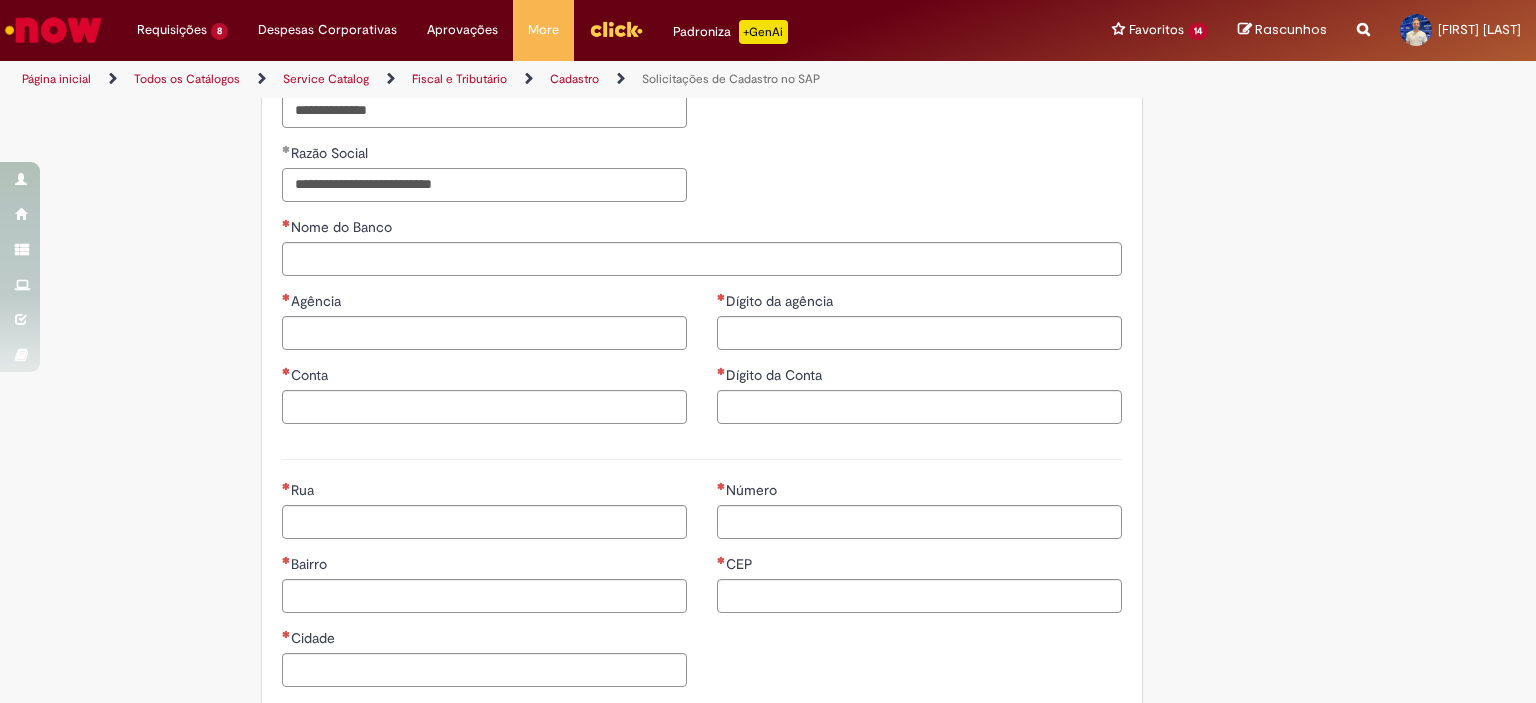 scroll, scrollTop: 791, scrollLeft: 0, axis: vertical 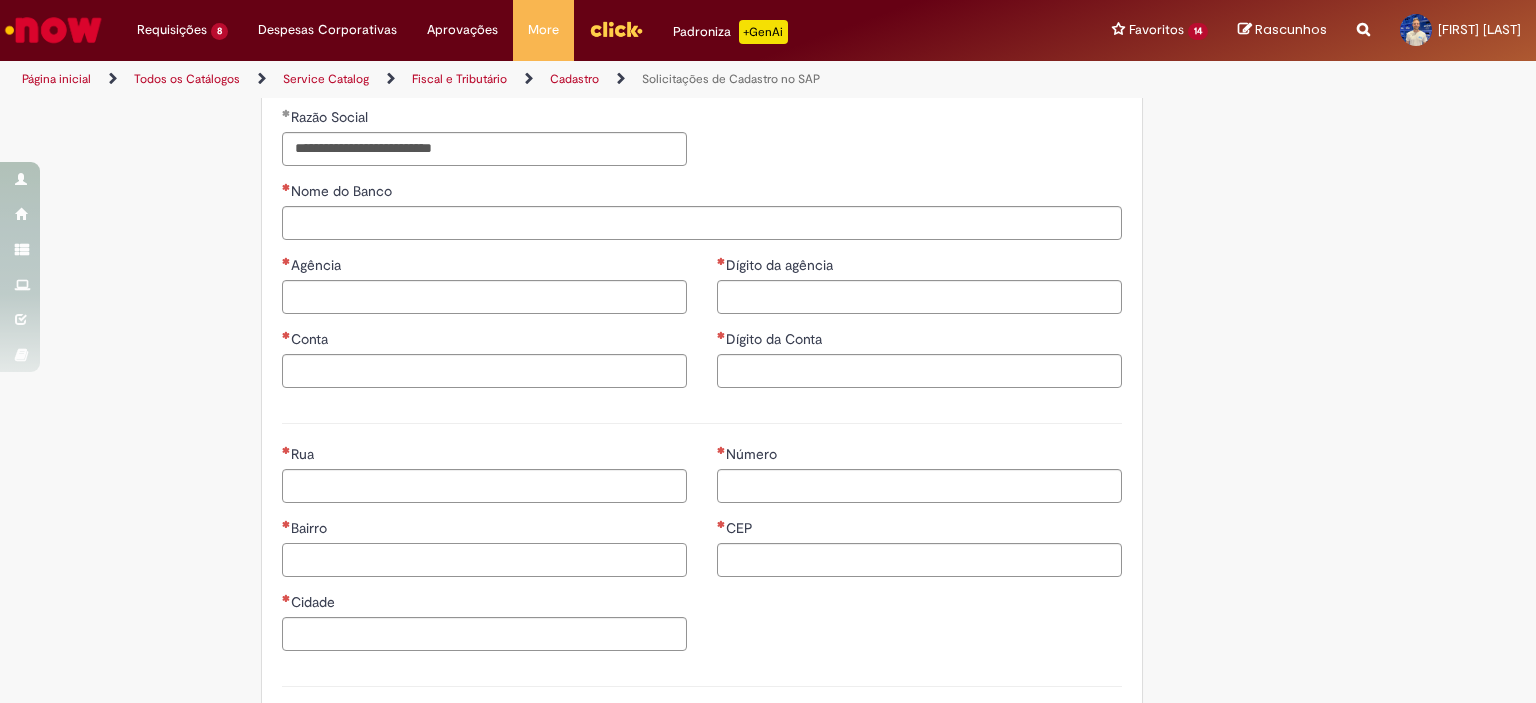 click on "Bairro" at bounding box center (484, 560) 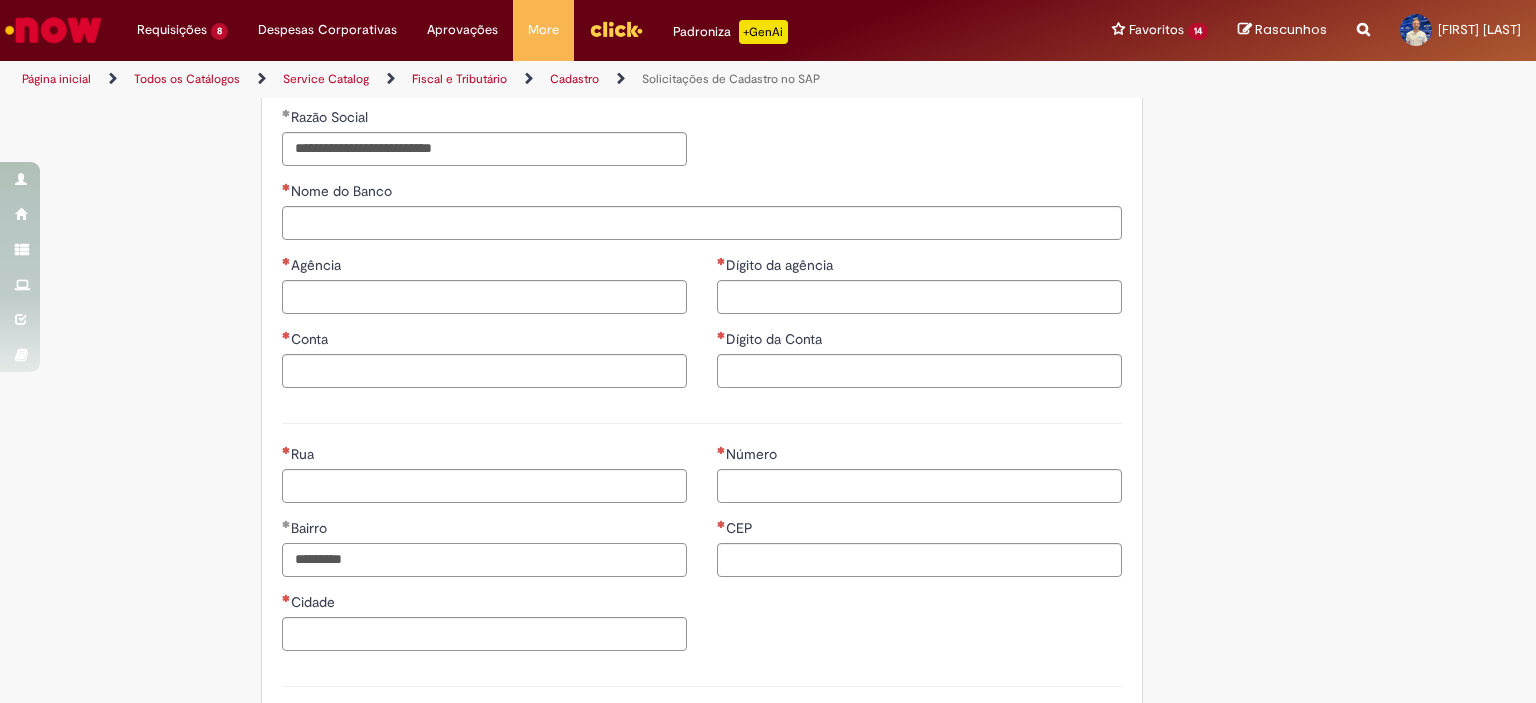 type on "*********" 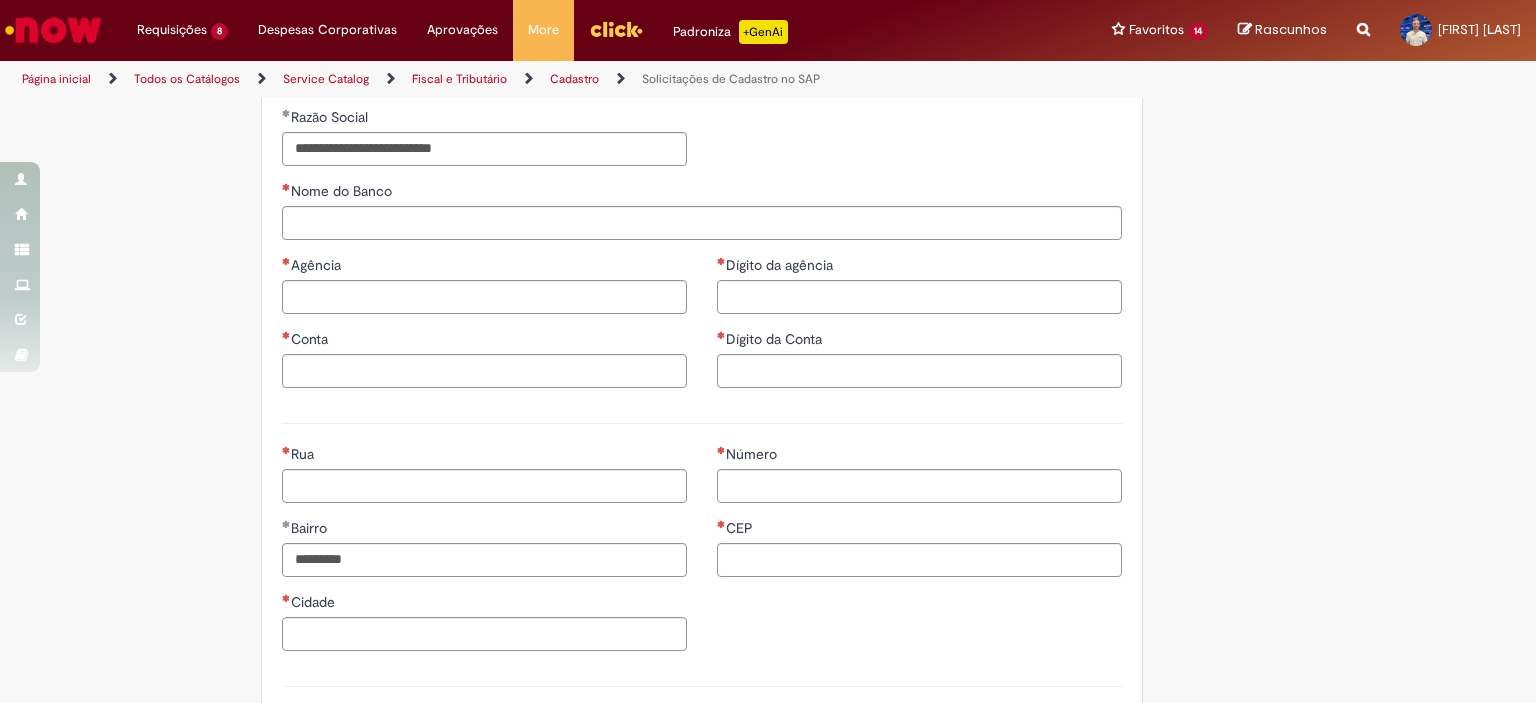 click on "Cidade" at bounding box center (484, 604) 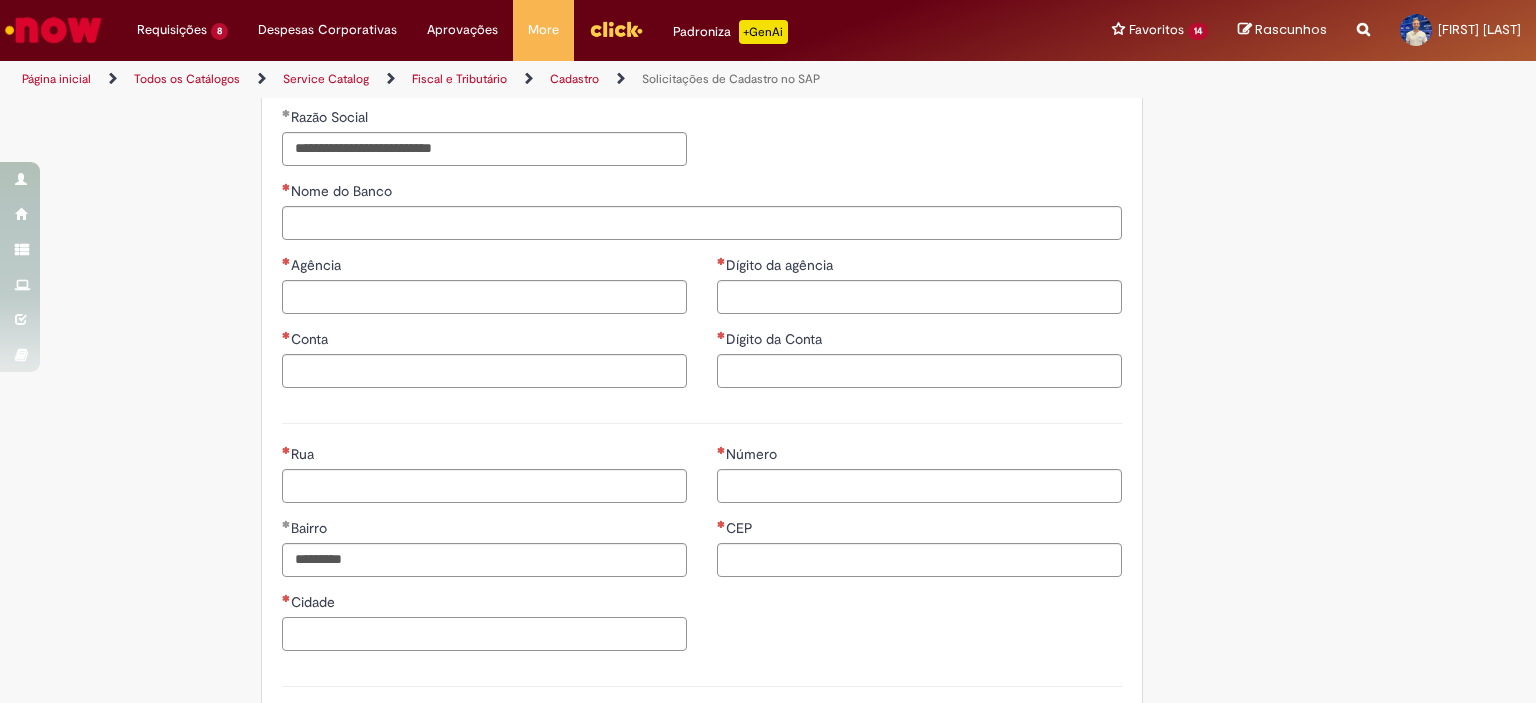 click on "Cidade" at bounding box center (484, 634) 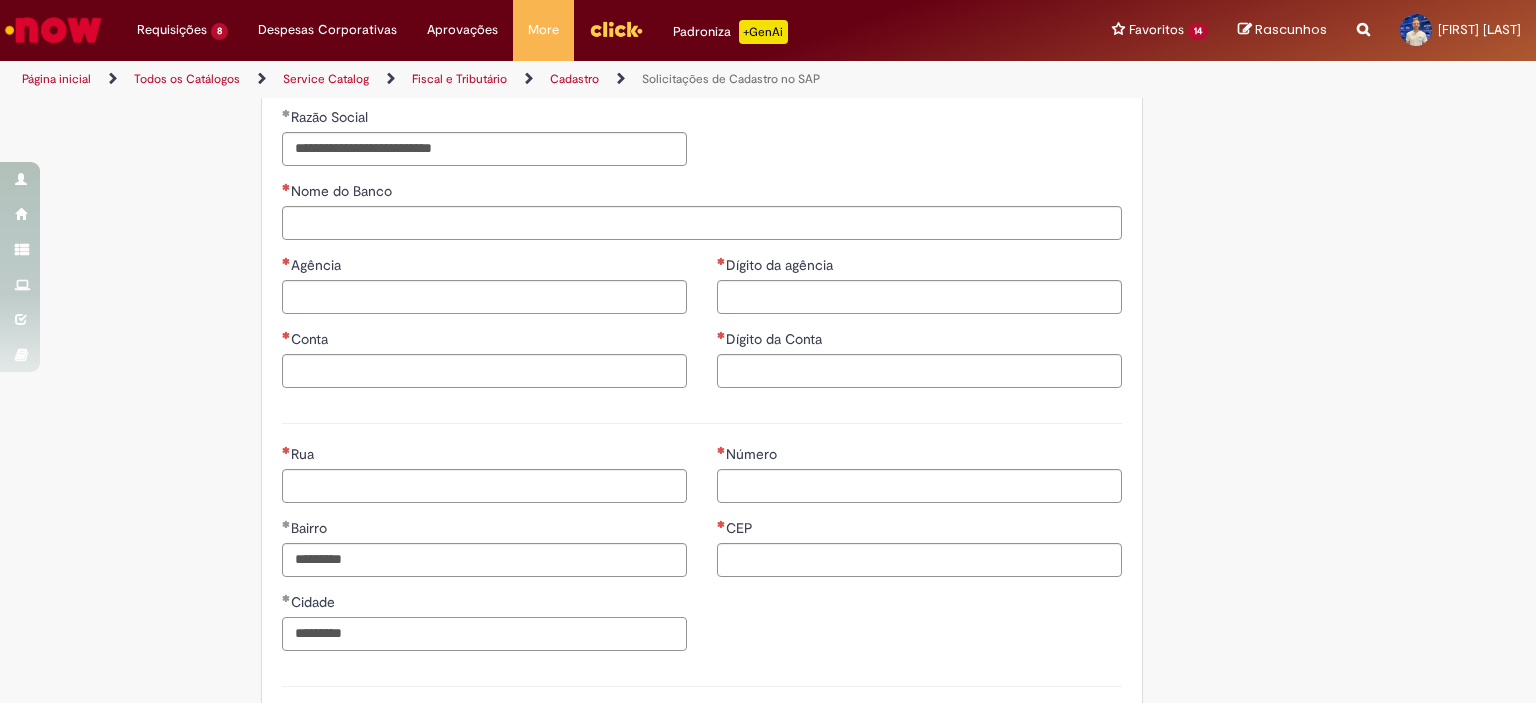 type on "*********" 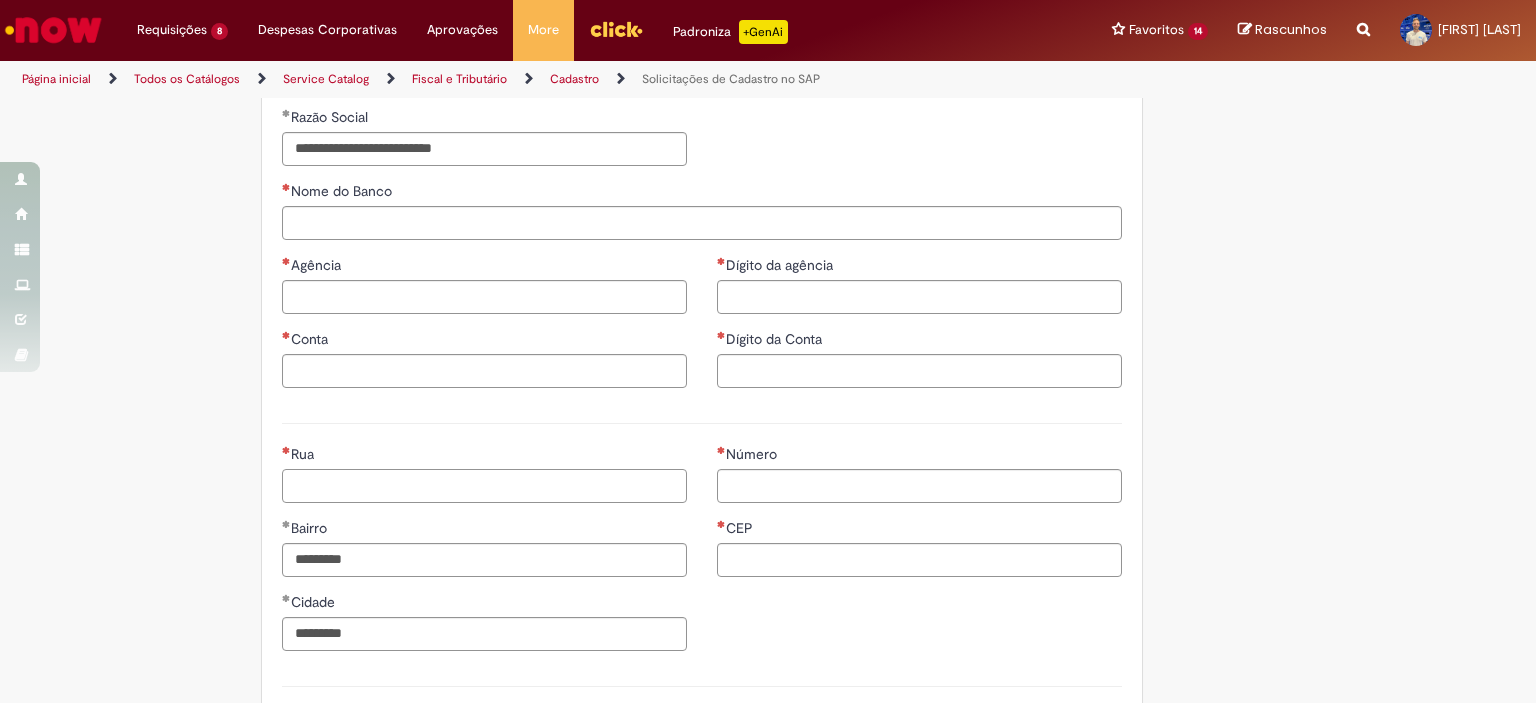 click on "Rua" at bounding box center [484, 486] 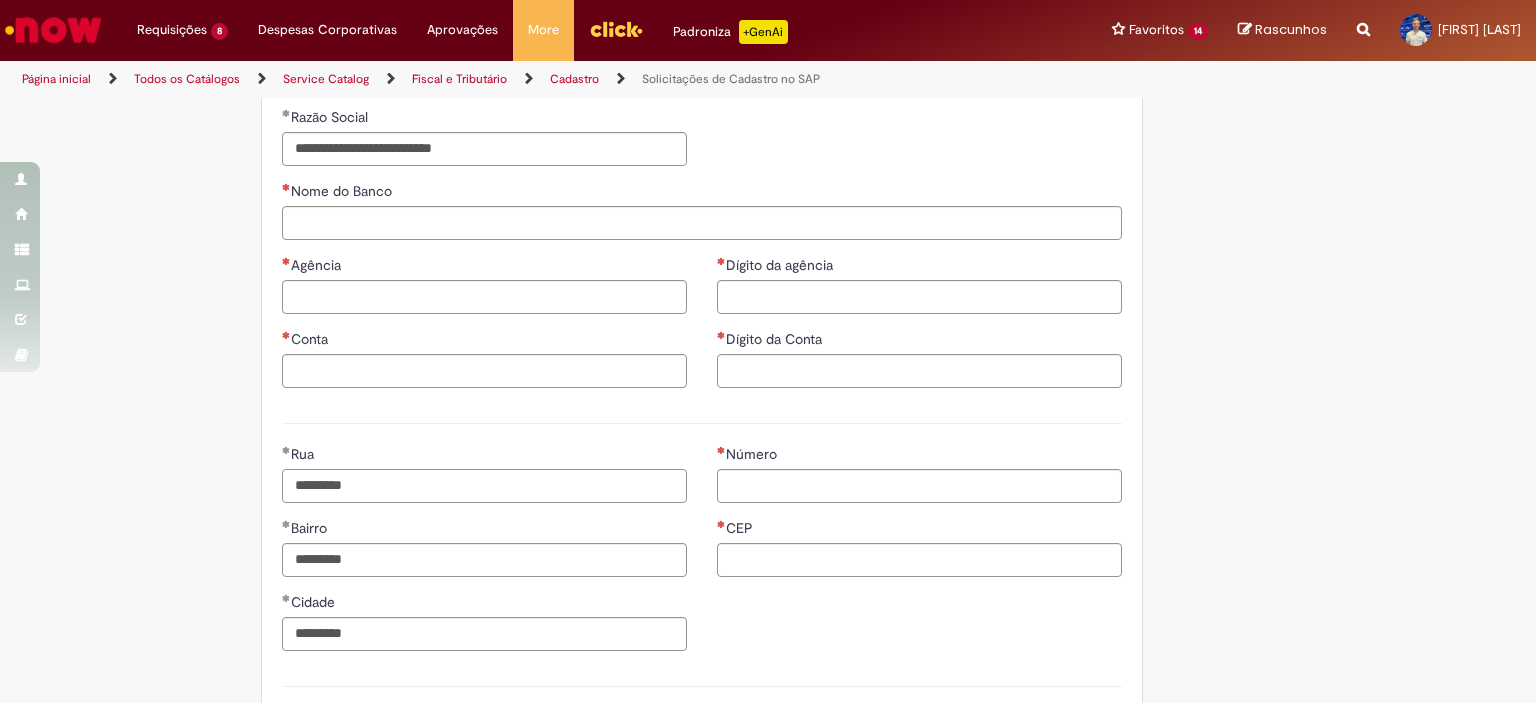 type on "*********" 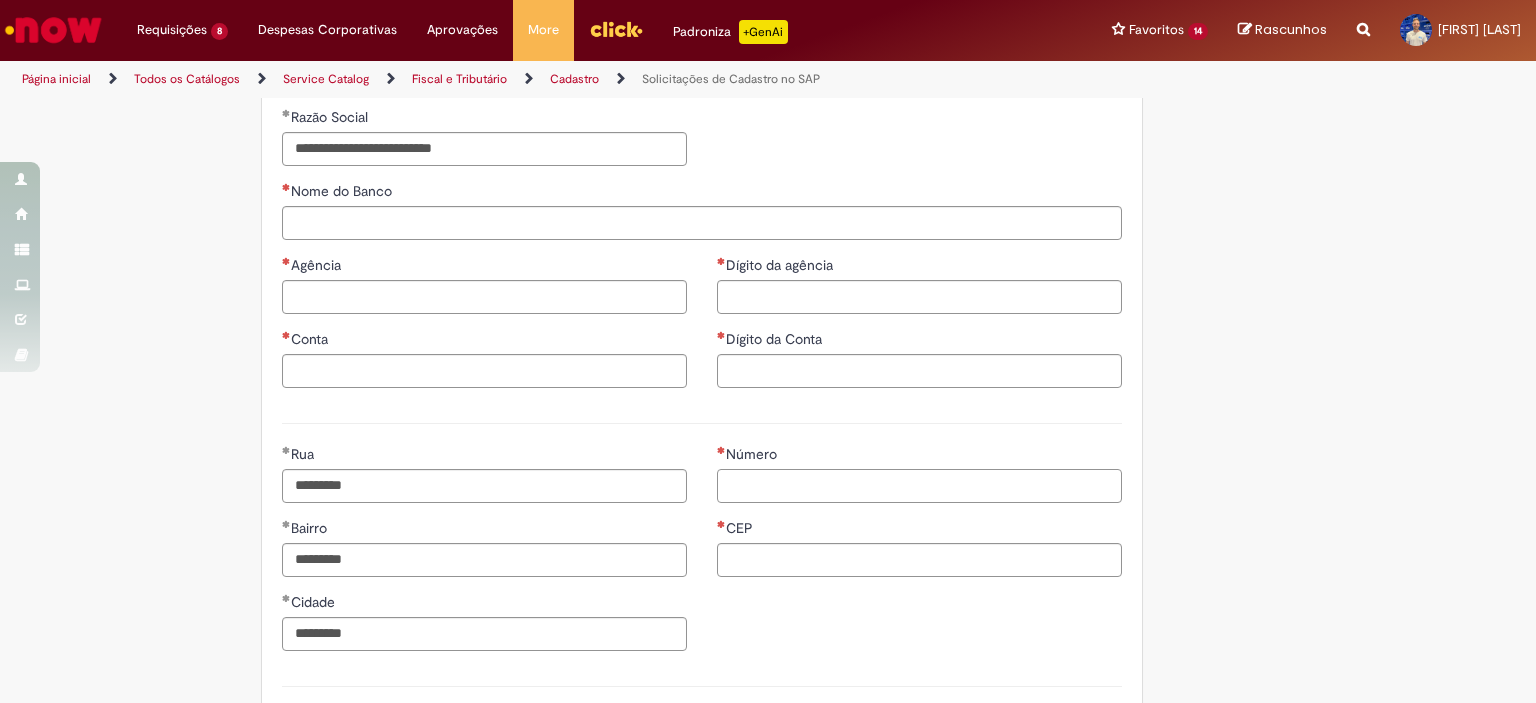 click on "Número" at bounding box center [919, 486] 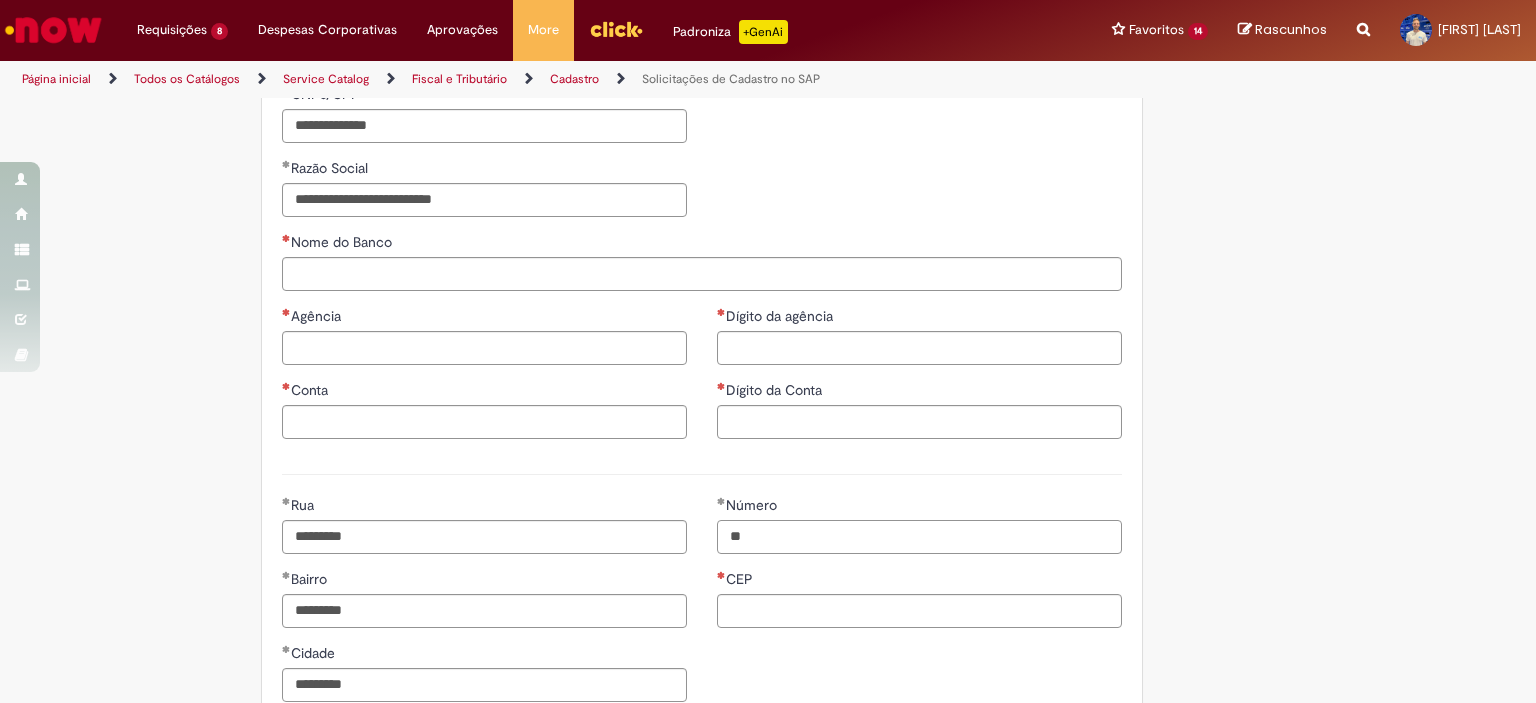 scroll, scrollTop: 691, scrollLeft: 0, axis: vertical 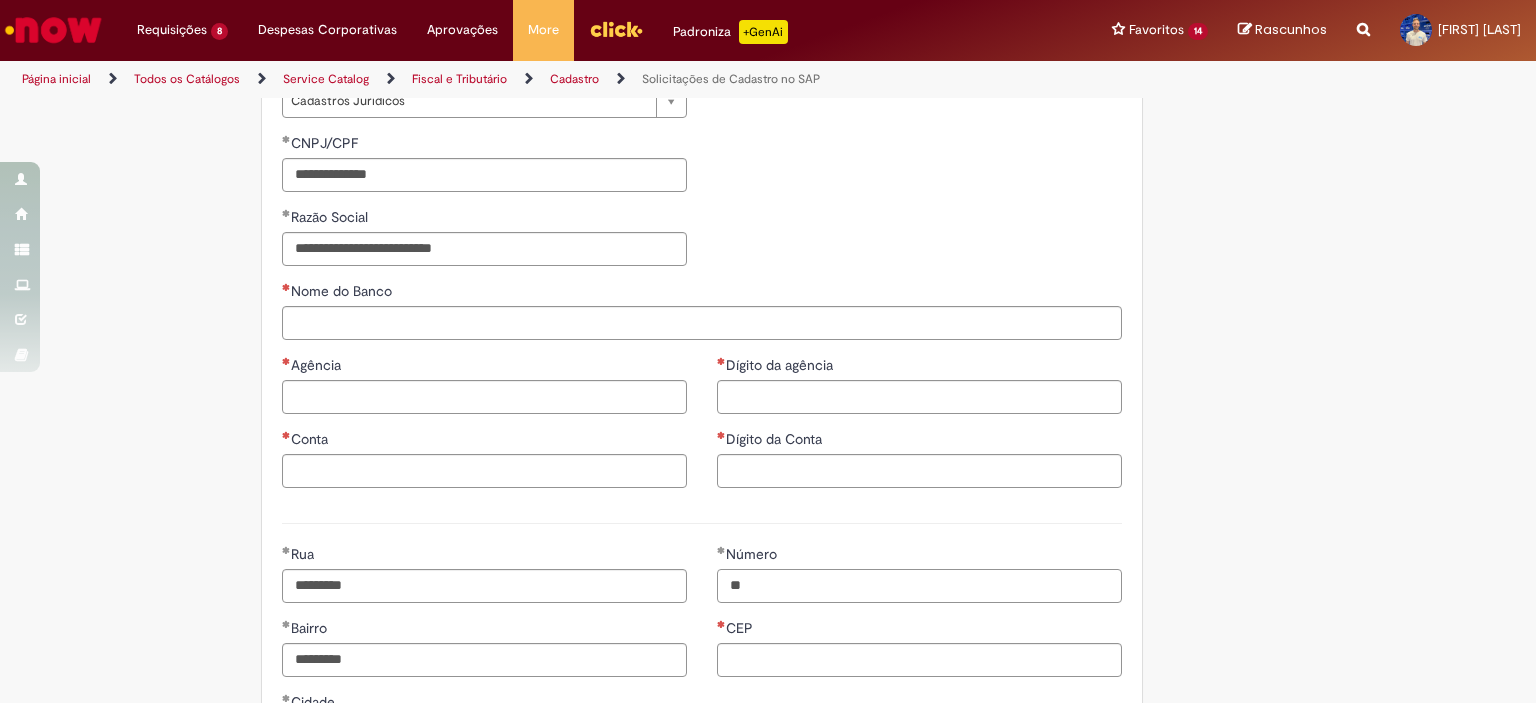 type on "**" 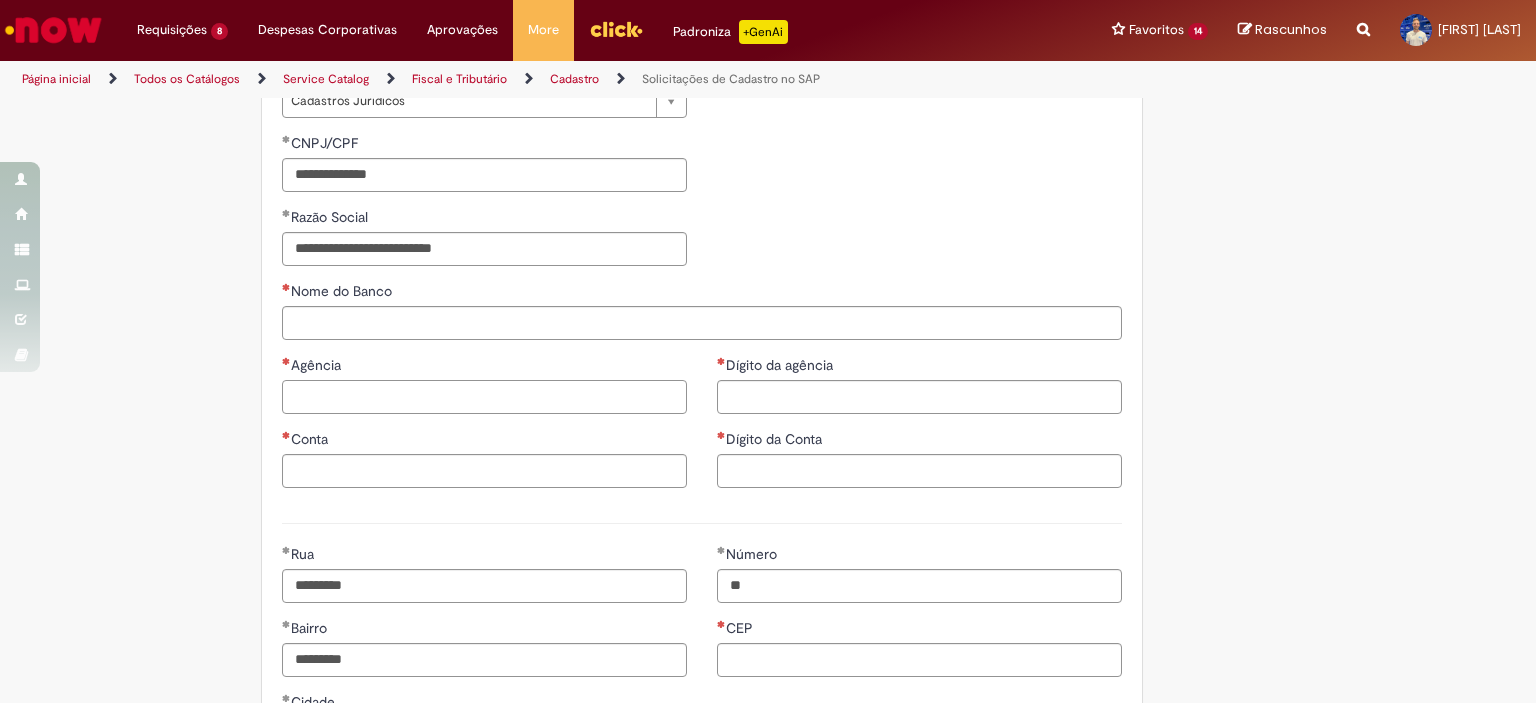 click on "Agência" at bounding box center [484, 397] 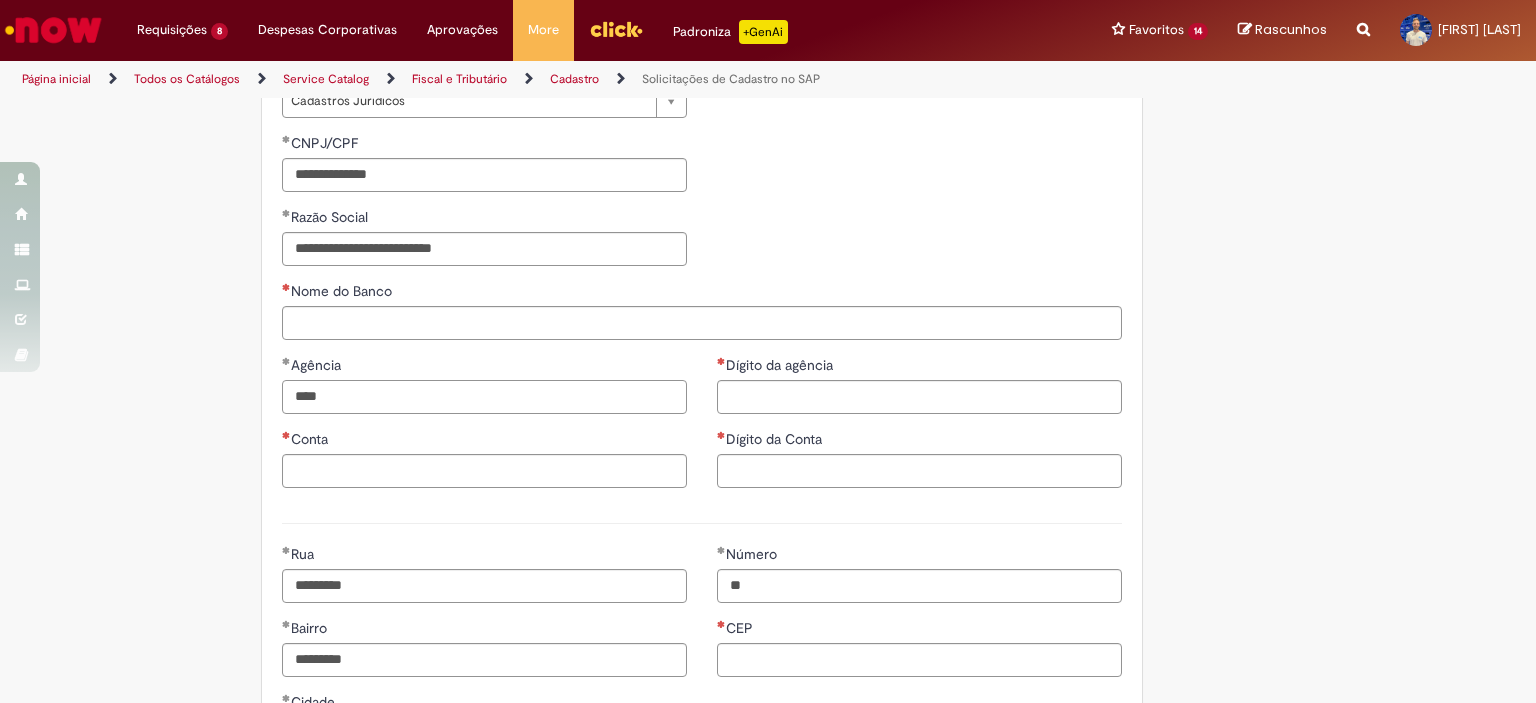type on "****" 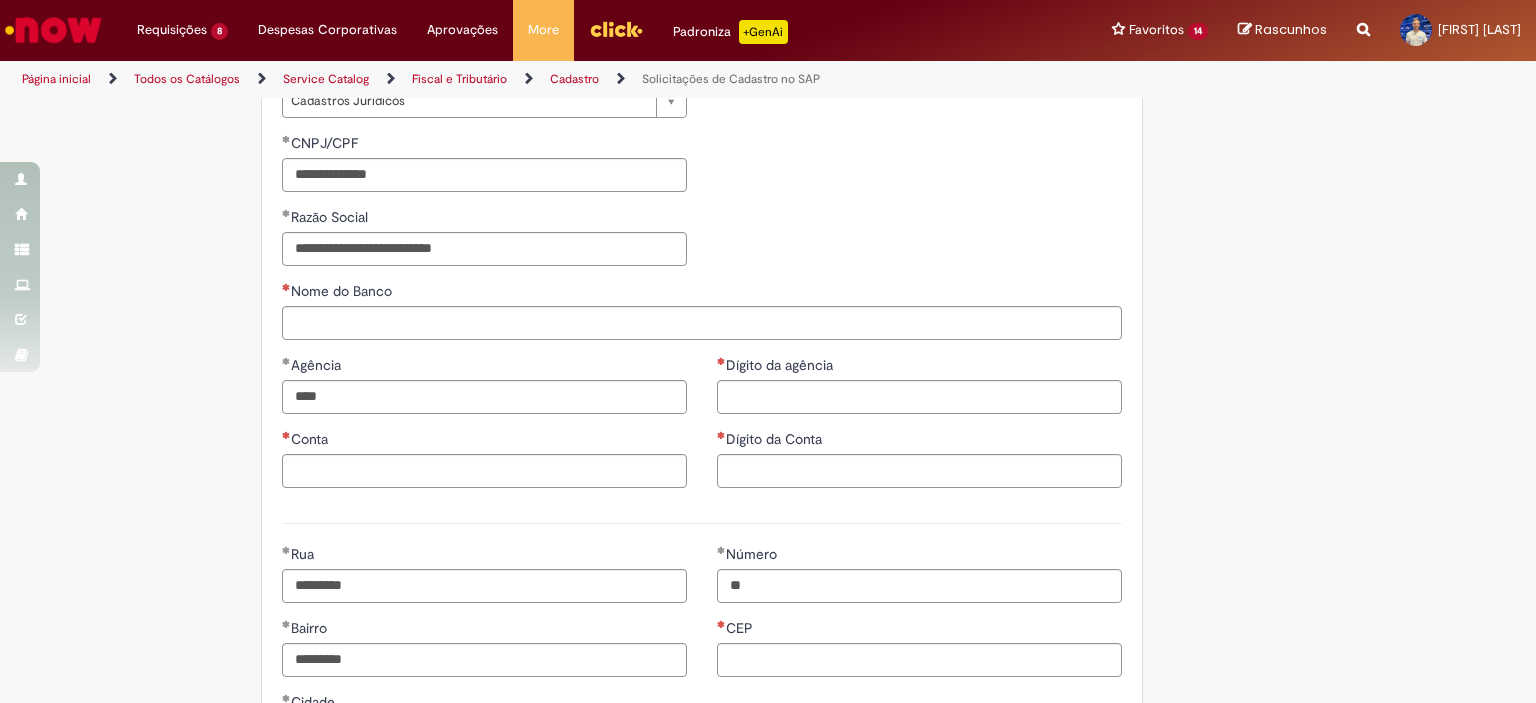 click on "Dígito da agência Dígito da Conta" at bounding box center (919, 429) 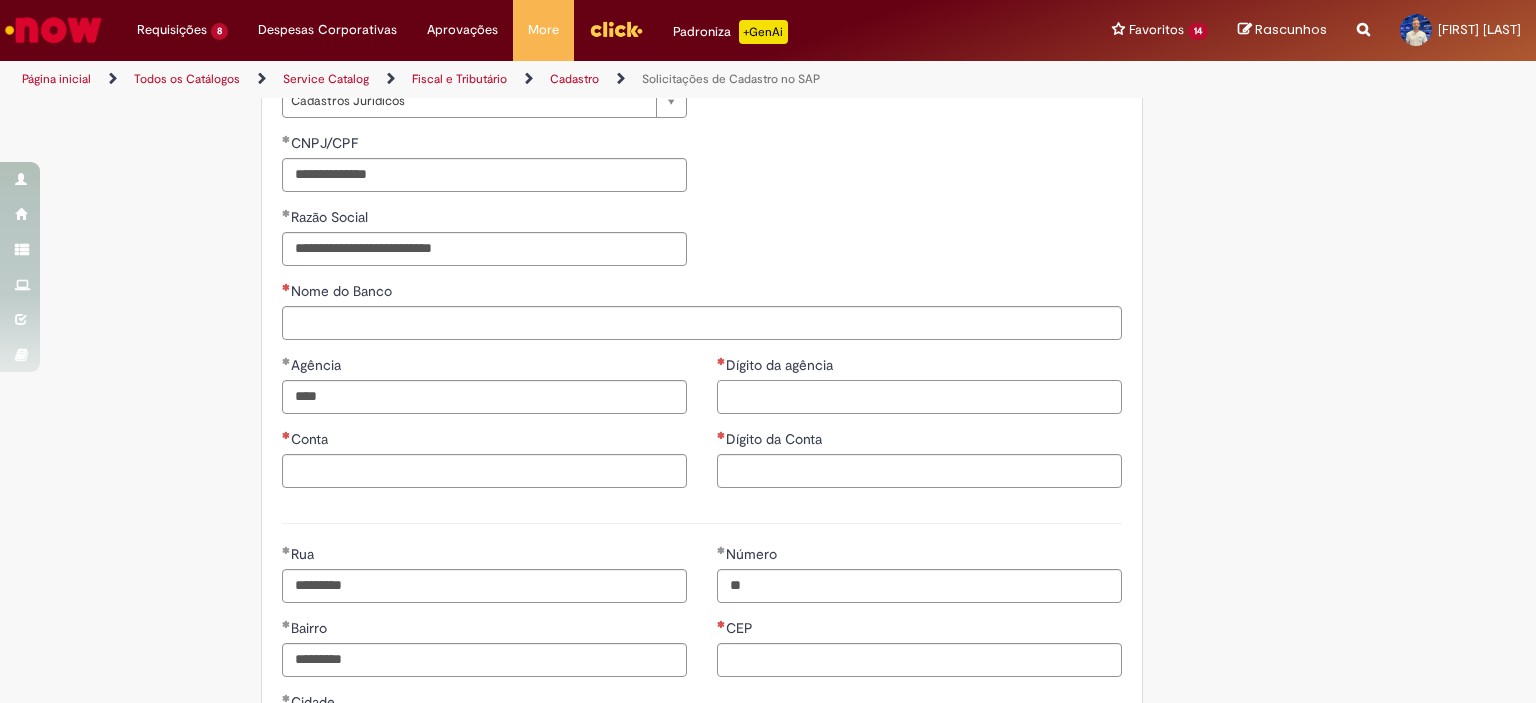click on "Dígito da agência" at bounding box center [919, 397] 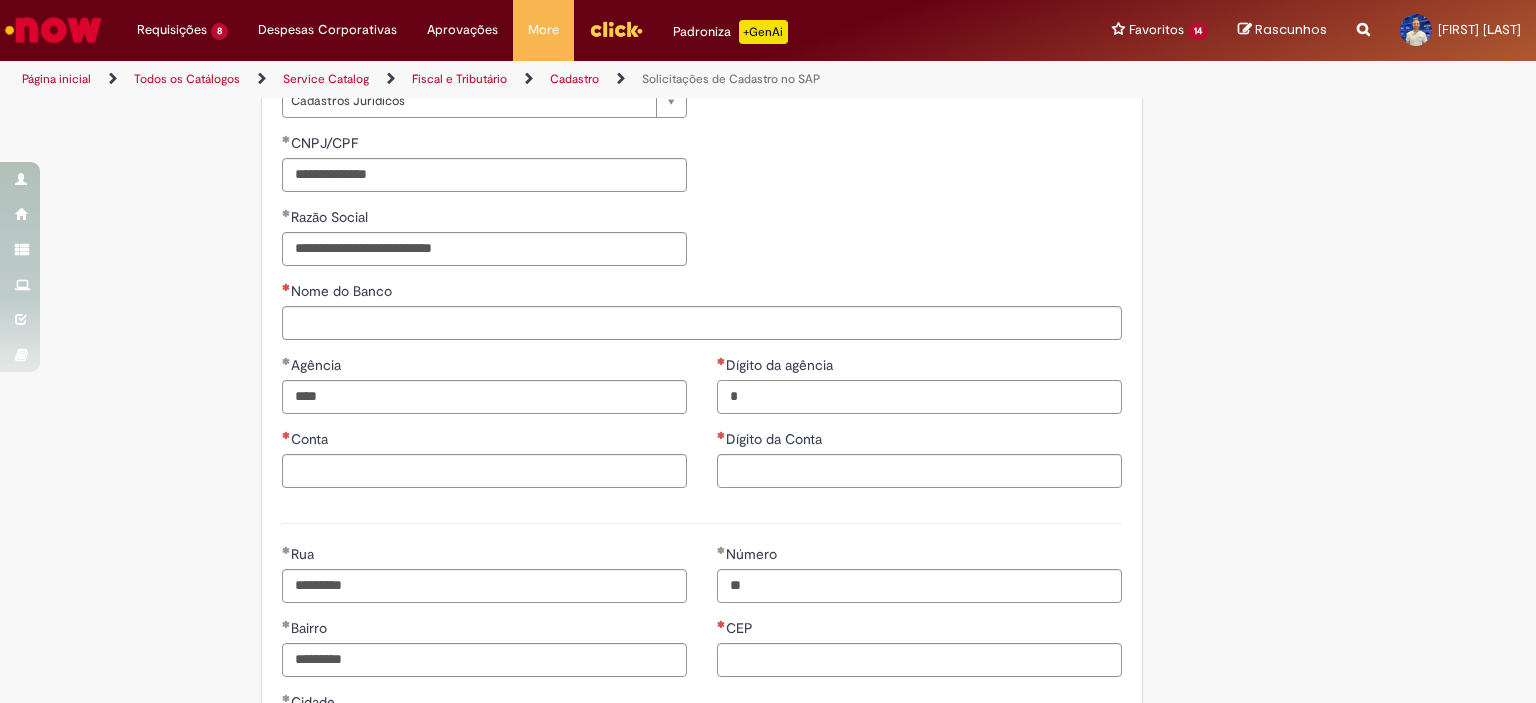 type on "*" 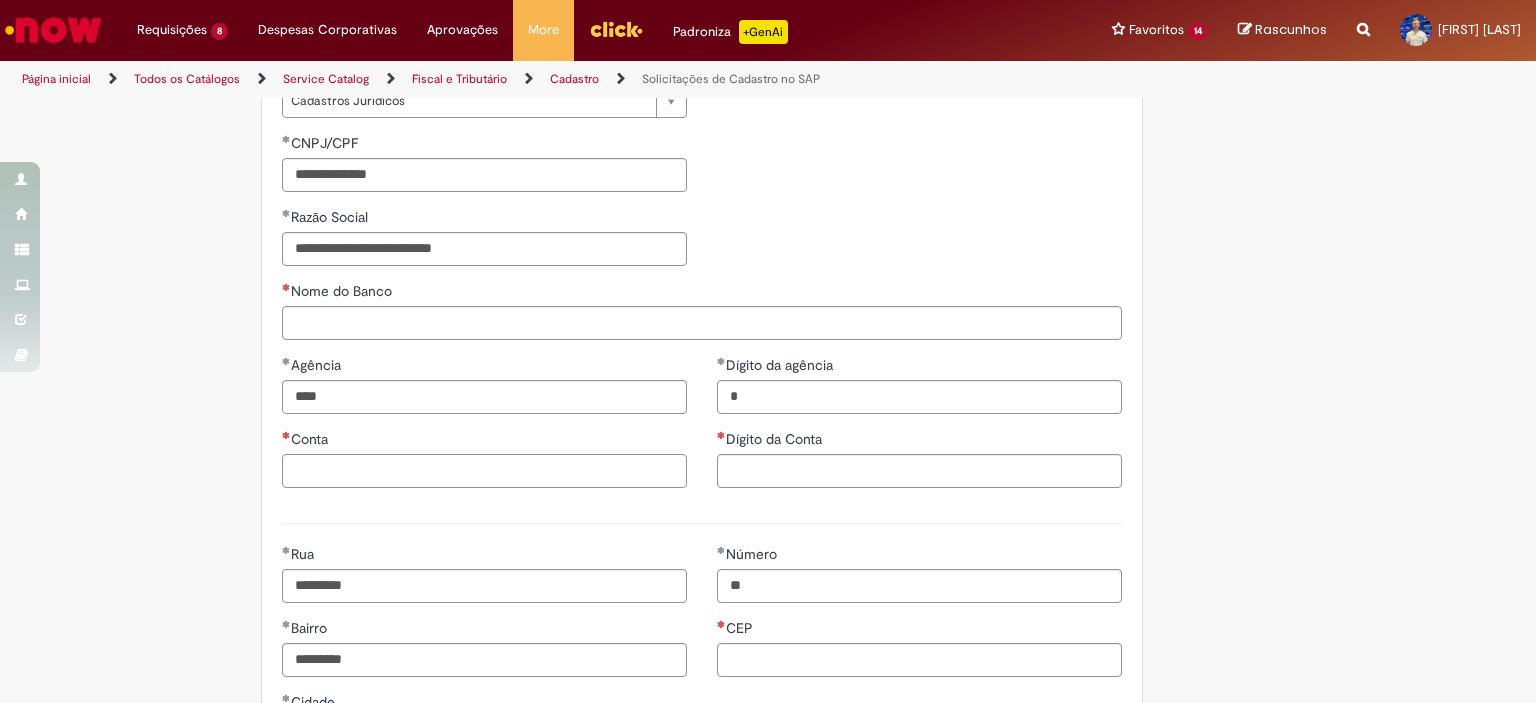 click on "Conta" at bounding box center [484, 471] 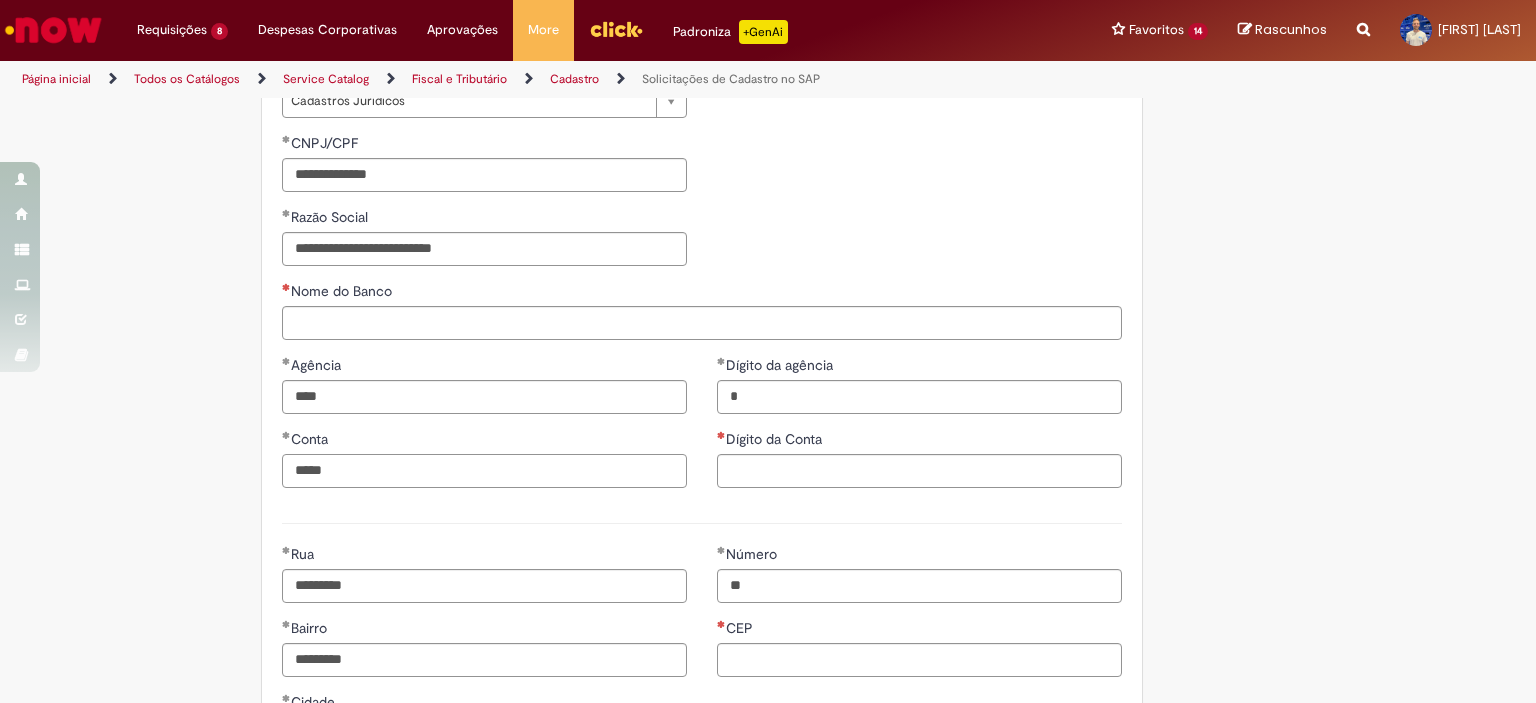 type on "*****" 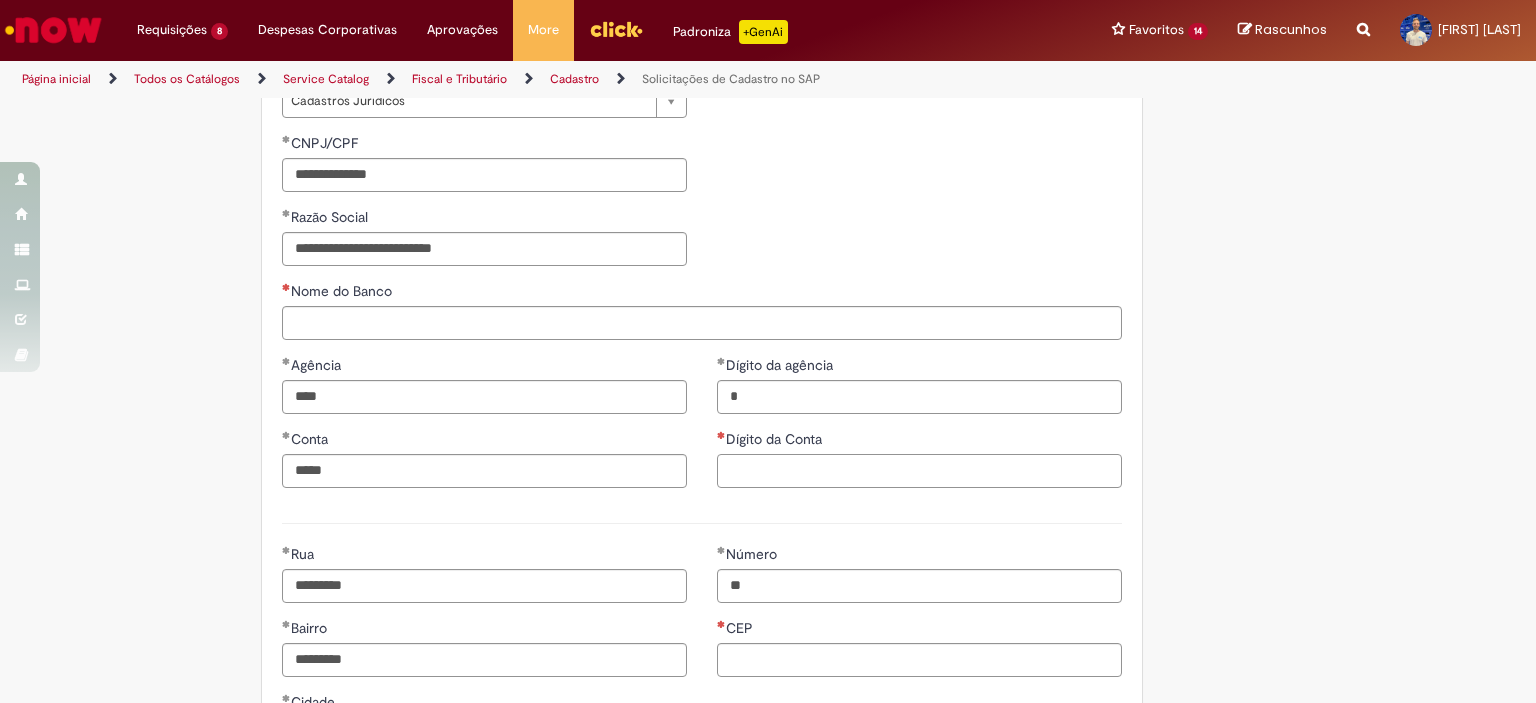 click on "Dígito da Conta" at bounding box center (919, 471) 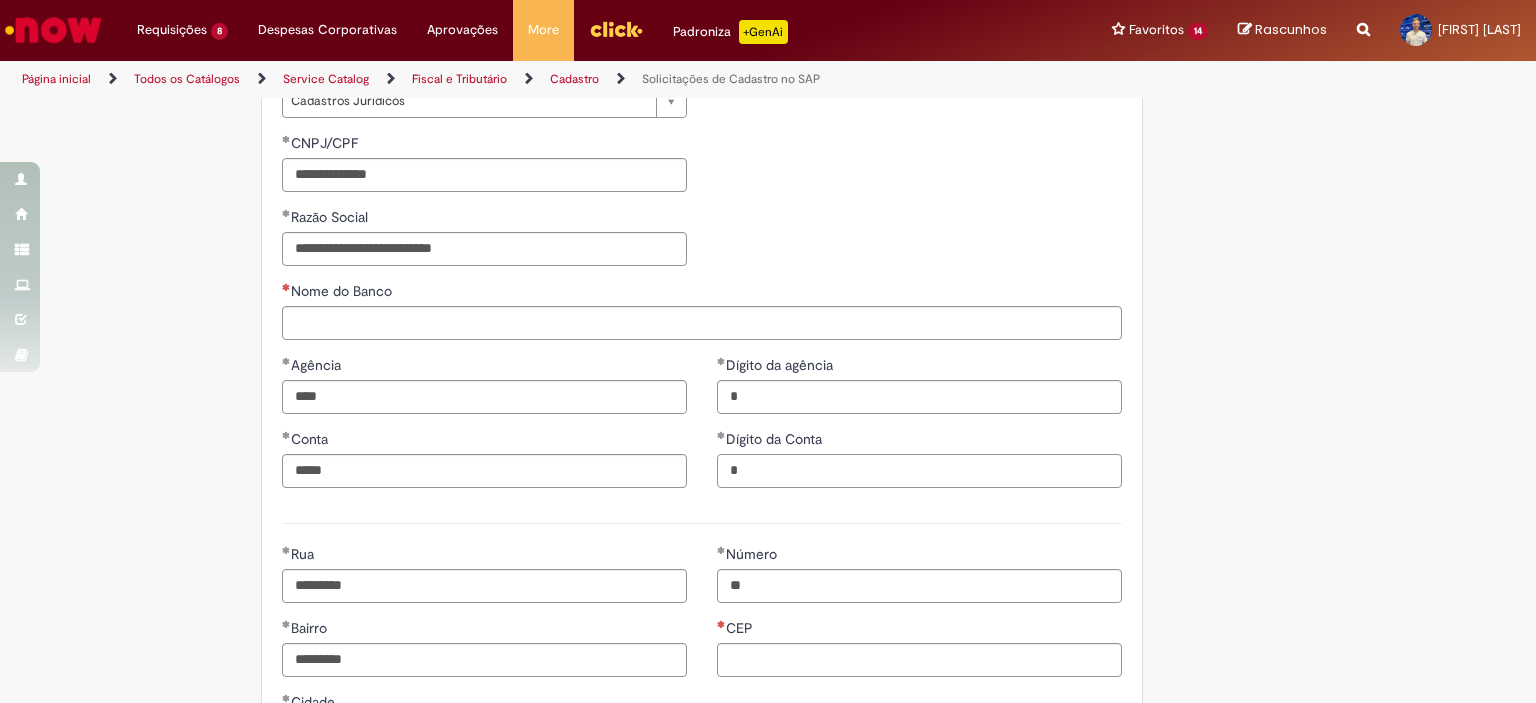 type on "*" 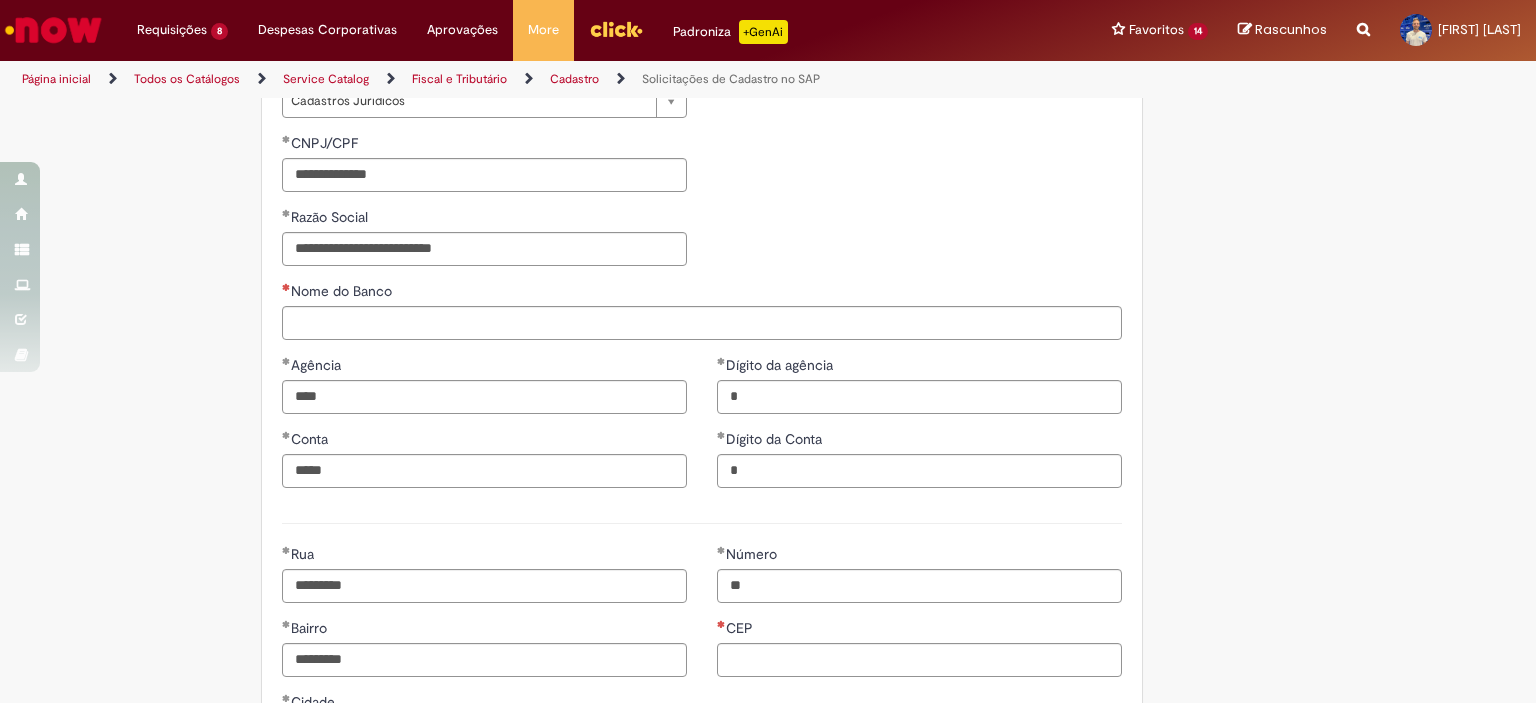 click on "Nome do Banco" at bounding box center [702, 293] 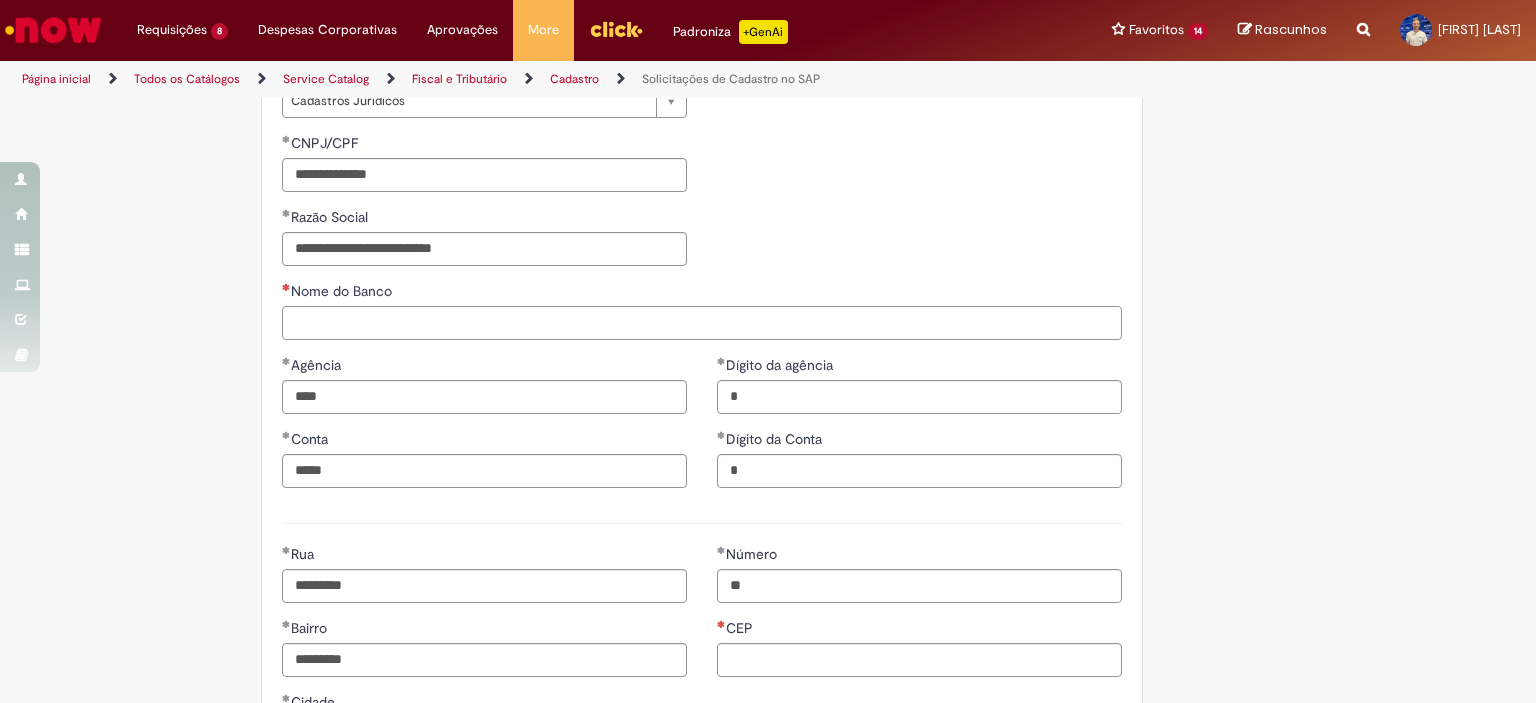 click on "Nome do Banco" at bounding box center (702, 323) 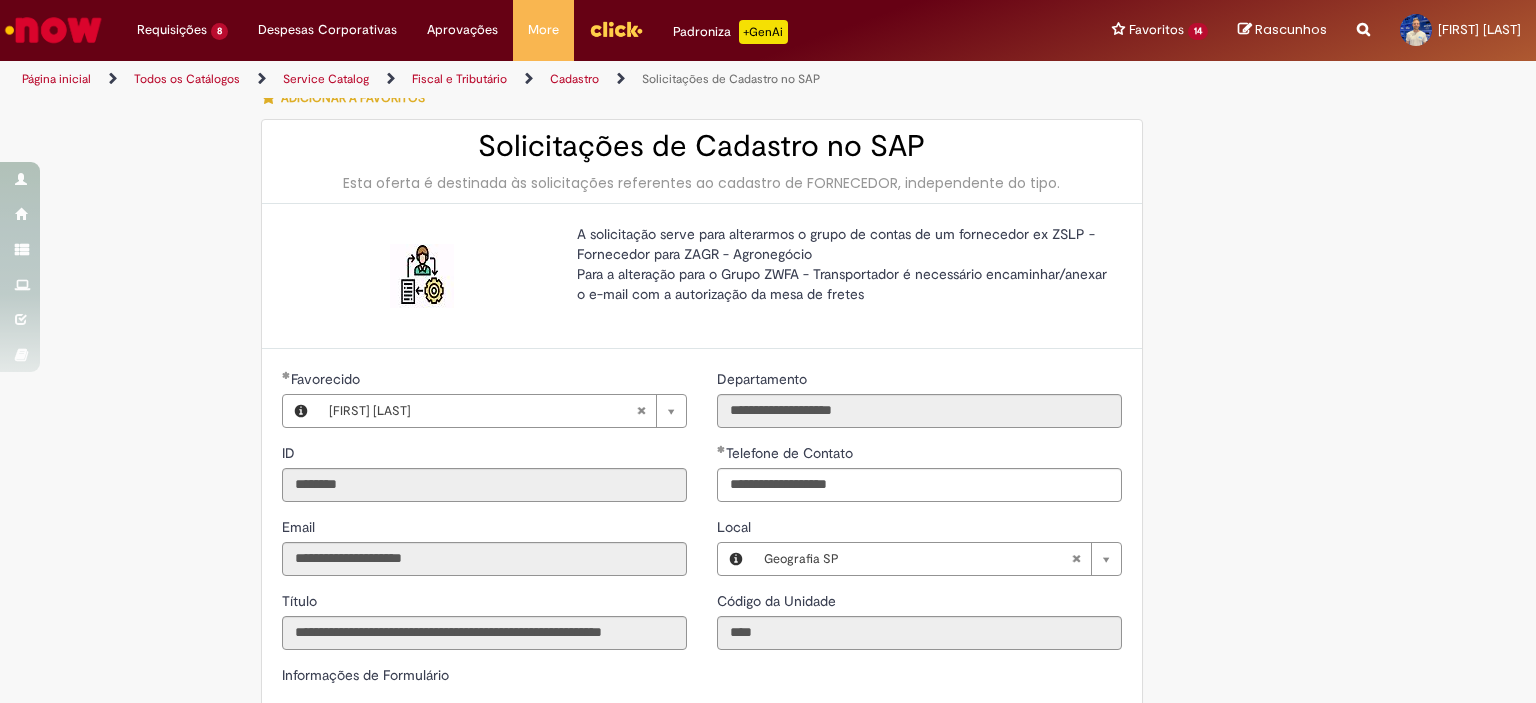 scroll, scrollTop: 0, scrollLeft: 0, axis: both 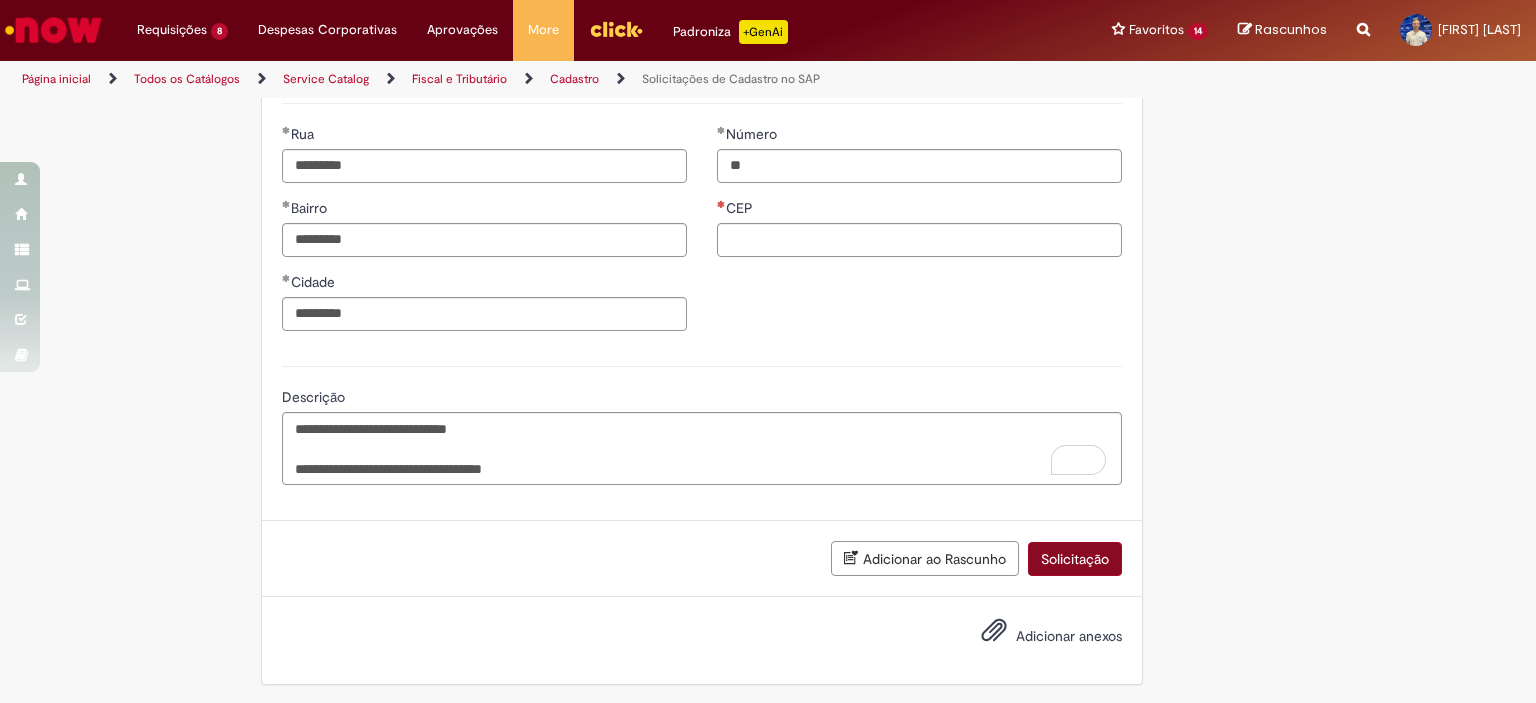 type on "****" 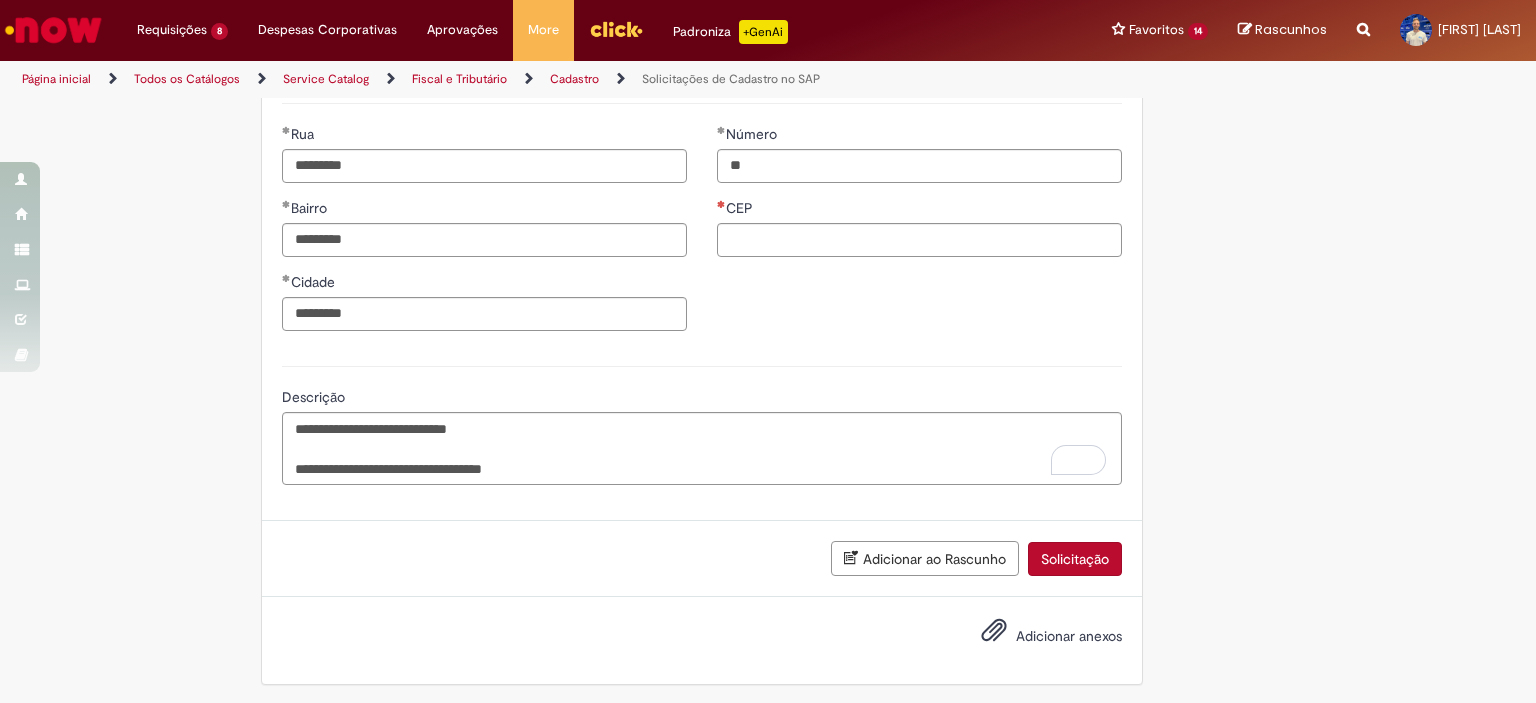click on "Solicitação" at bounding box center [1075, 559] 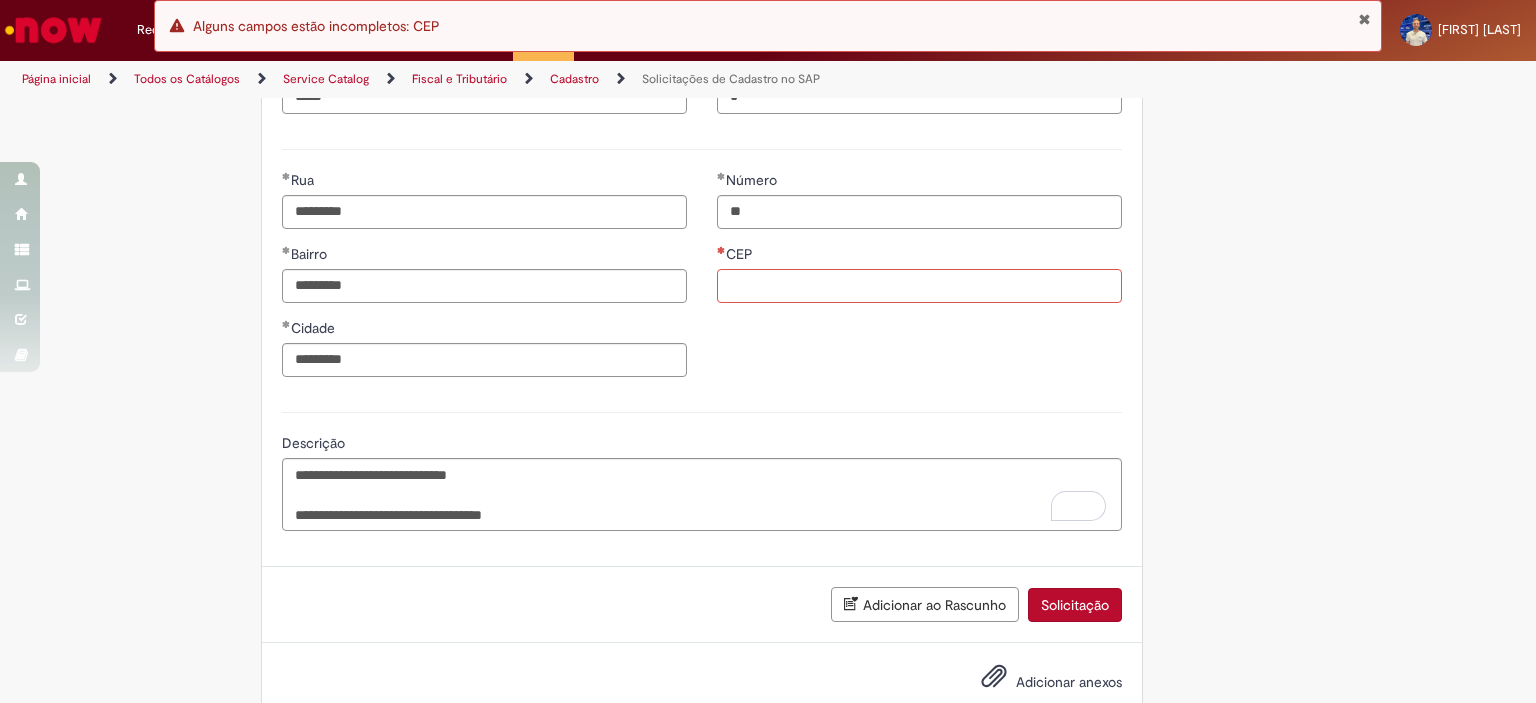 scroll, scrollTop: 865, scrollLeft: 0, axis: vertical 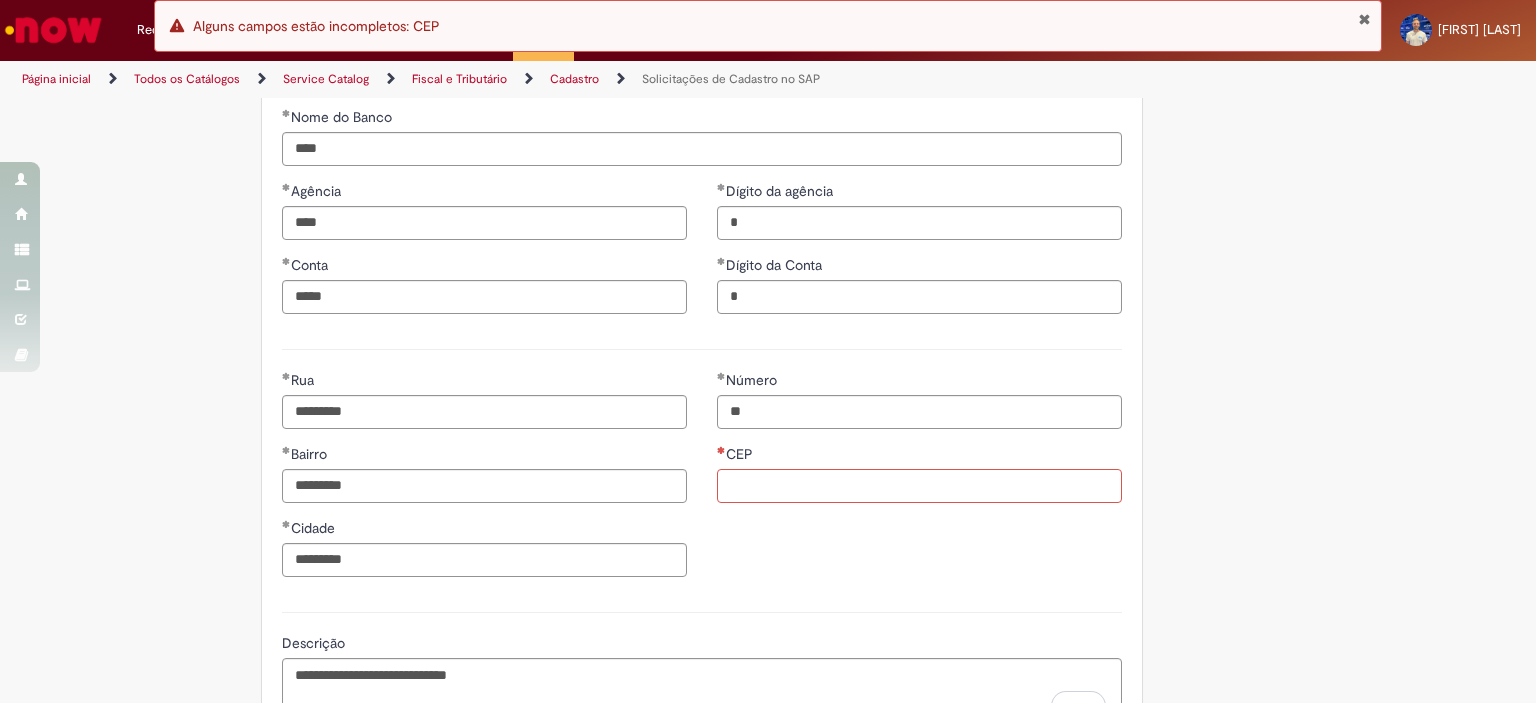 click on "CEP" at bounding box center [919, 486] 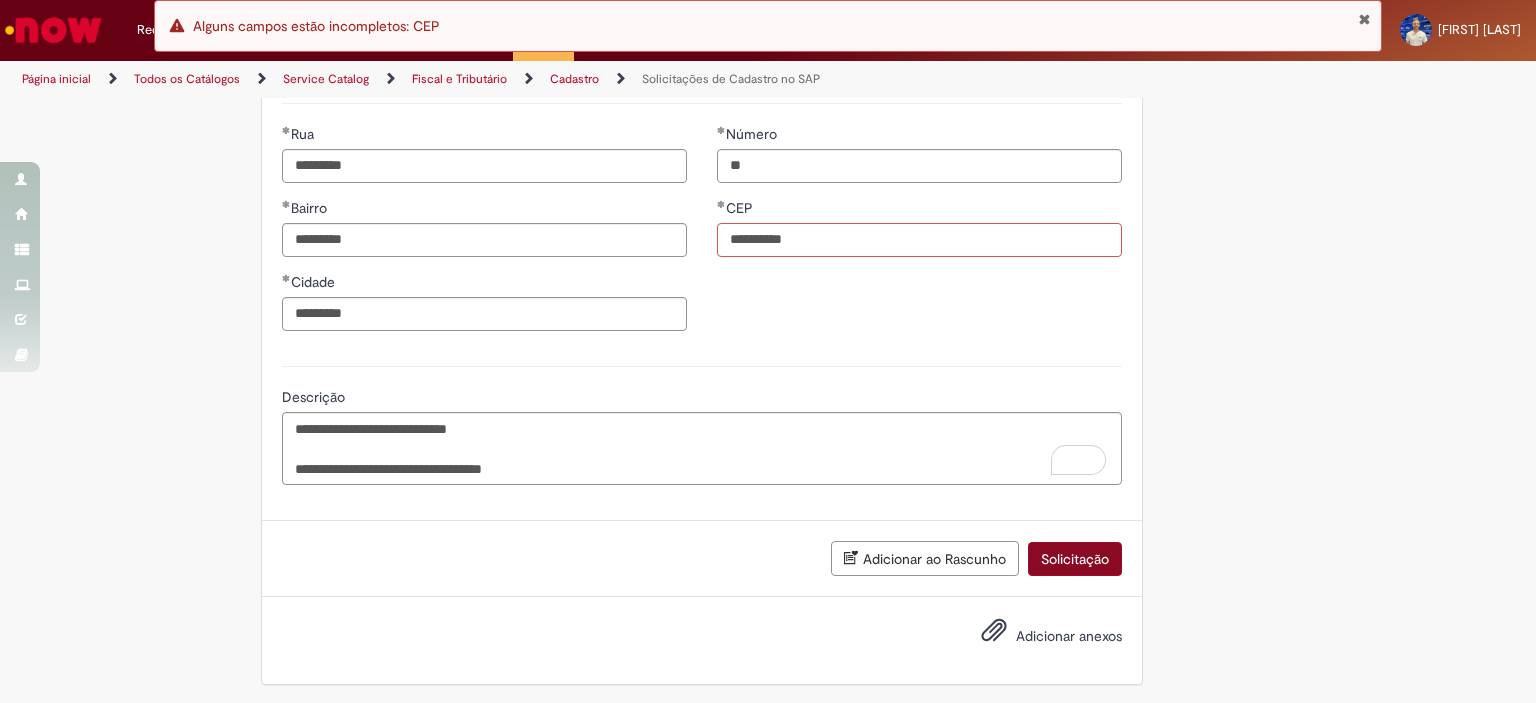 type on "**********" 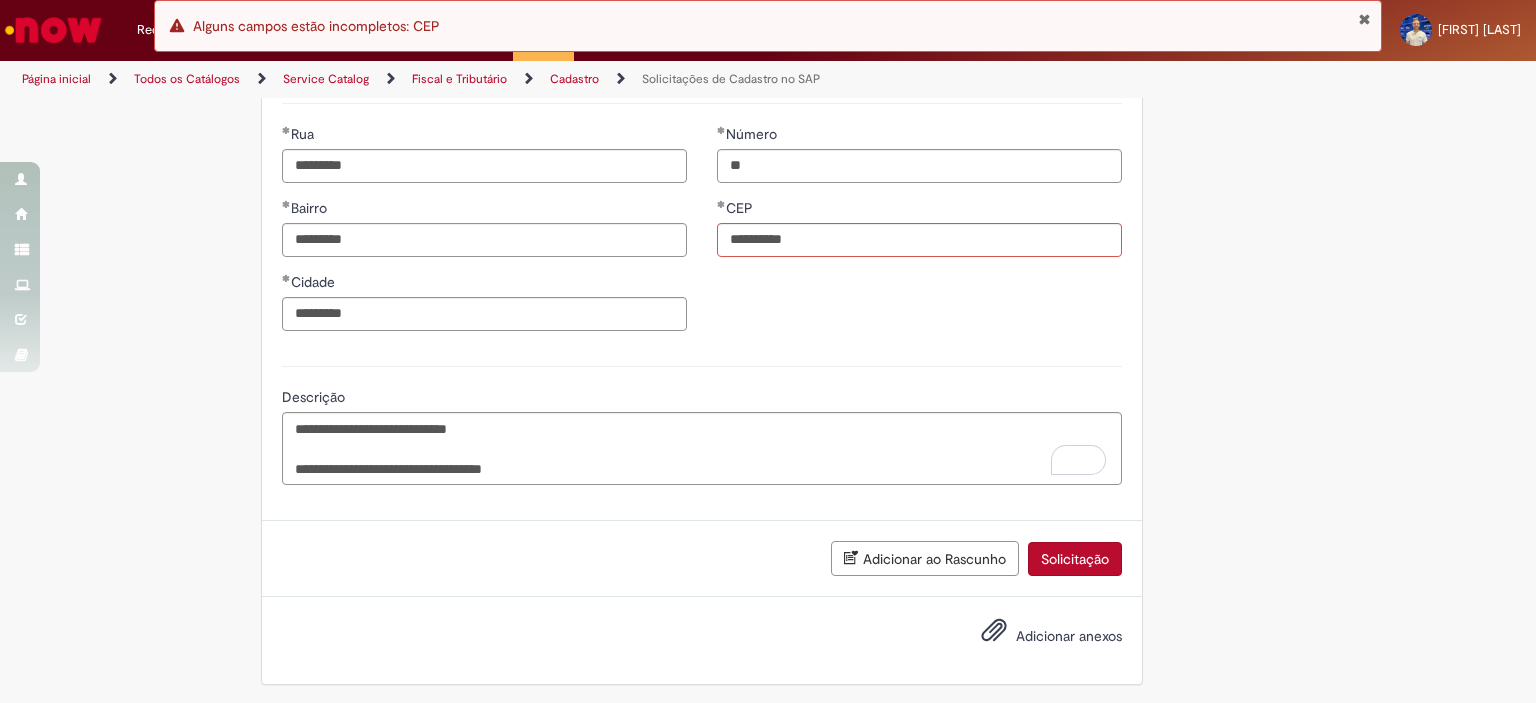 click on "Solicitação" at bounding box center [1075, 559] 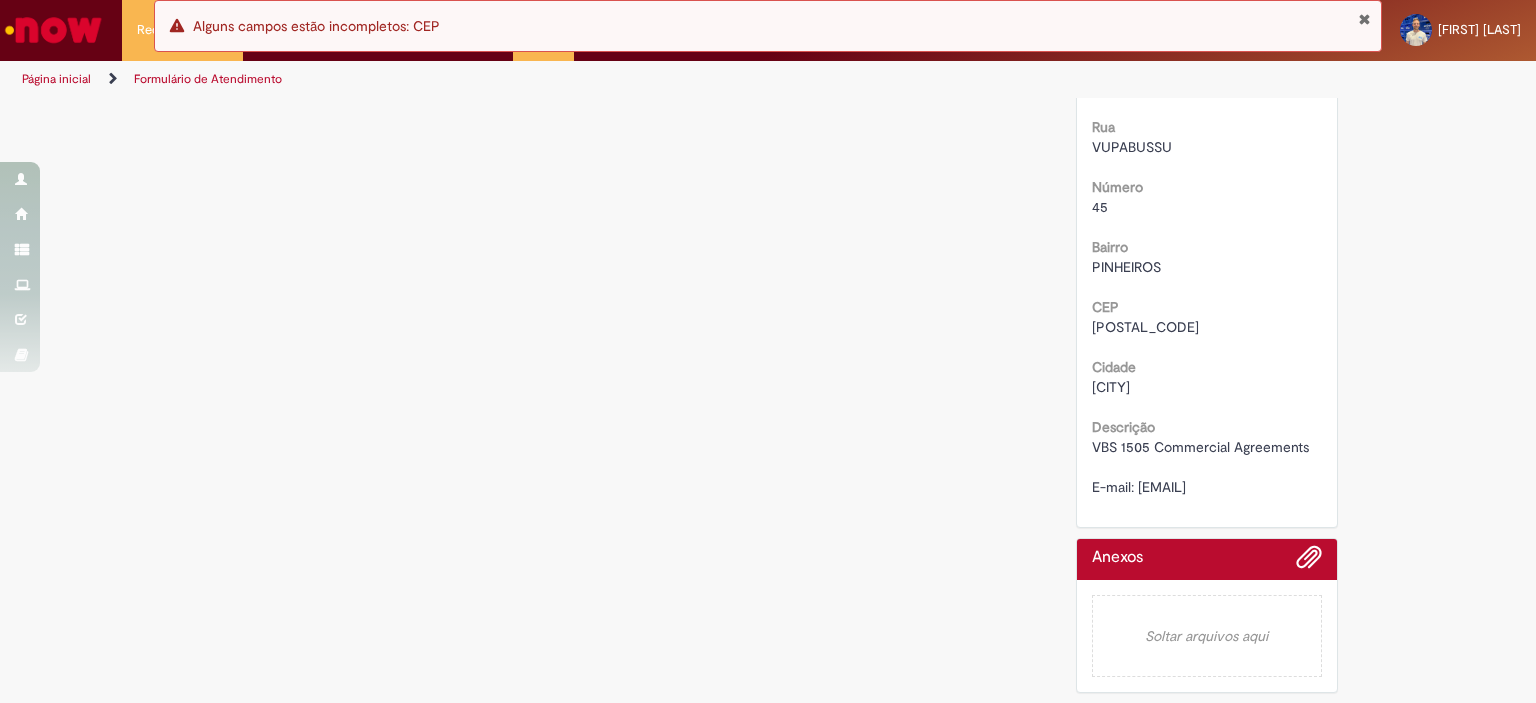scroll, scrollTop: 0, scrollLeft: 0, axis: both 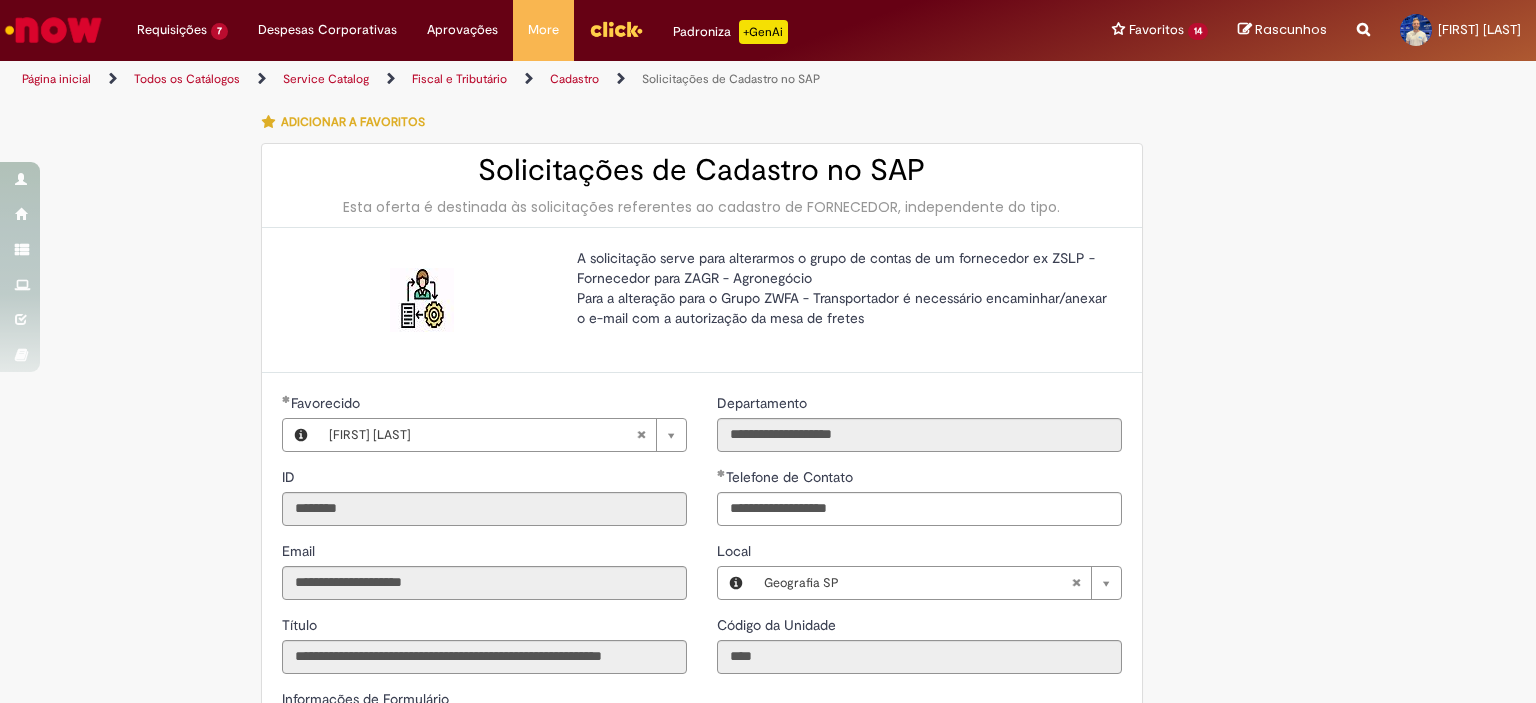 select on "**" 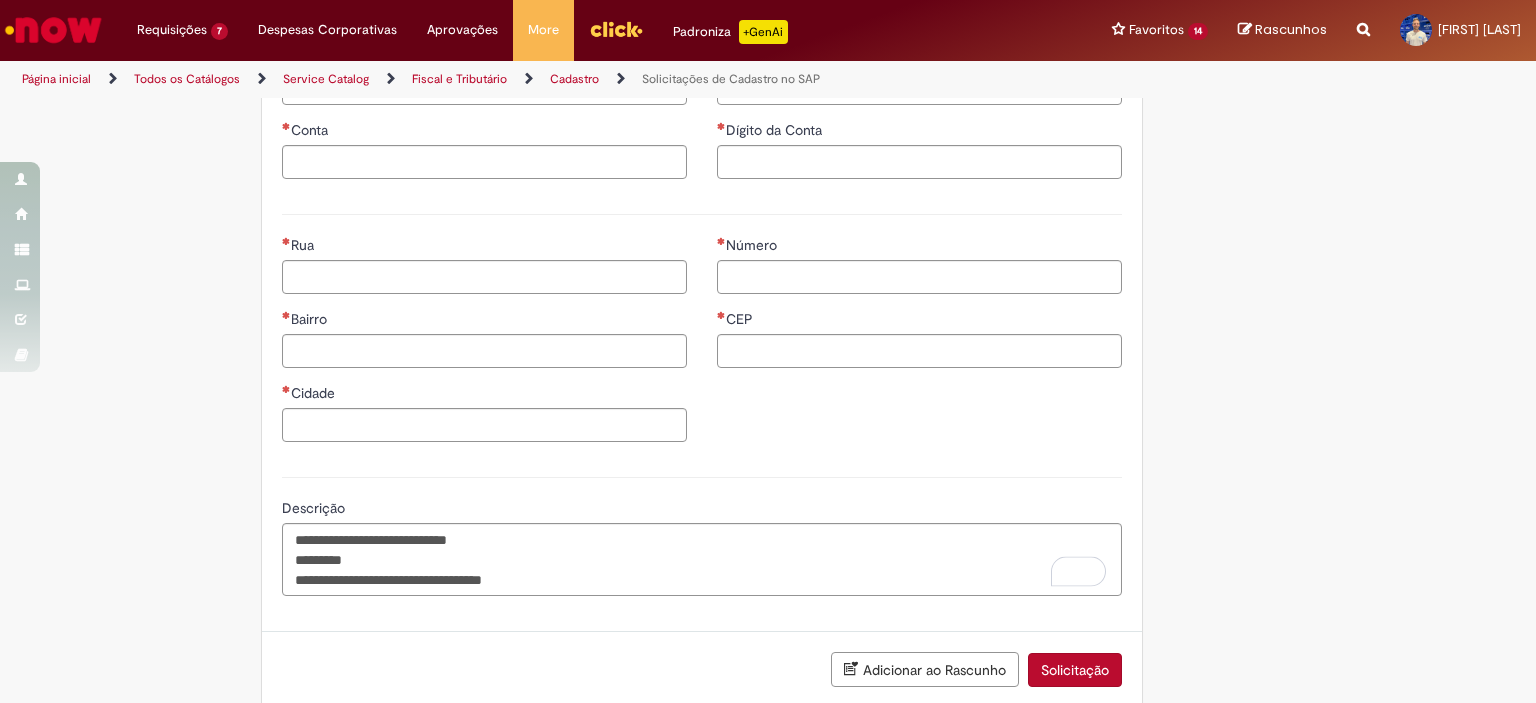 drag, startPoint x: 371, startPoint y: 556, endPoint x: 272, endPoint y: 561, distance: 99.12618 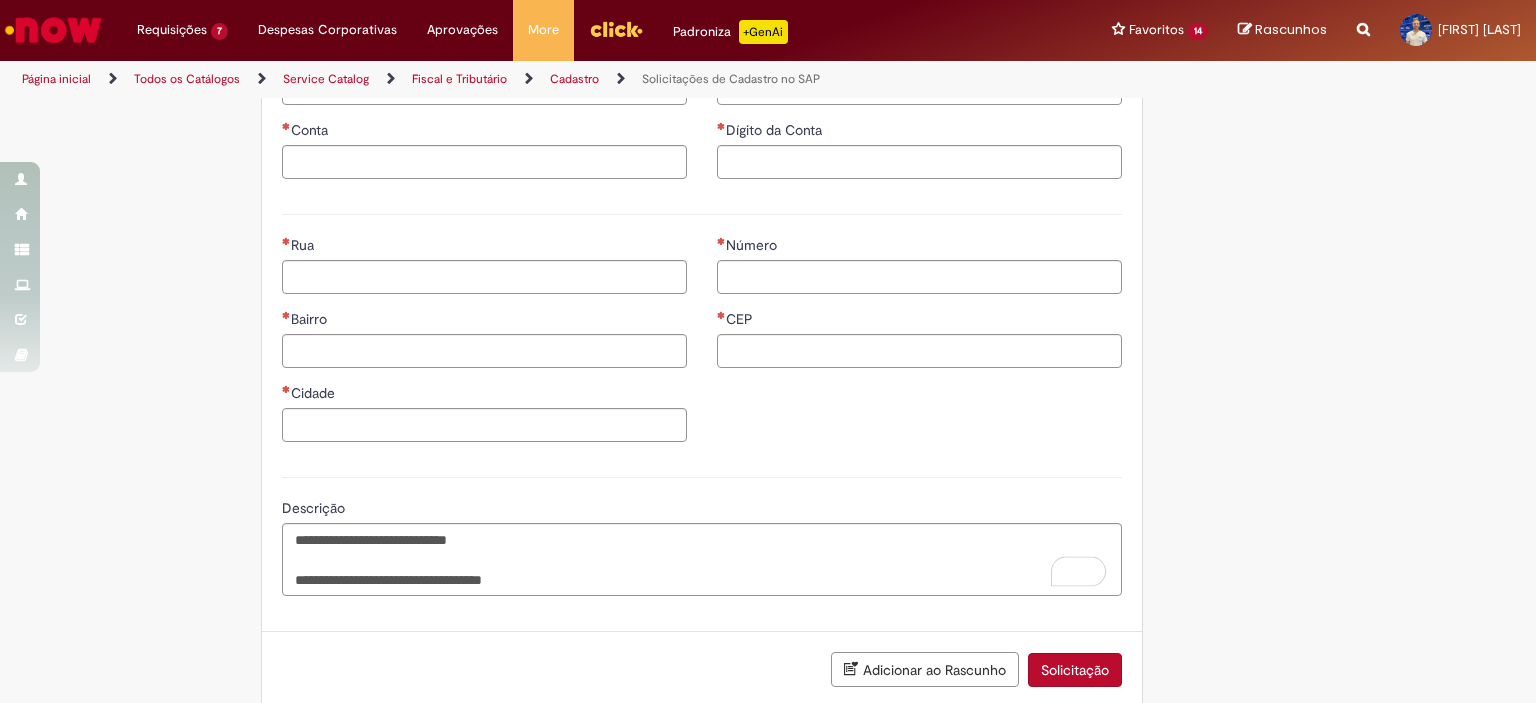 type on "**********" 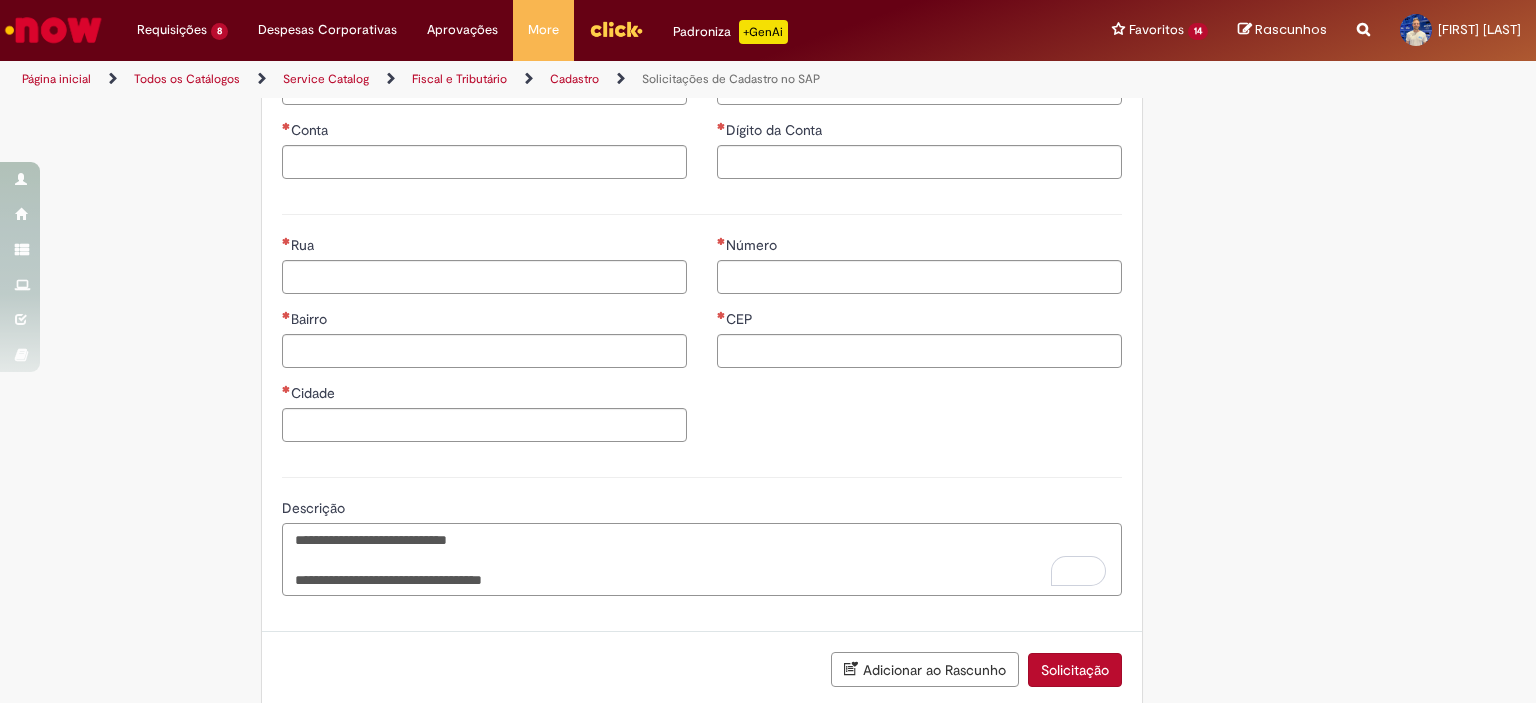drag, startPoint x: 580, startPoint y: 581, endPoint x: 332, endPoint y: 573, distance: 248.129 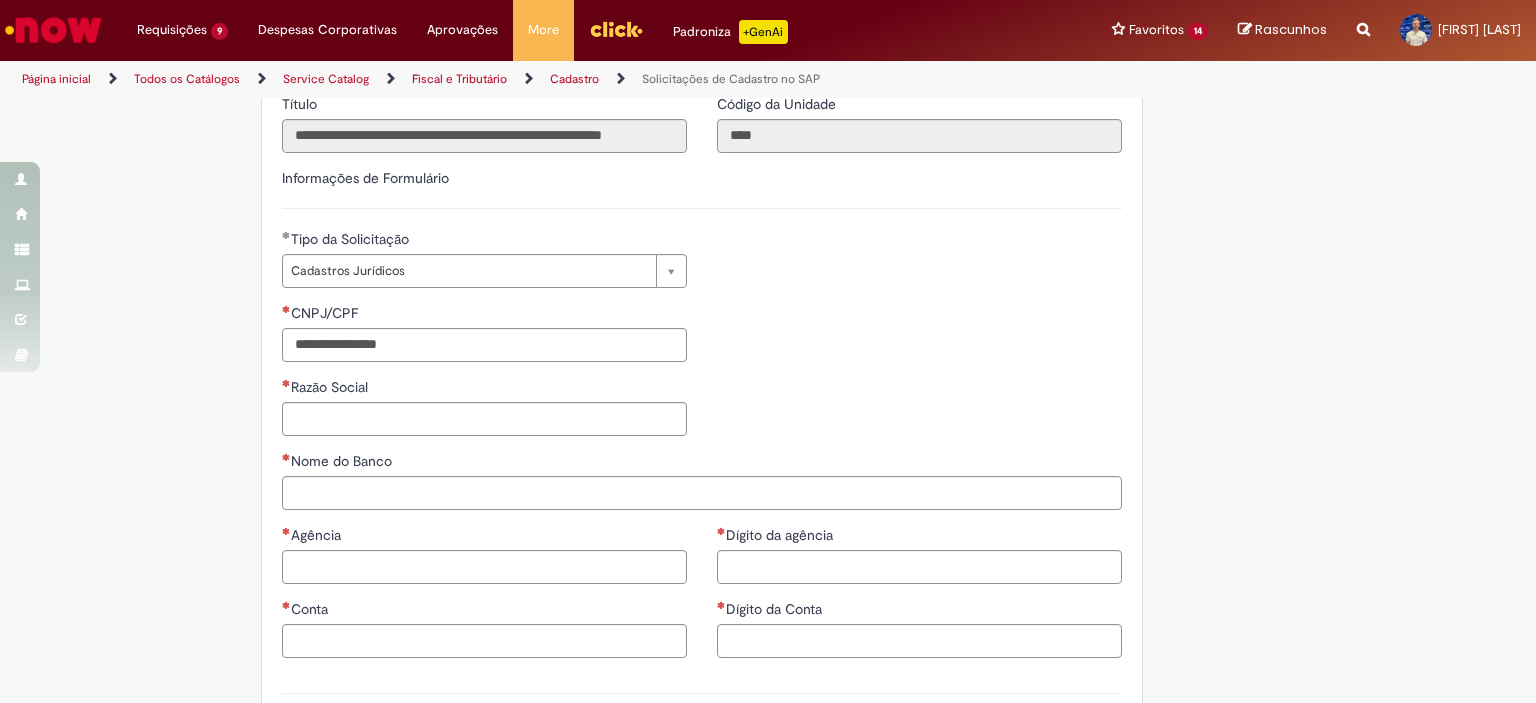 scroll, scrollTop: 500, scrollLeft: 0, axis: vertical 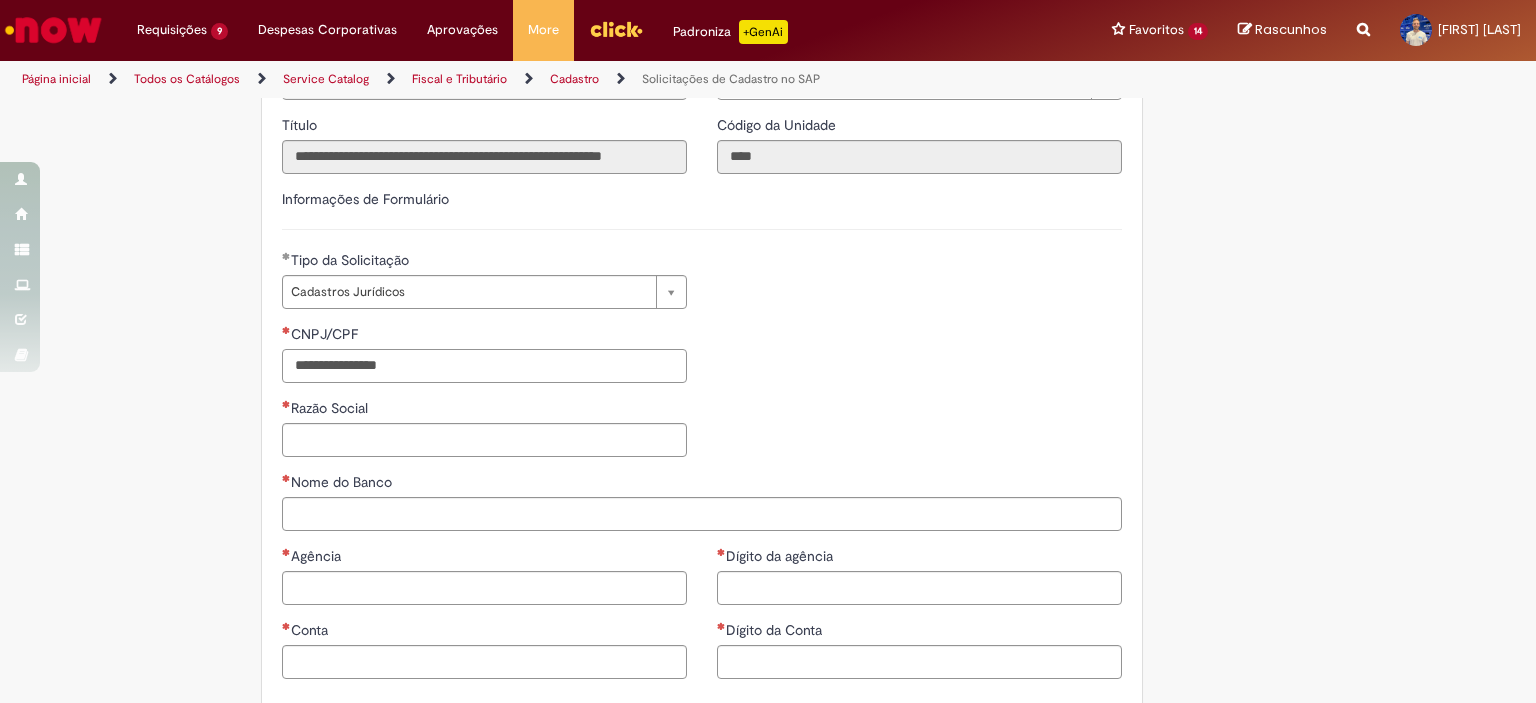 drag, startPoint x: 349, startPoint y: 363, endPoint x: 395, endPoint y: 378, distance: 48.38388 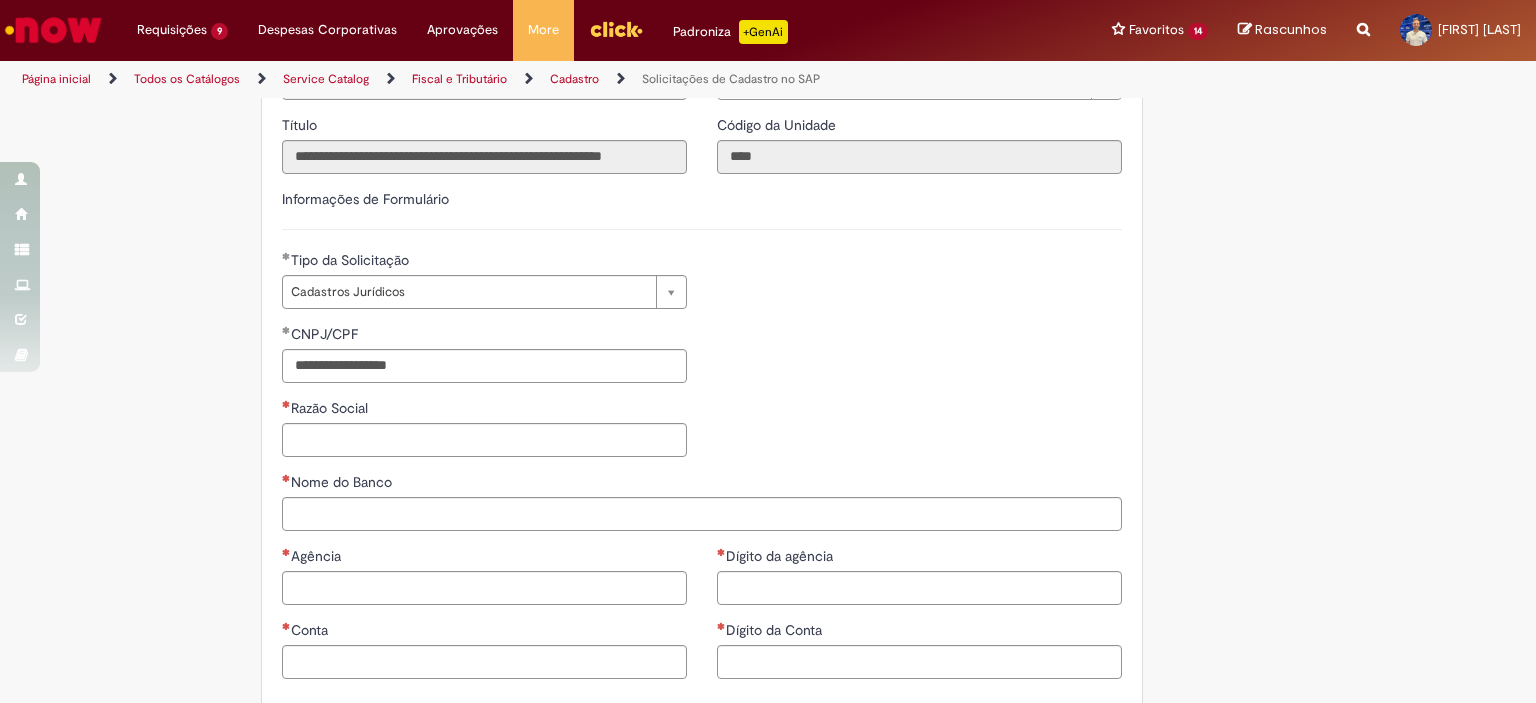 type on "**********" 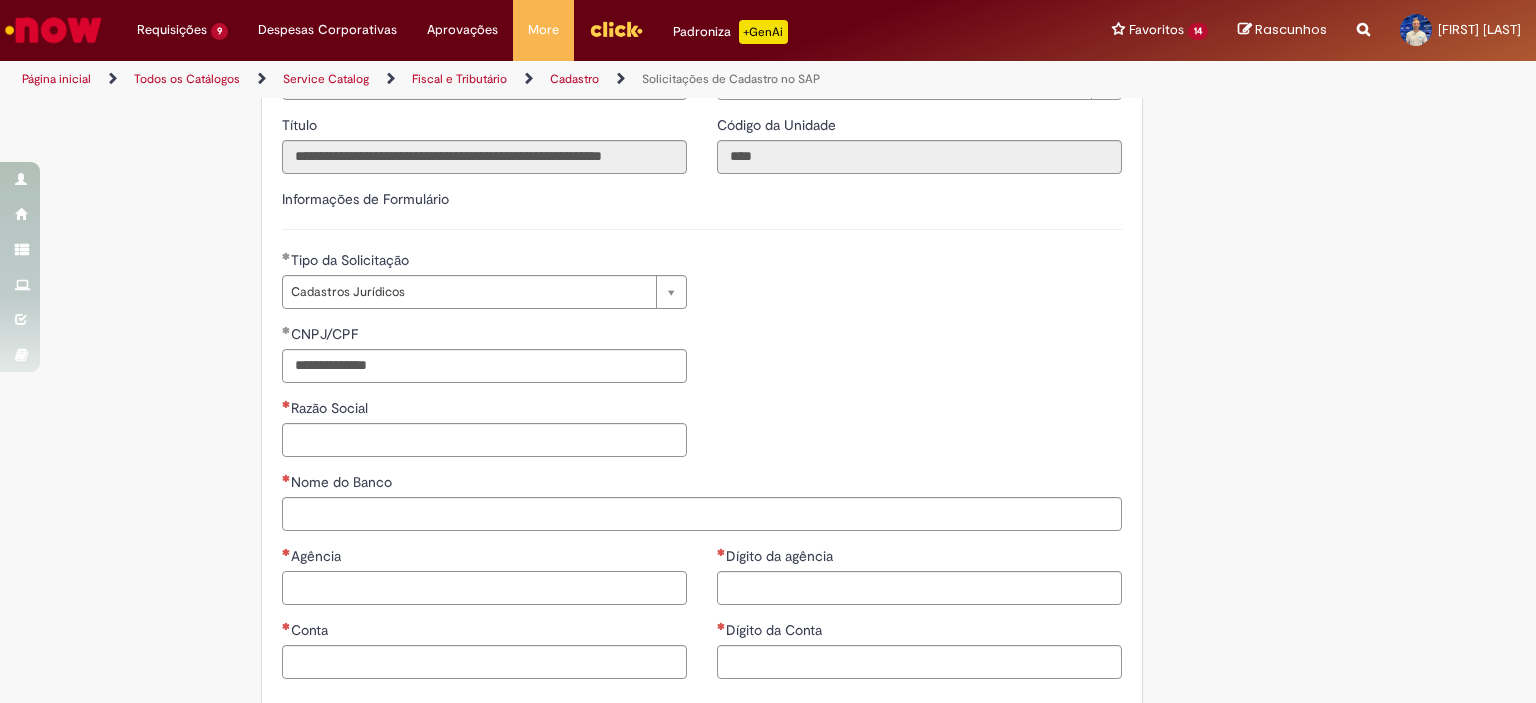 click on "Agência" at bounding box center [484, 588] 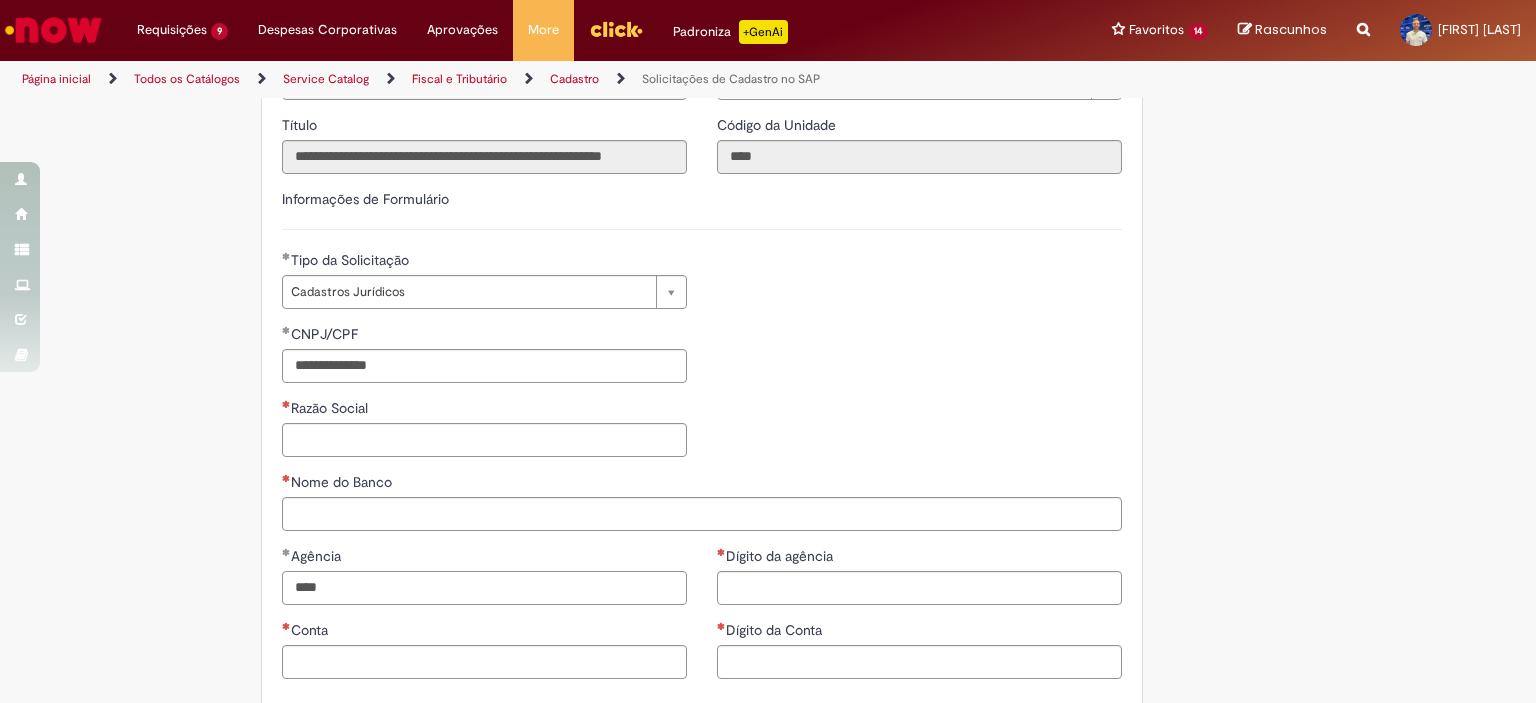 type on "****" 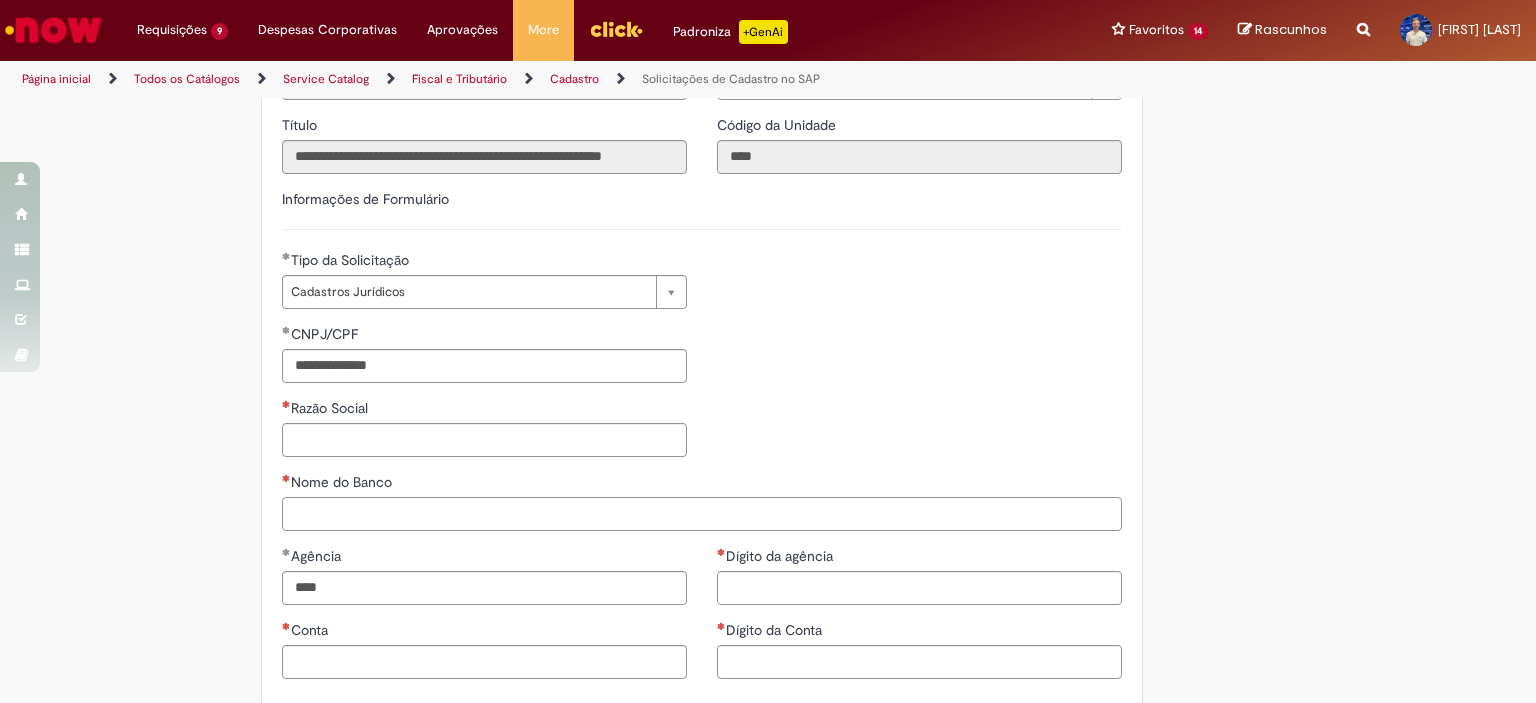 click on "Nome do Banco" at bounding box center (702, 514) 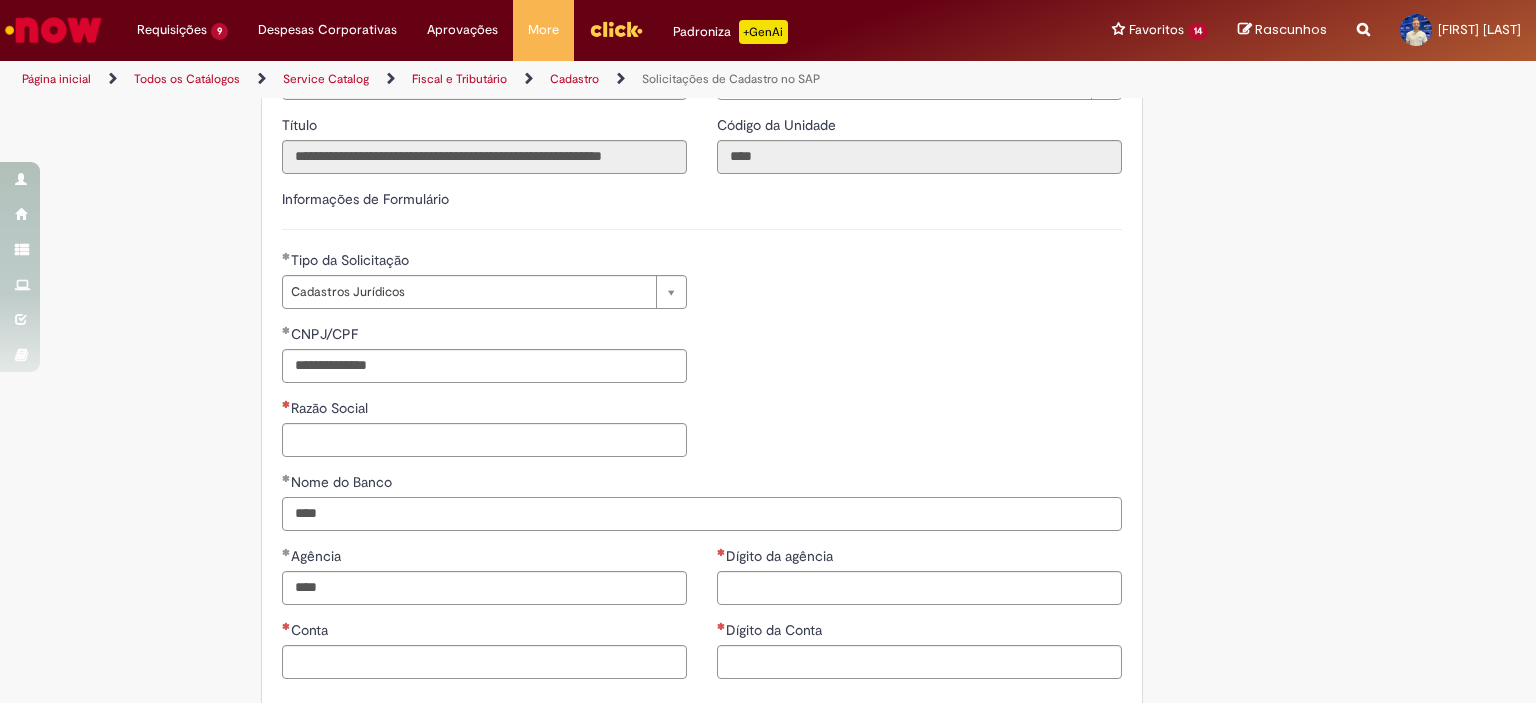 type on "****" 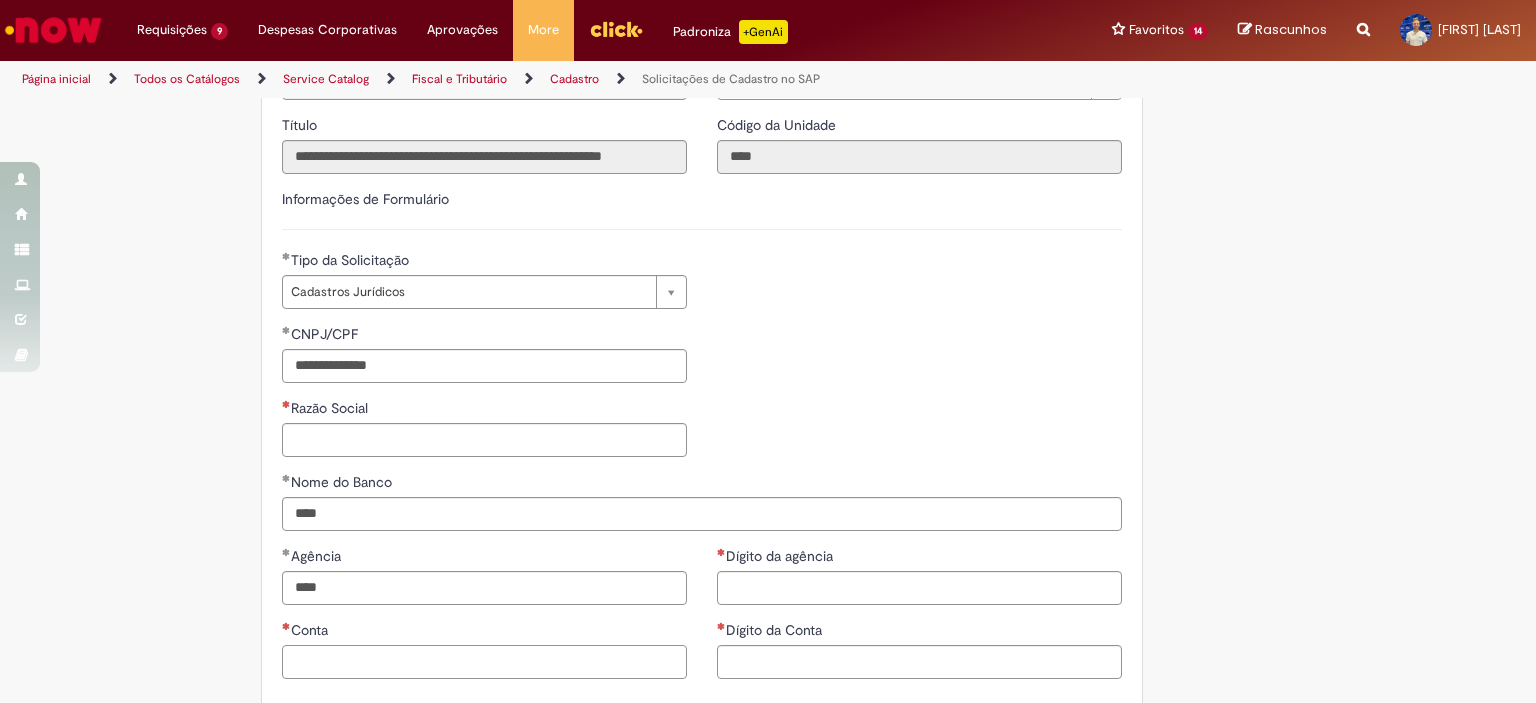 click on "Conta" at bounding box center (484, 662) 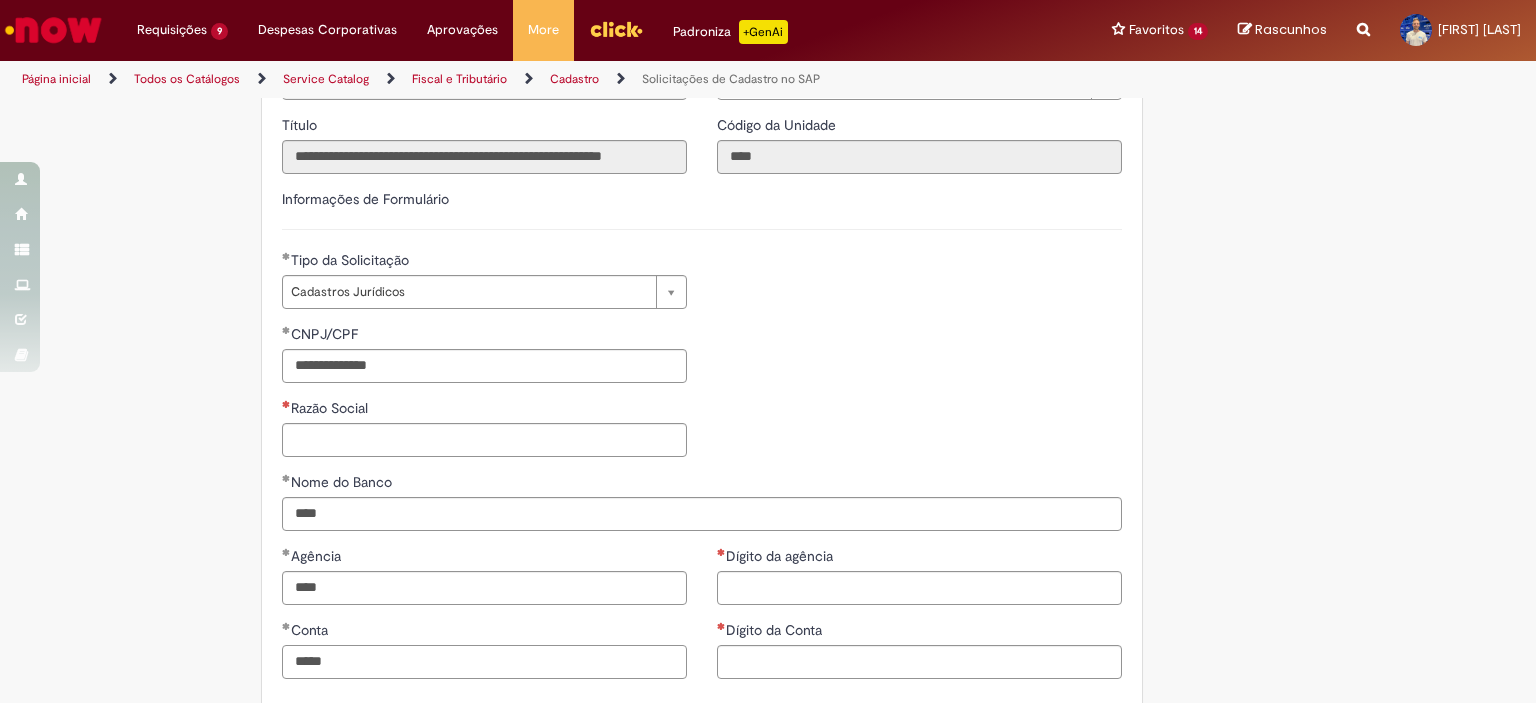 type on "*****" 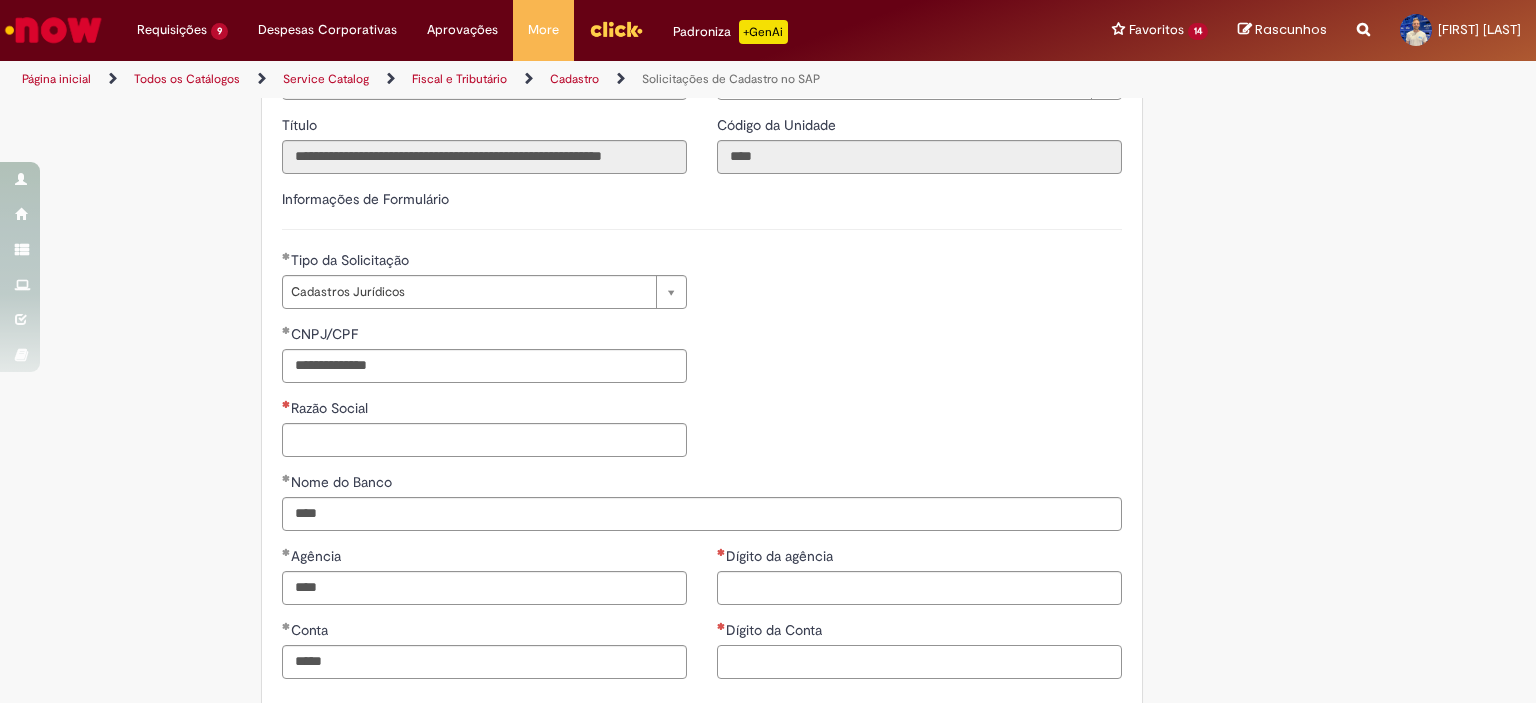 click on "Dígito da Conta" at bounding box center (919, 662) 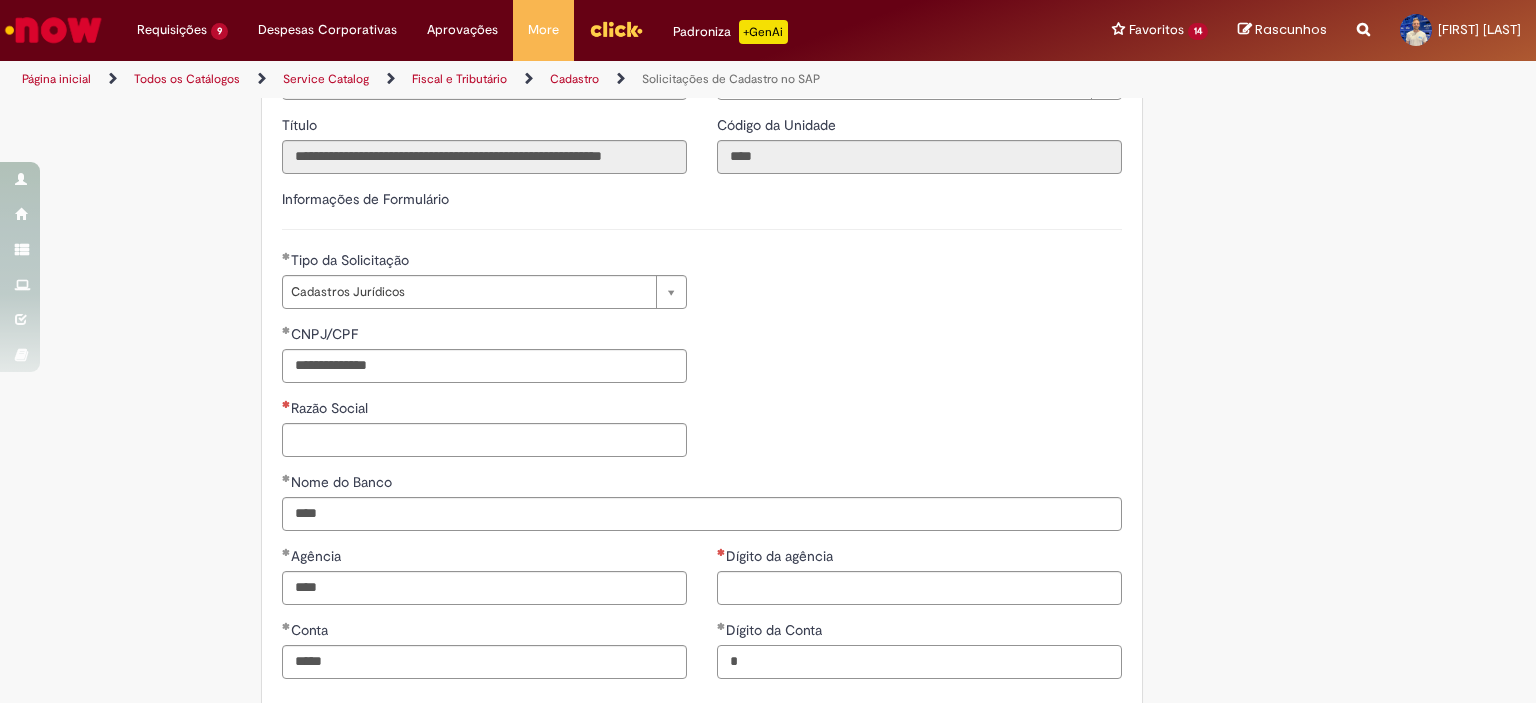 type on "*" 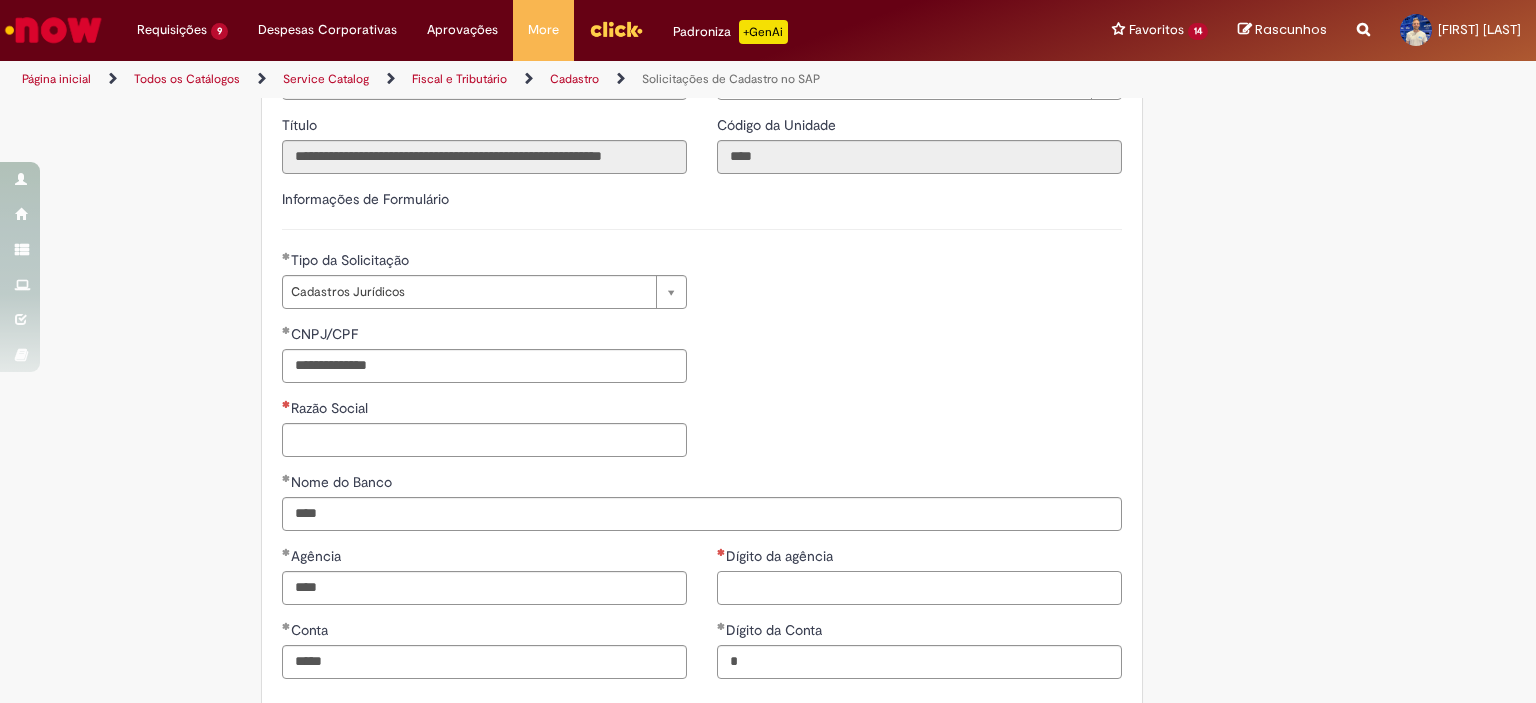 click on "Dígito da agência" at bounding box center [919, 588] 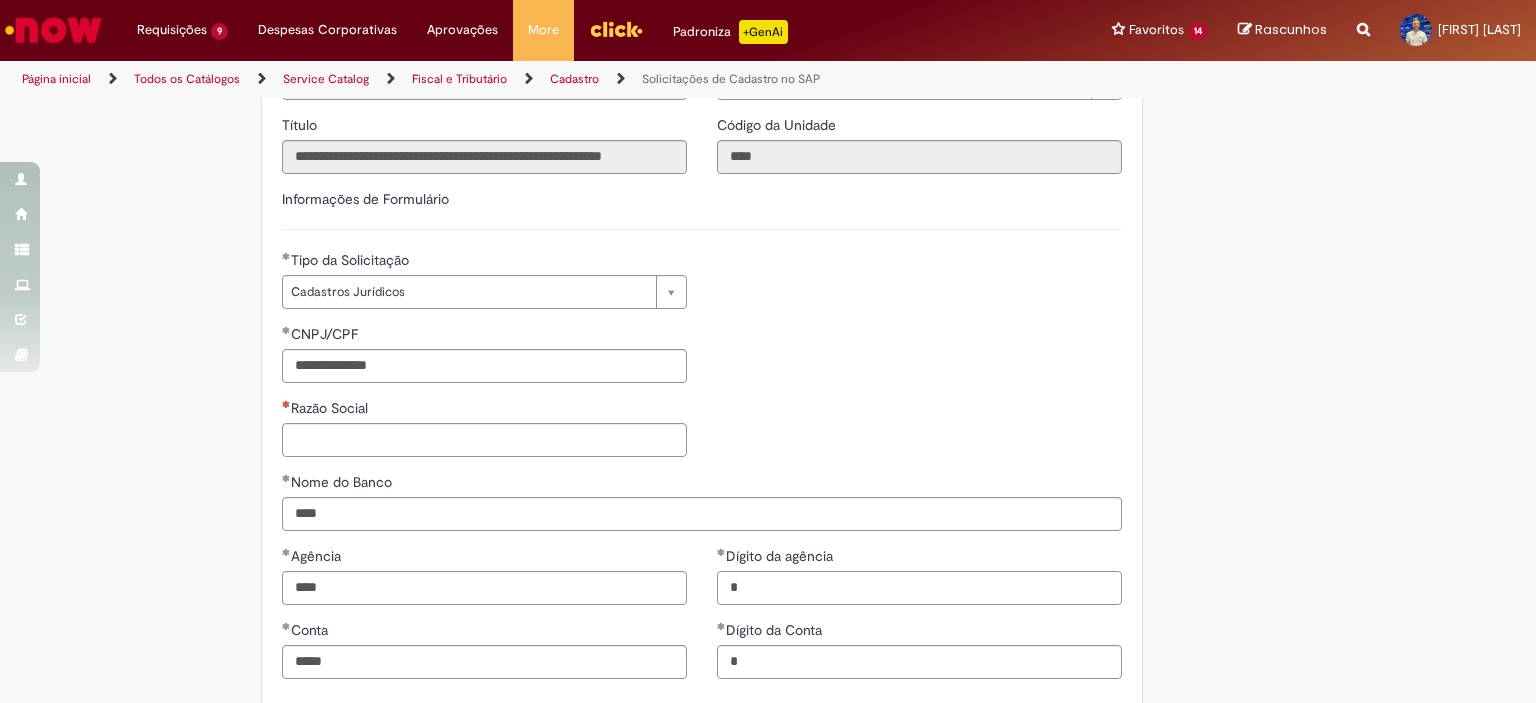 type on "*" 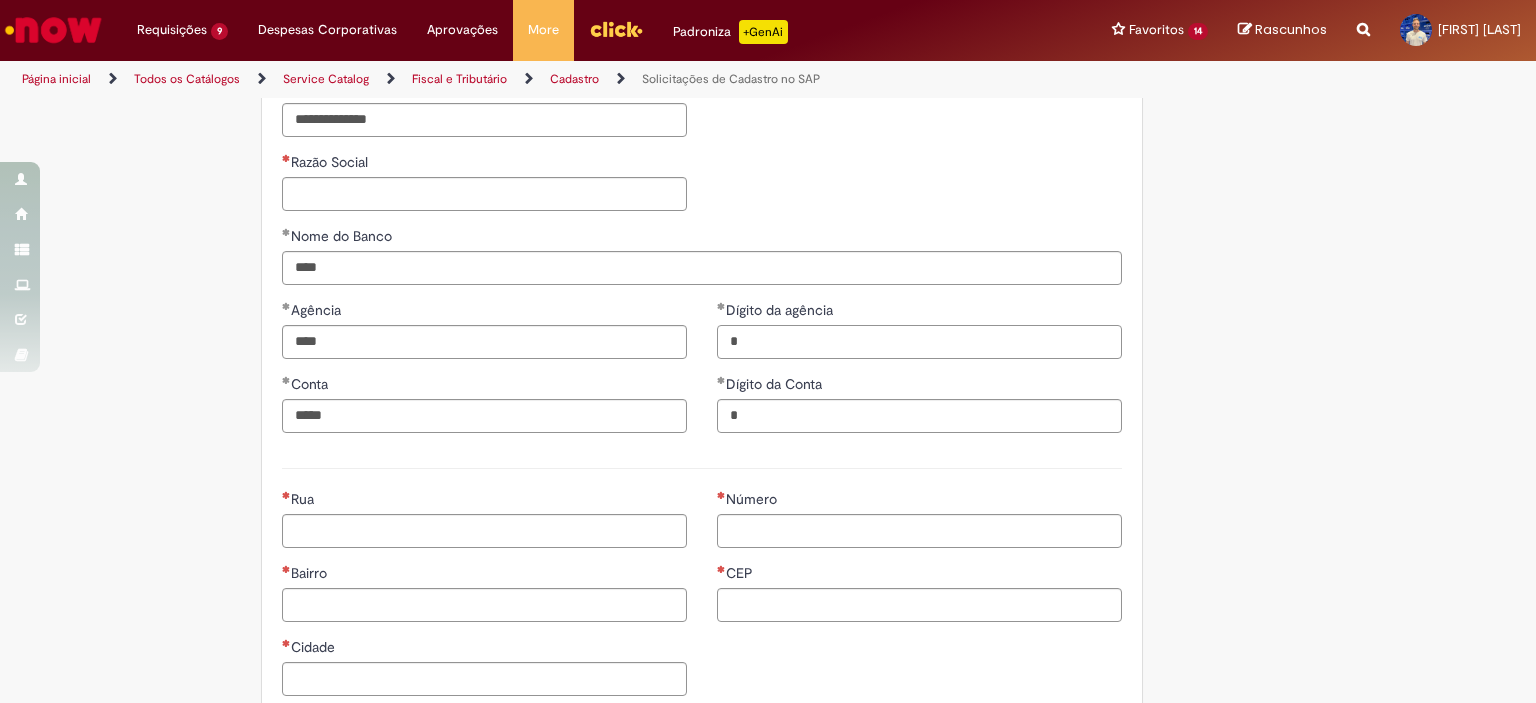 scroll, scrollTop: 711, scrollLeft: 0, axis: vertical 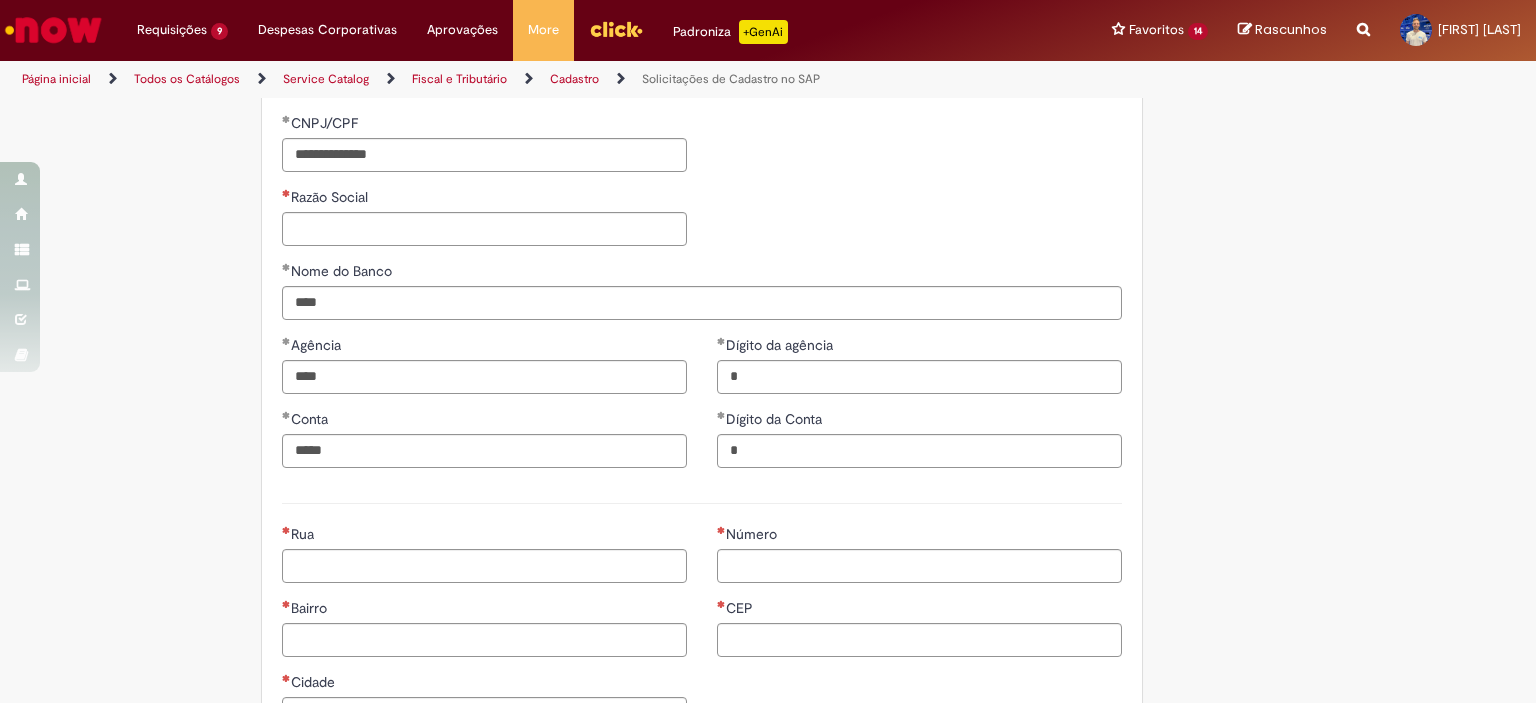 drag, startPoint x: 184, startPoint y: 322, endPoint x: 195, endPoint y: 316, distance: 12.529964 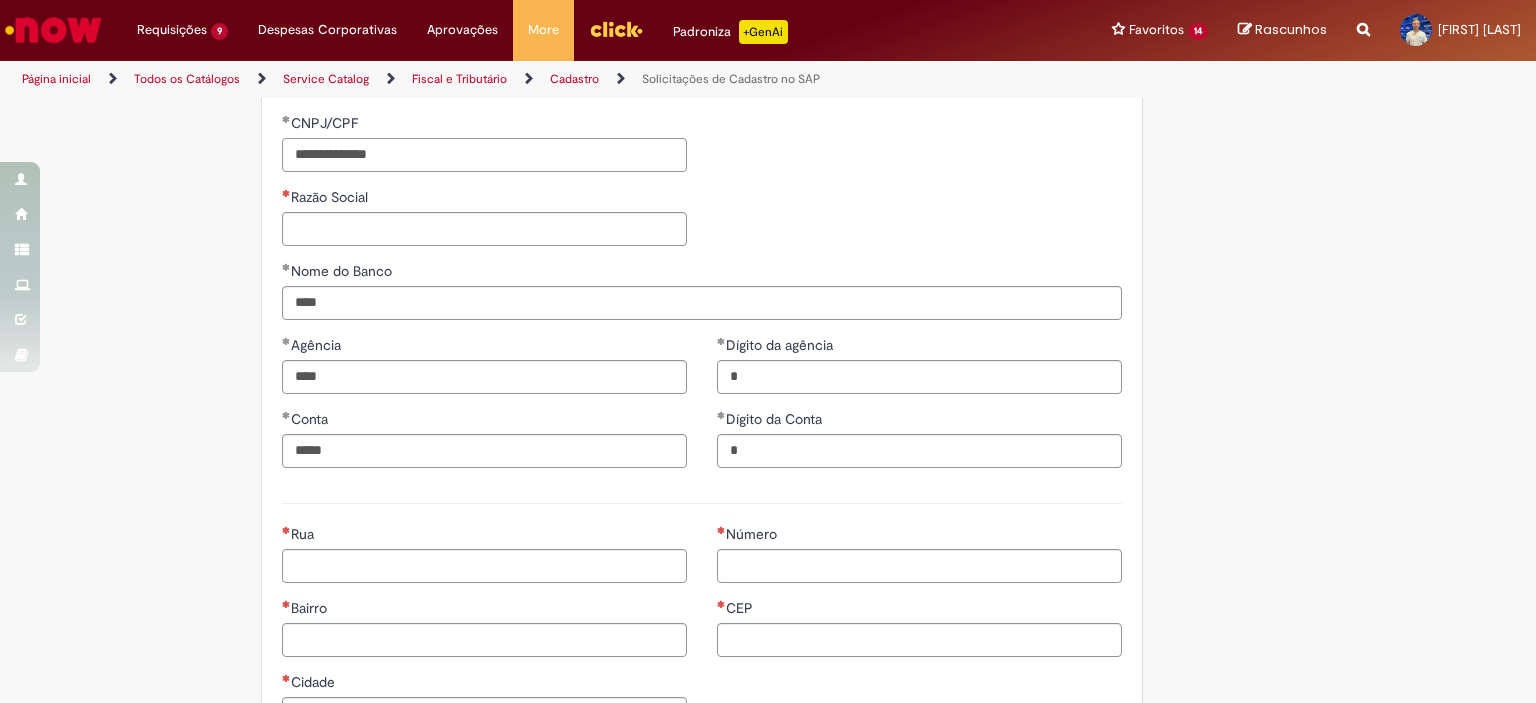 drag, startPoint x: 422, startPoint y: 155, endPoint x: 128, endPoint y: 179, distance: 294.97797 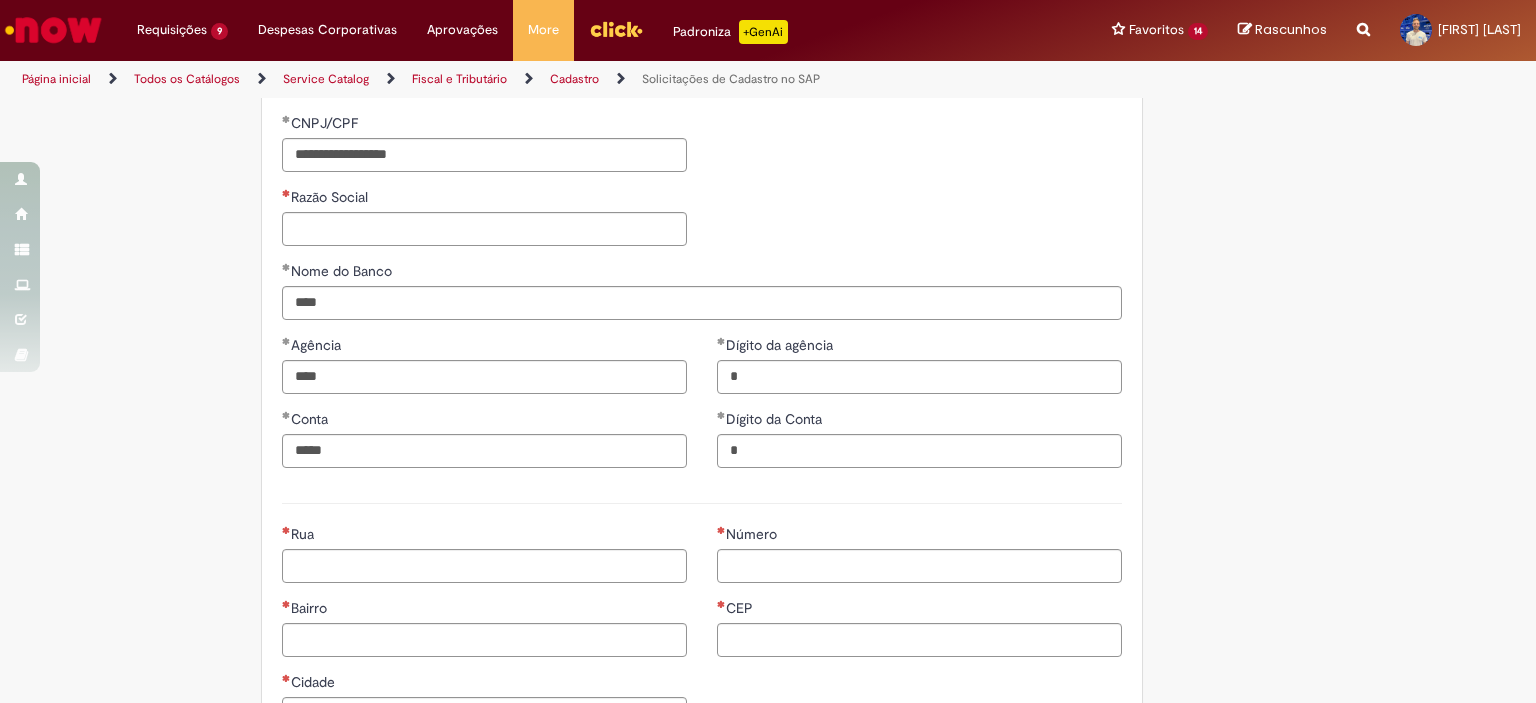 type on "**********" 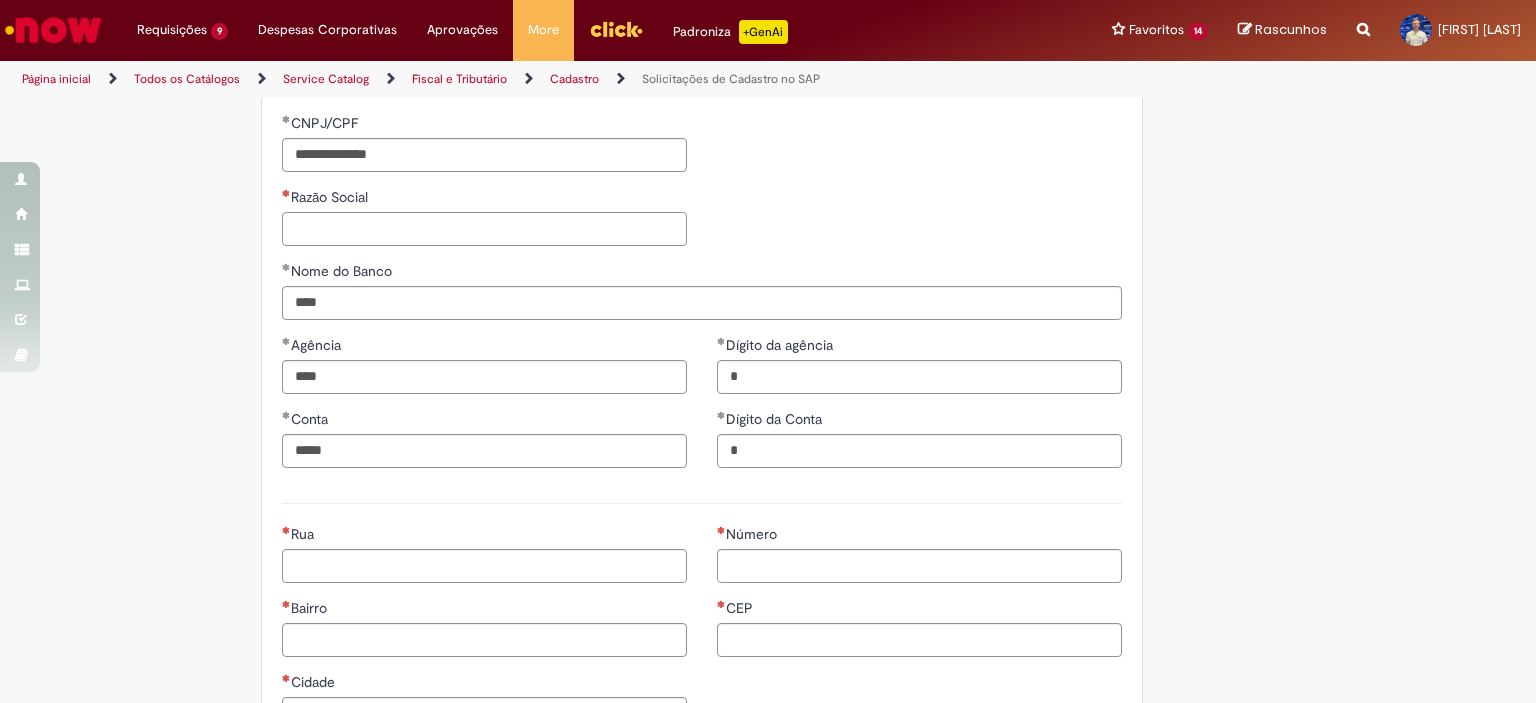 click on "Razão Social" at bounding box center [484, 229] 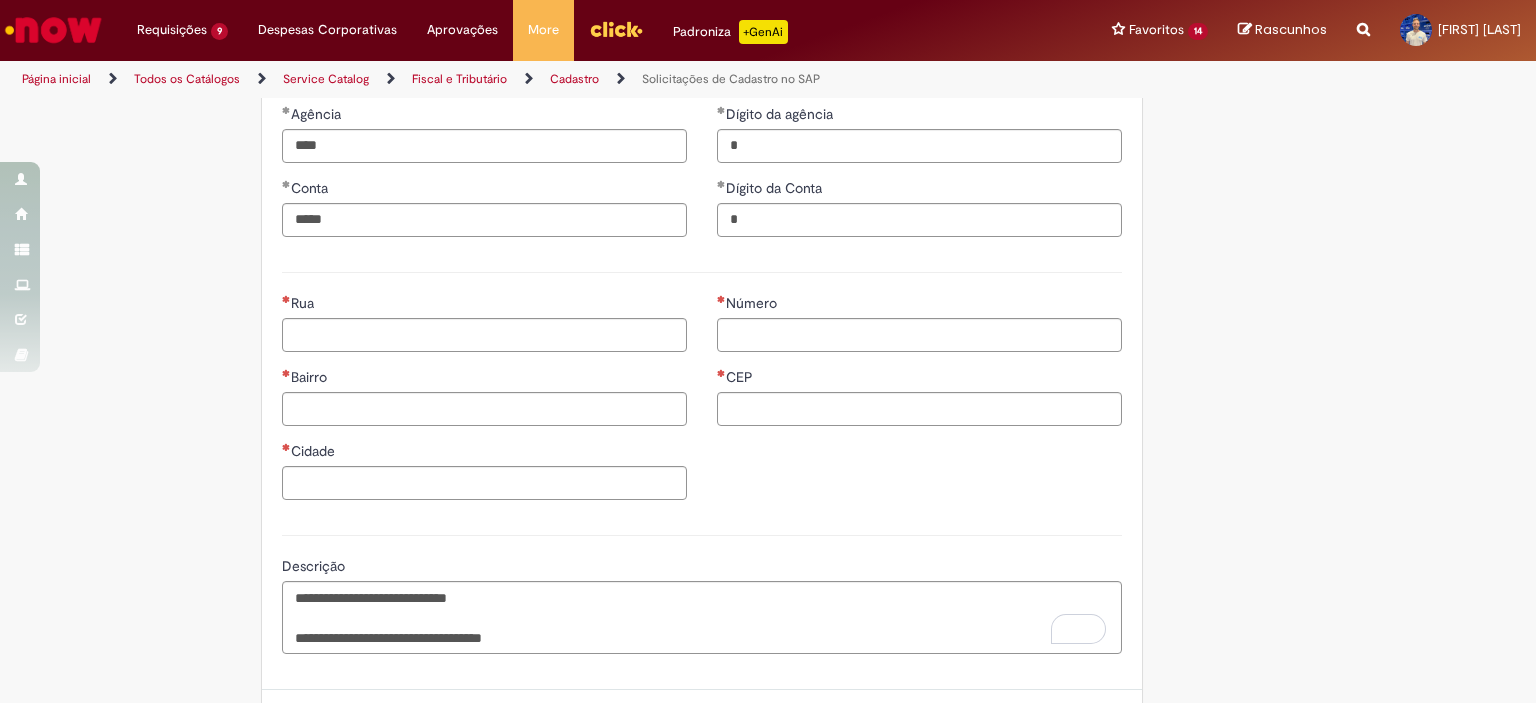 scroll, scrollTop: 911, scrollLeft: 0, axis: vertical 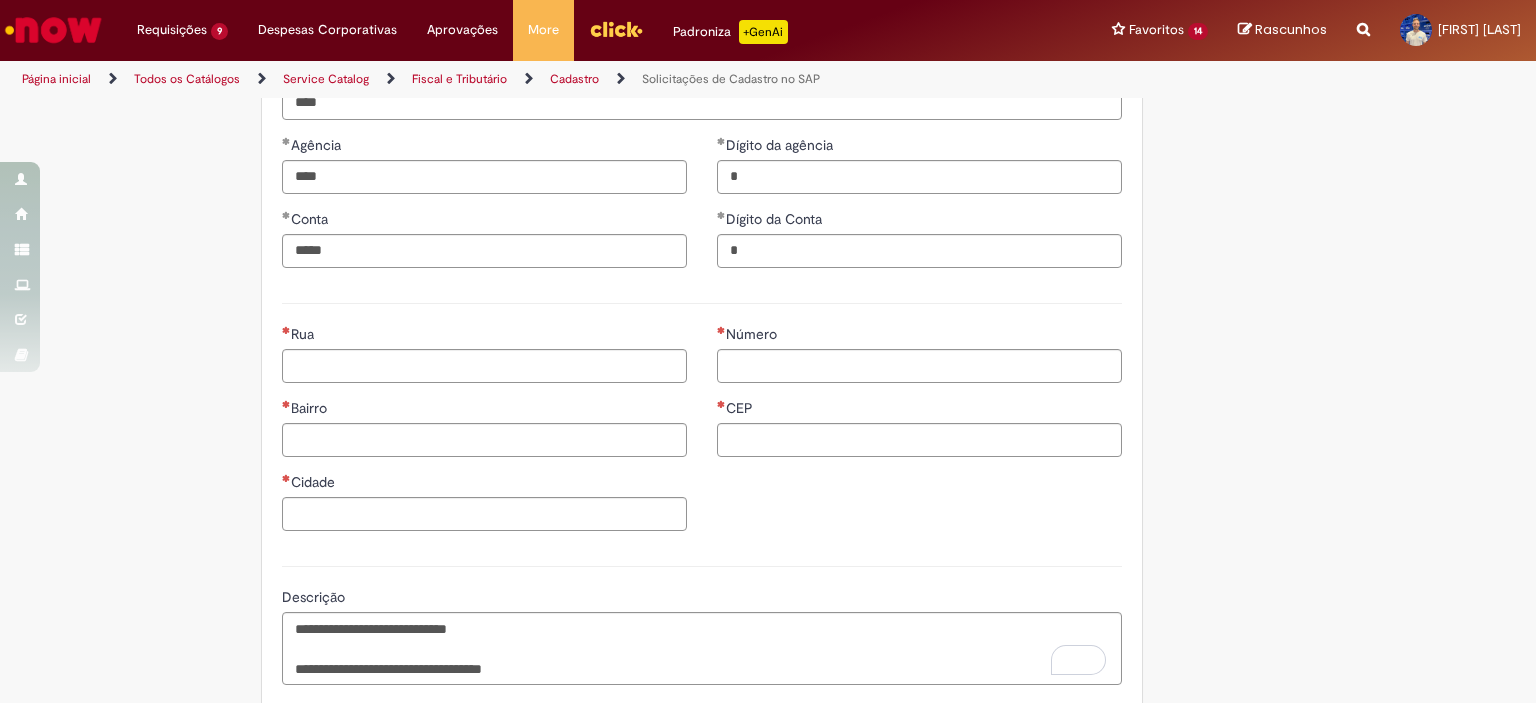 type on "**********" 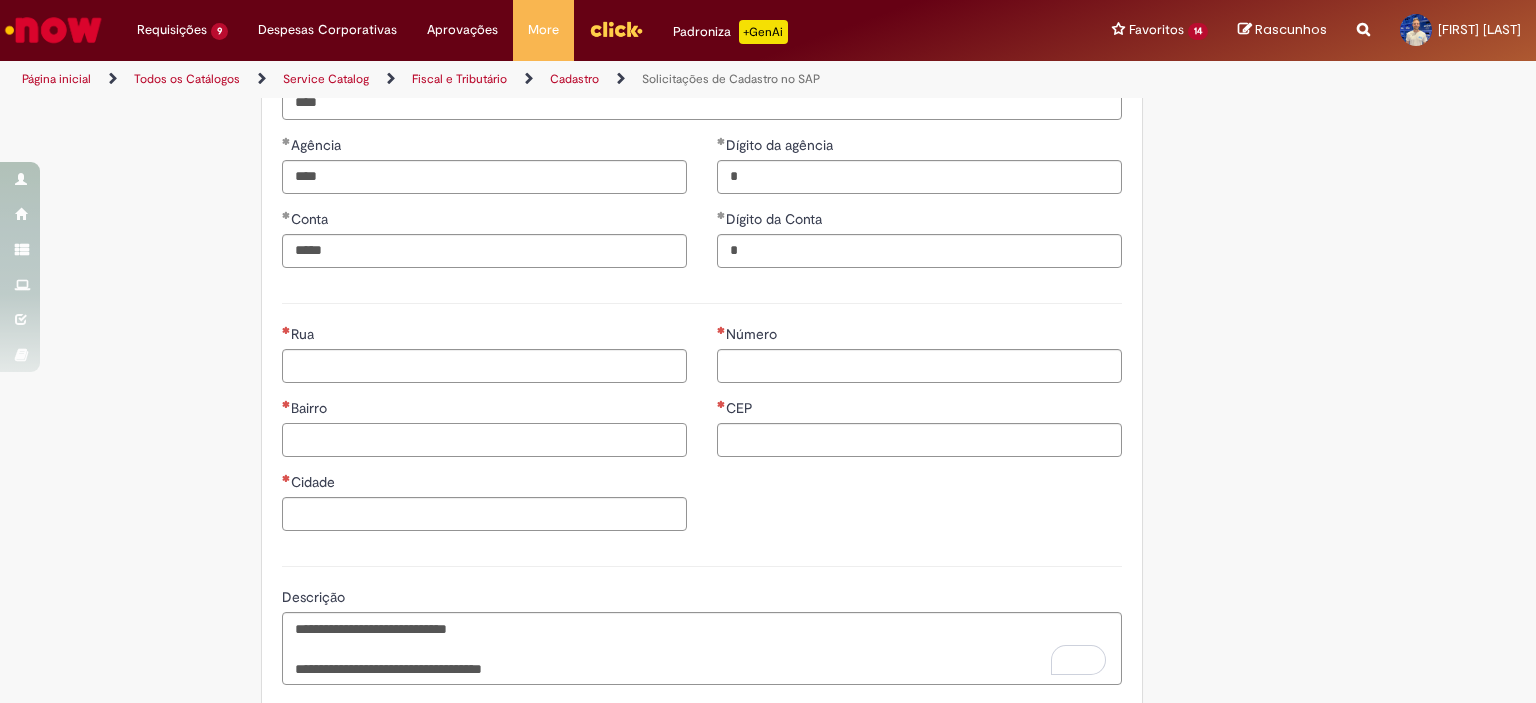 click on "Bairro" at bounding box center (484, 440) 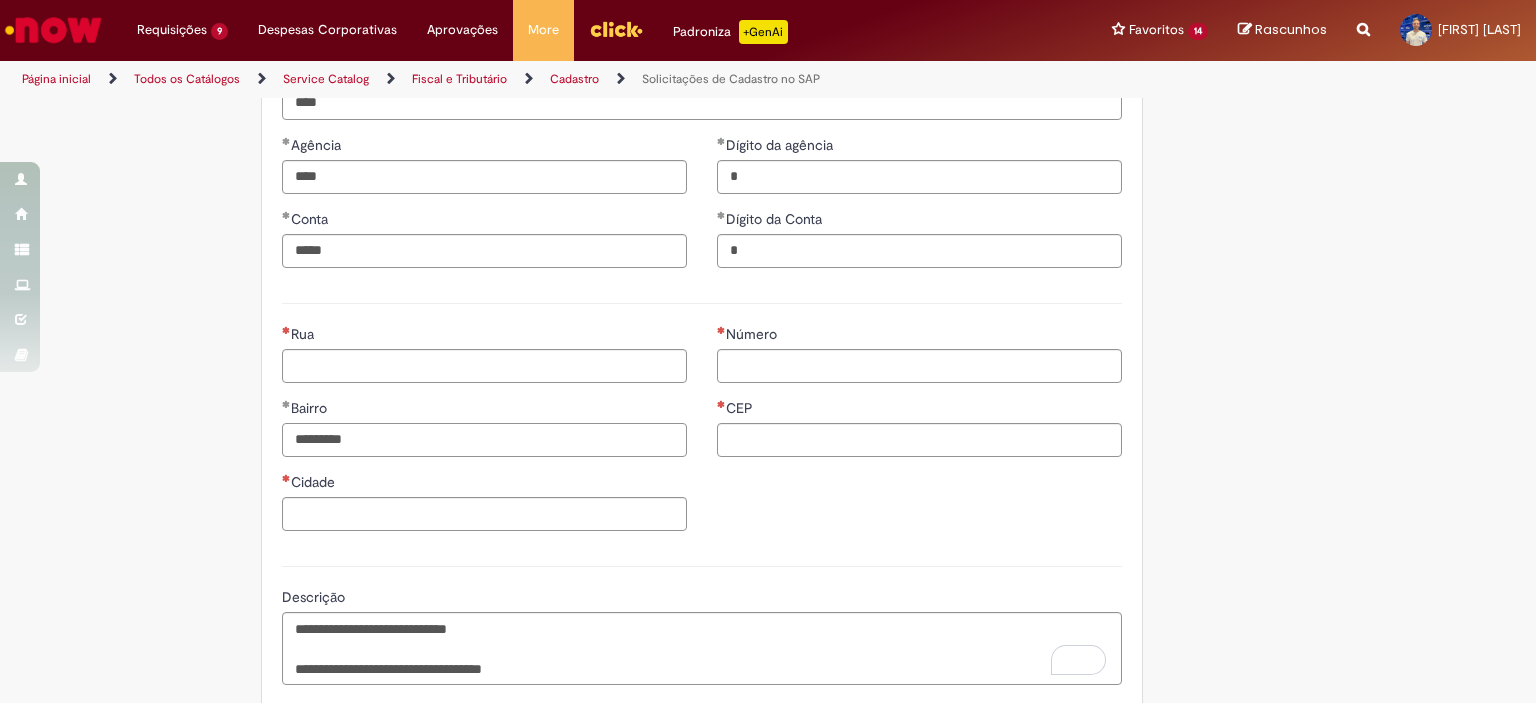type on "*********" 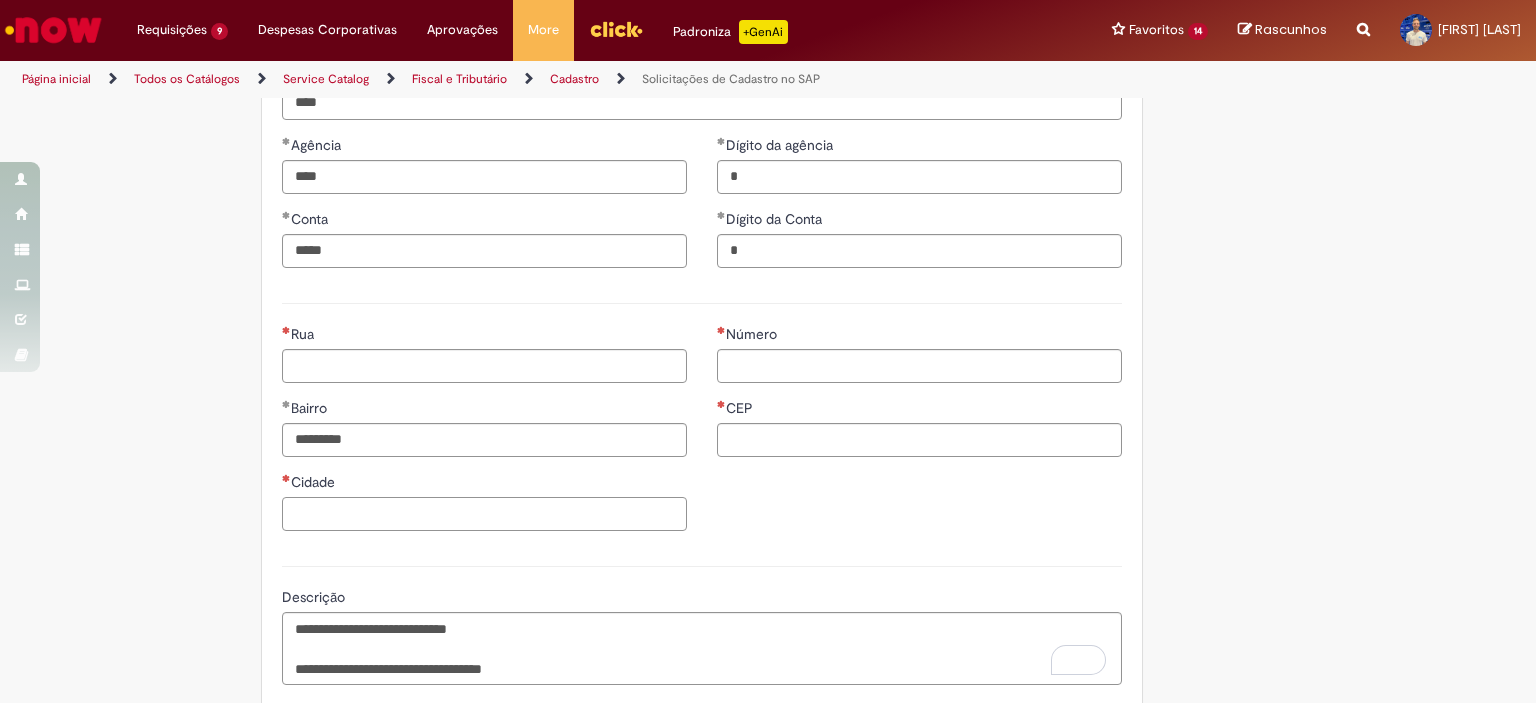 drag, startPoint x: 440, startPoint y: 508, endPoint x: 495, endPoint y: 508, distance: 55 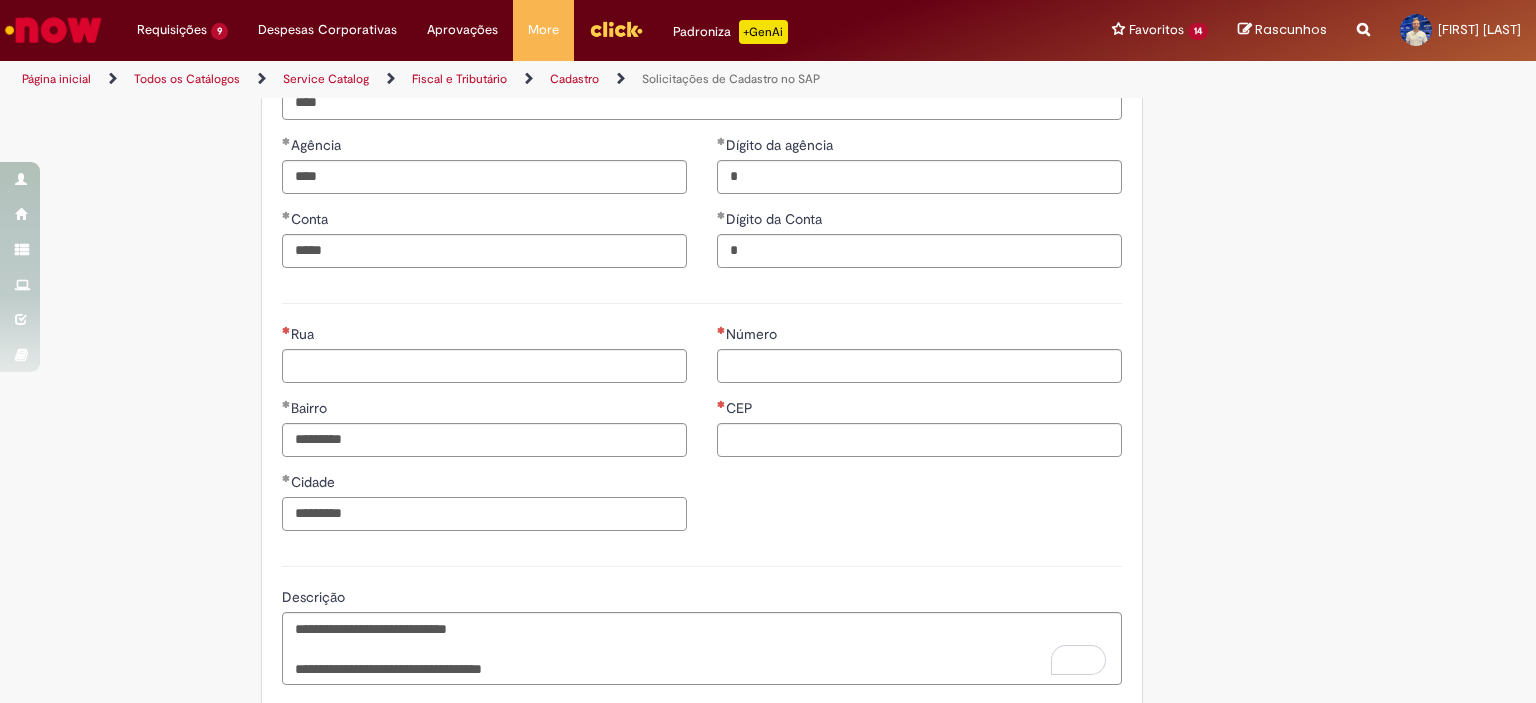 type on "*********" 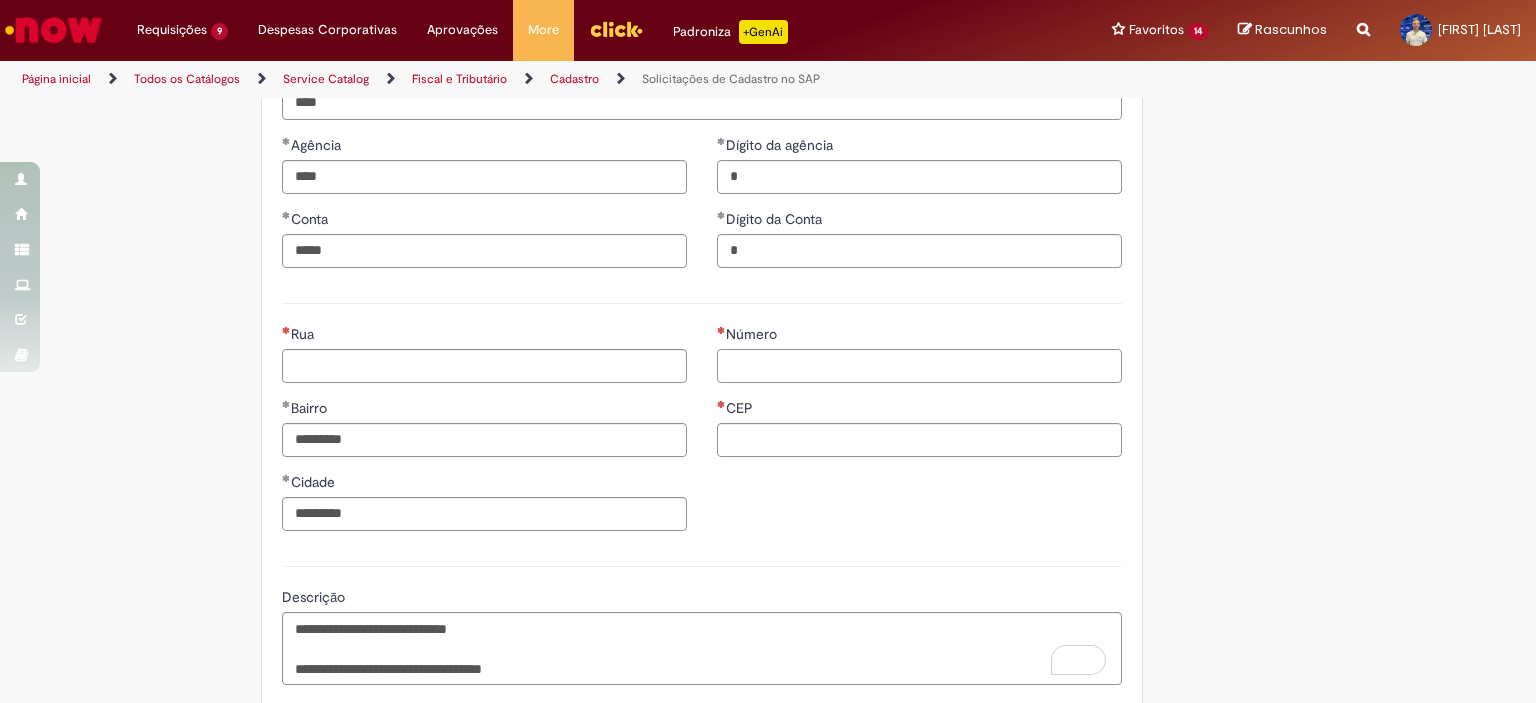 click on "Número" at bounding box center (919, 366) 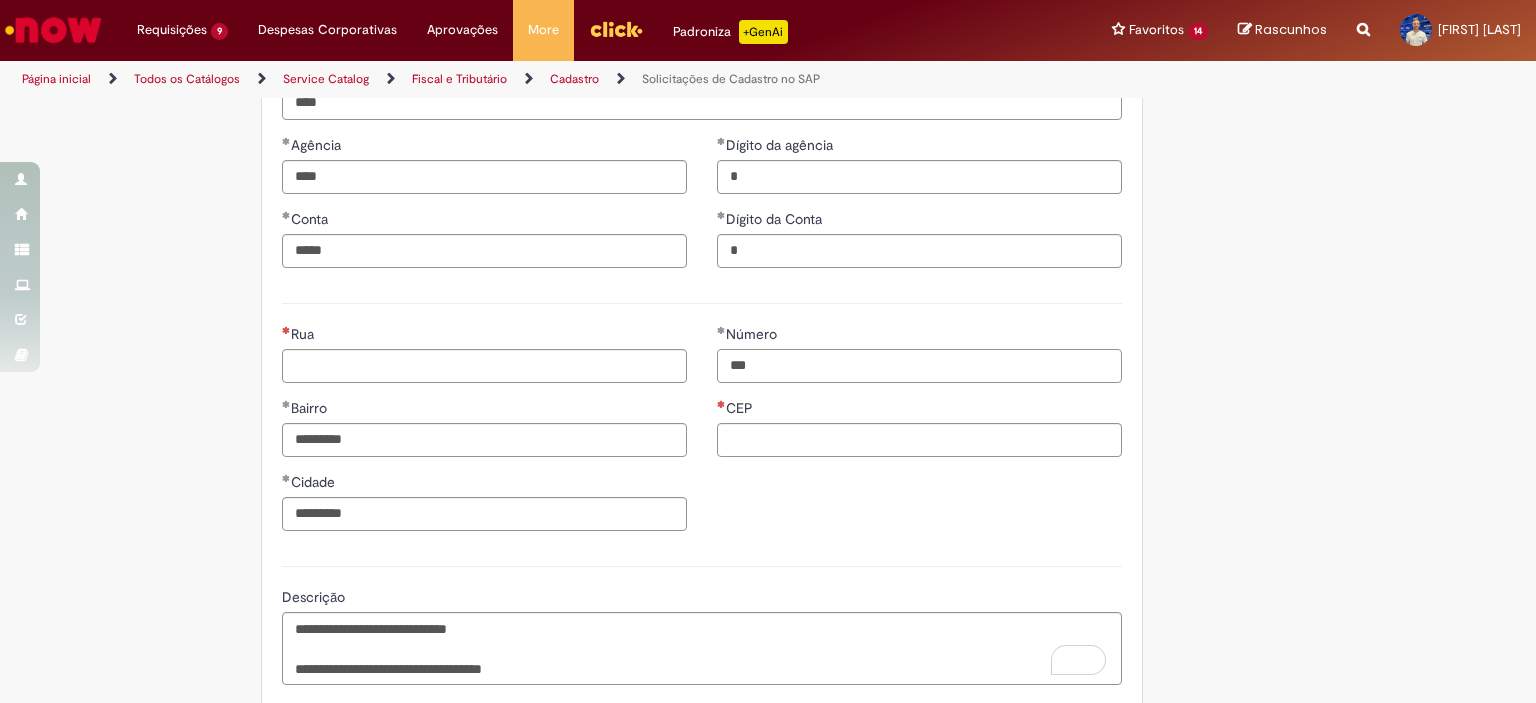 type on "***" 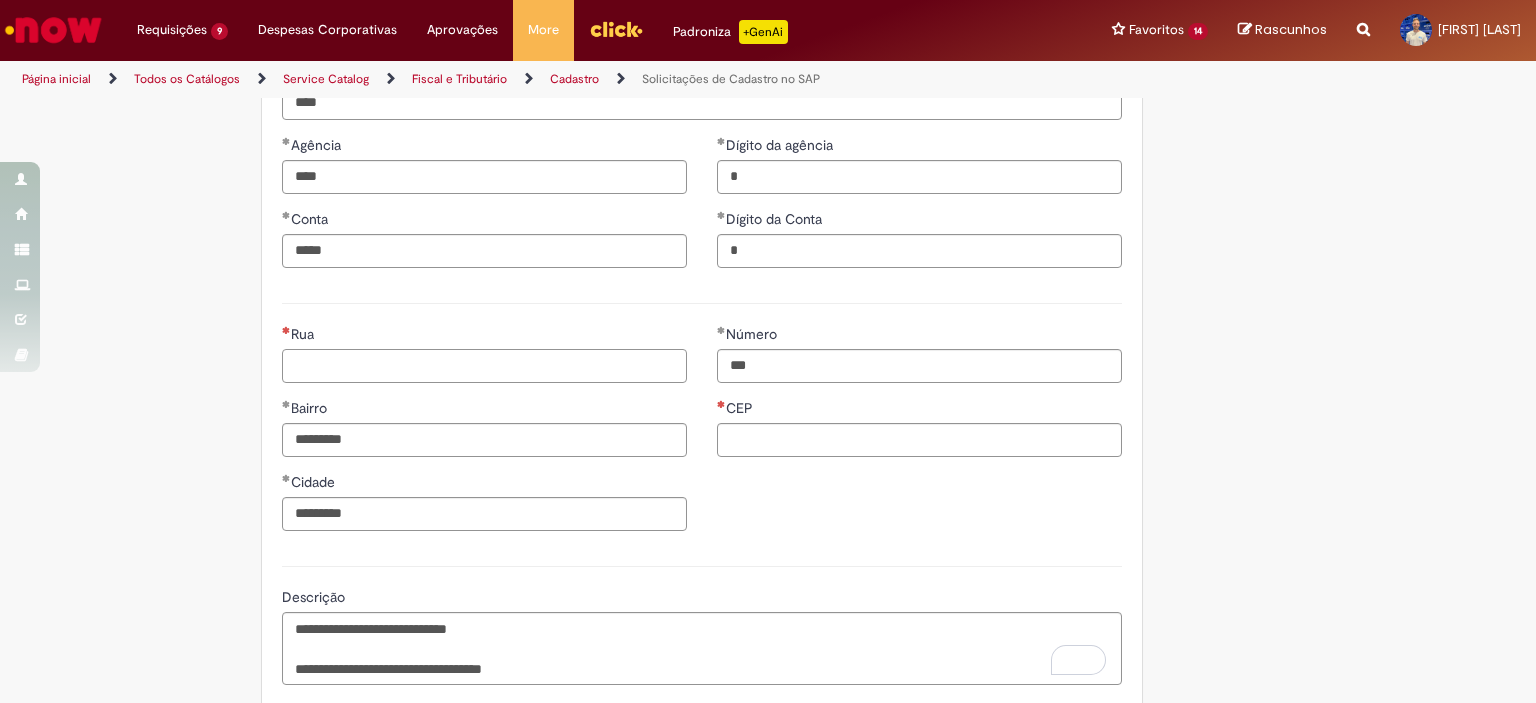 click on "Rua" at bounding box center (484, 366) 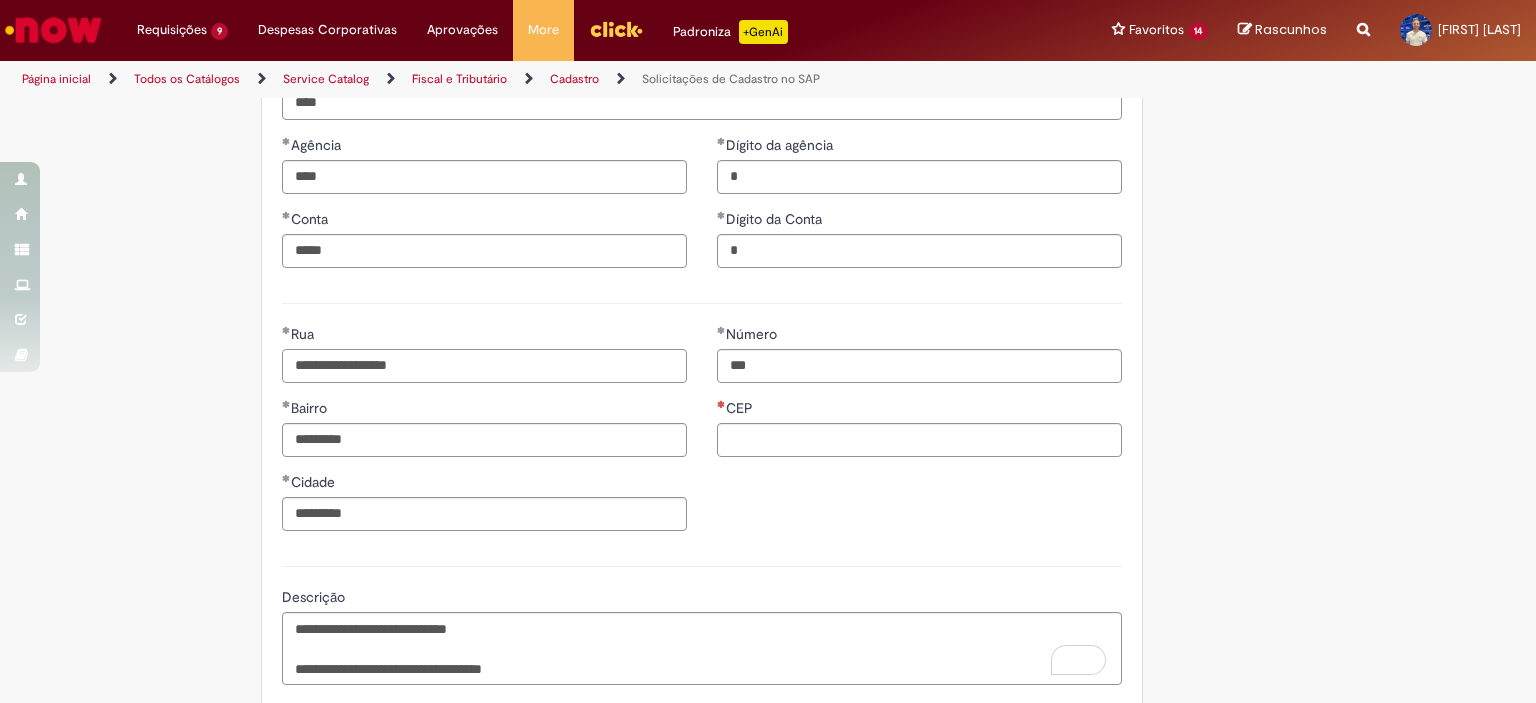 type on "**********" 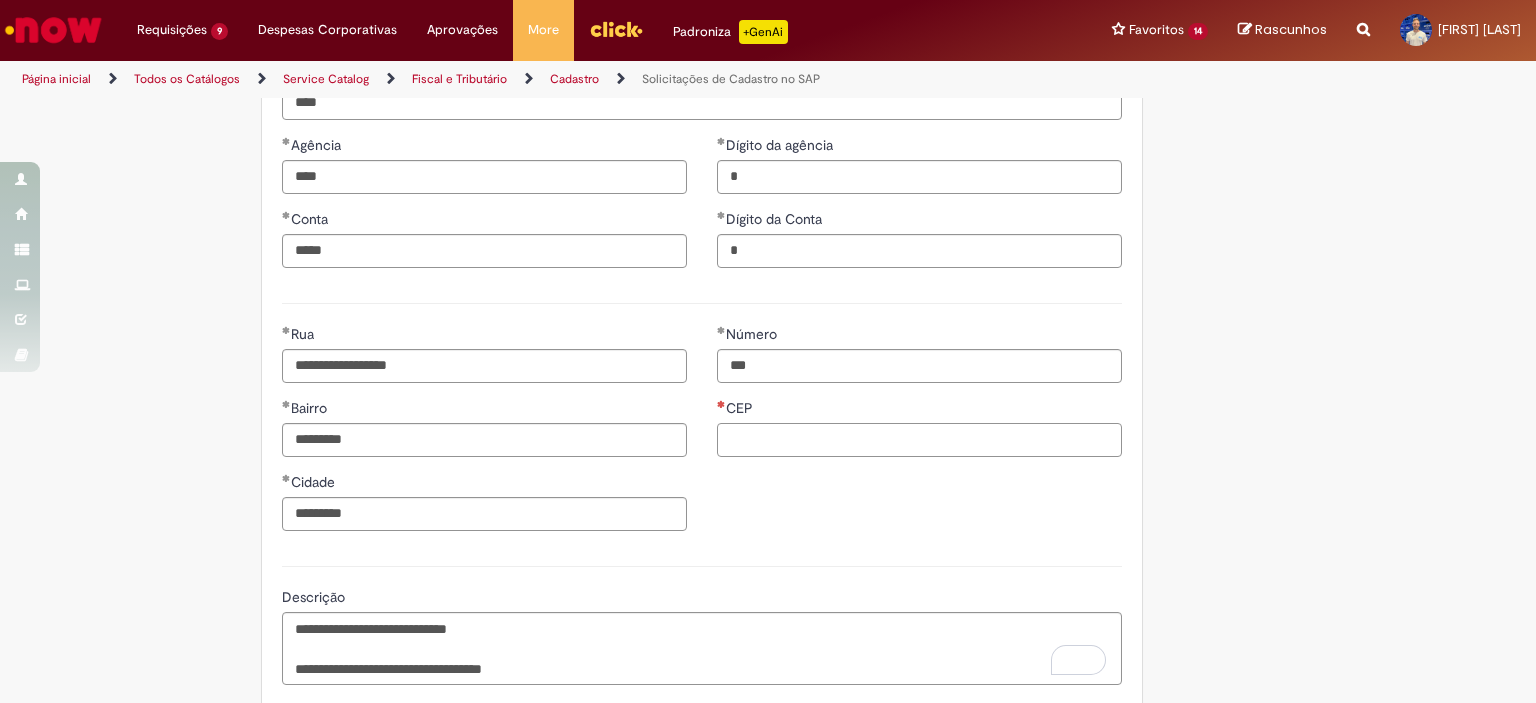 drag, startPoint x: 862, startPoint y: 435, endPoint x: 890, endPoint y: 439, distance: 28.284271 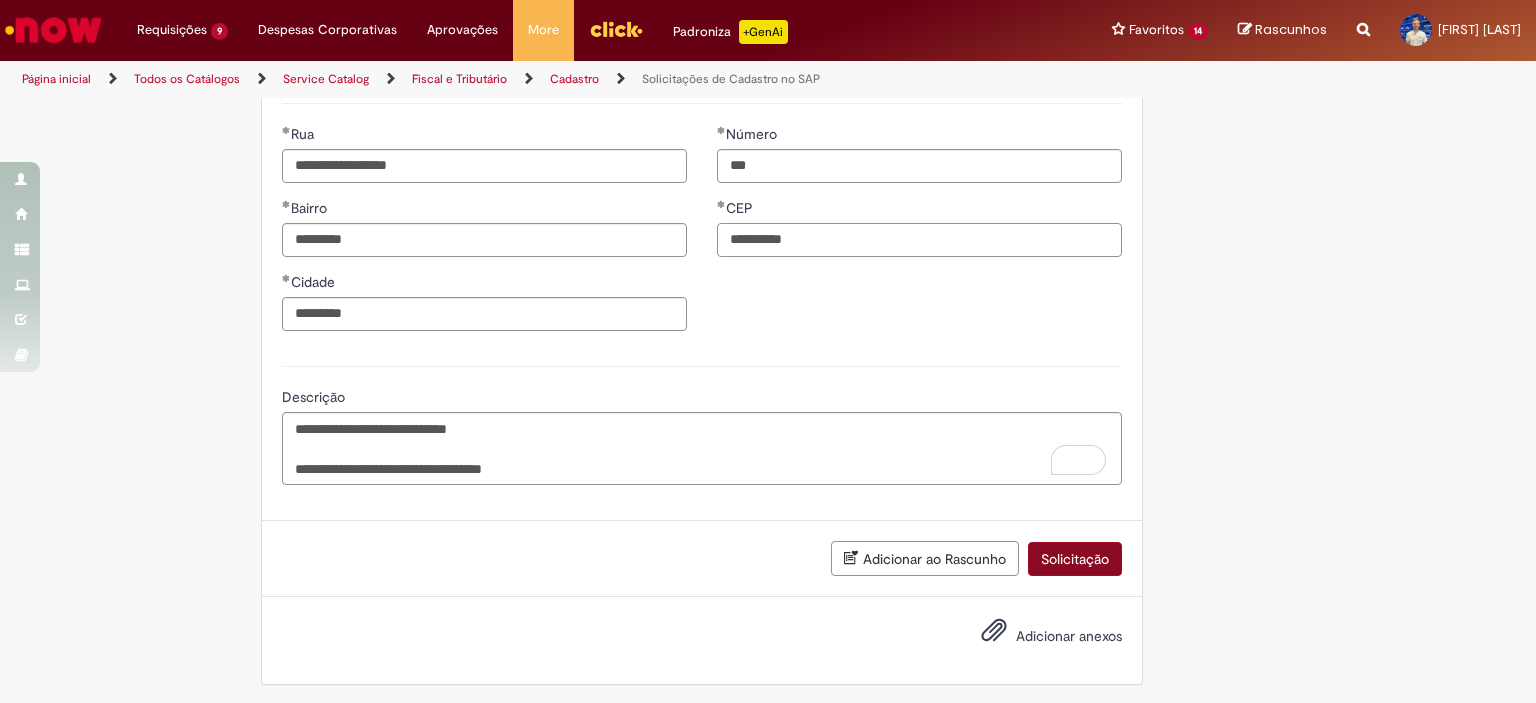 type on "**********" 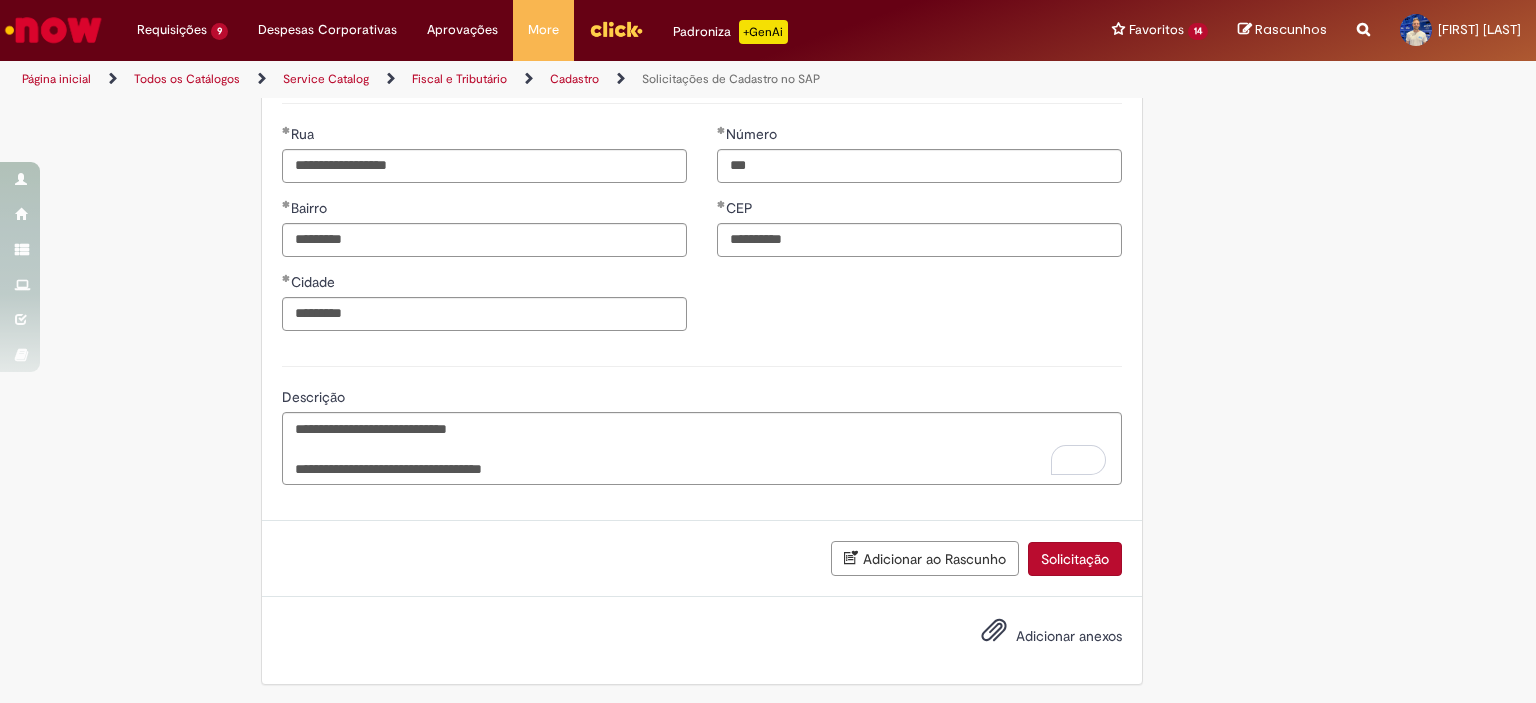 click on "Solicitação" at bounding box center (1075, 559) 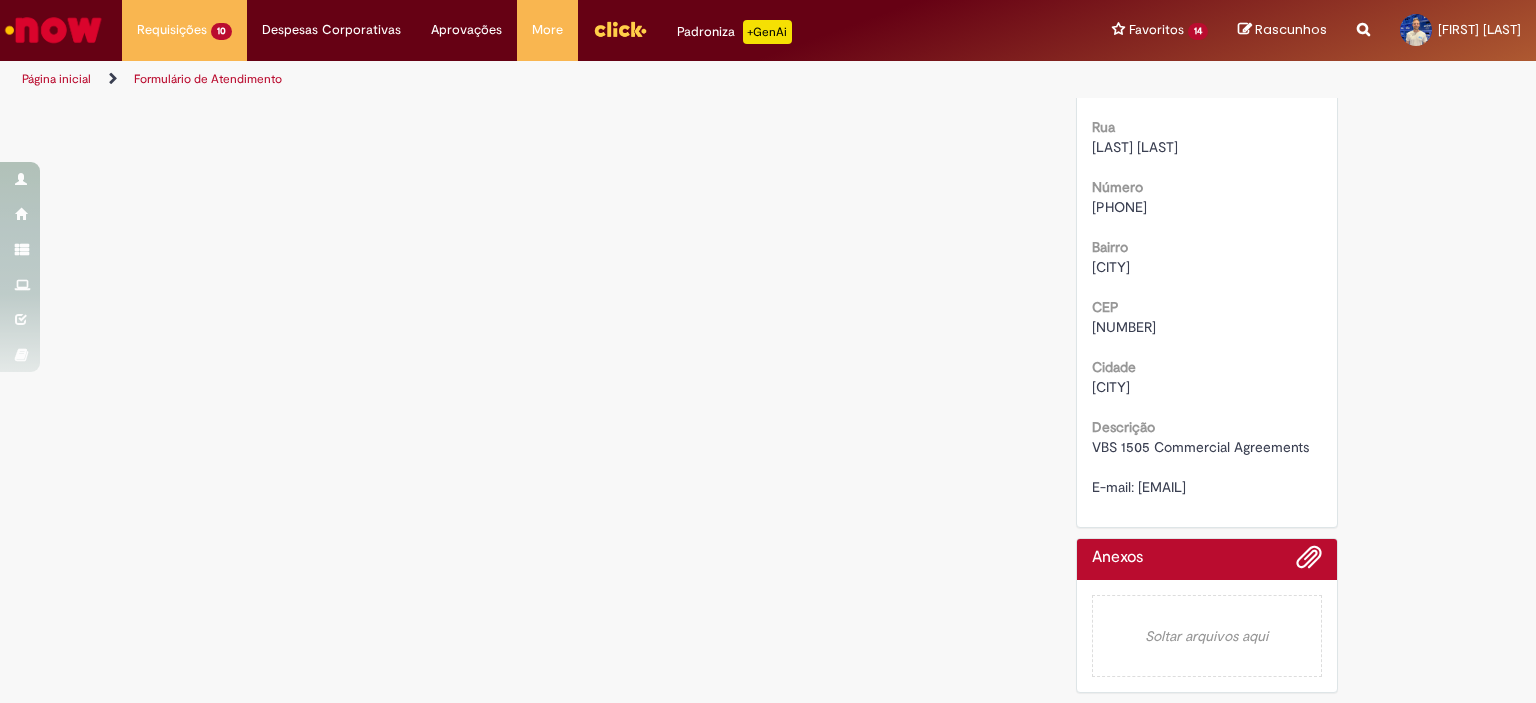 scroll, scrollTop: 0, scrollLeft: 0, axis: both 